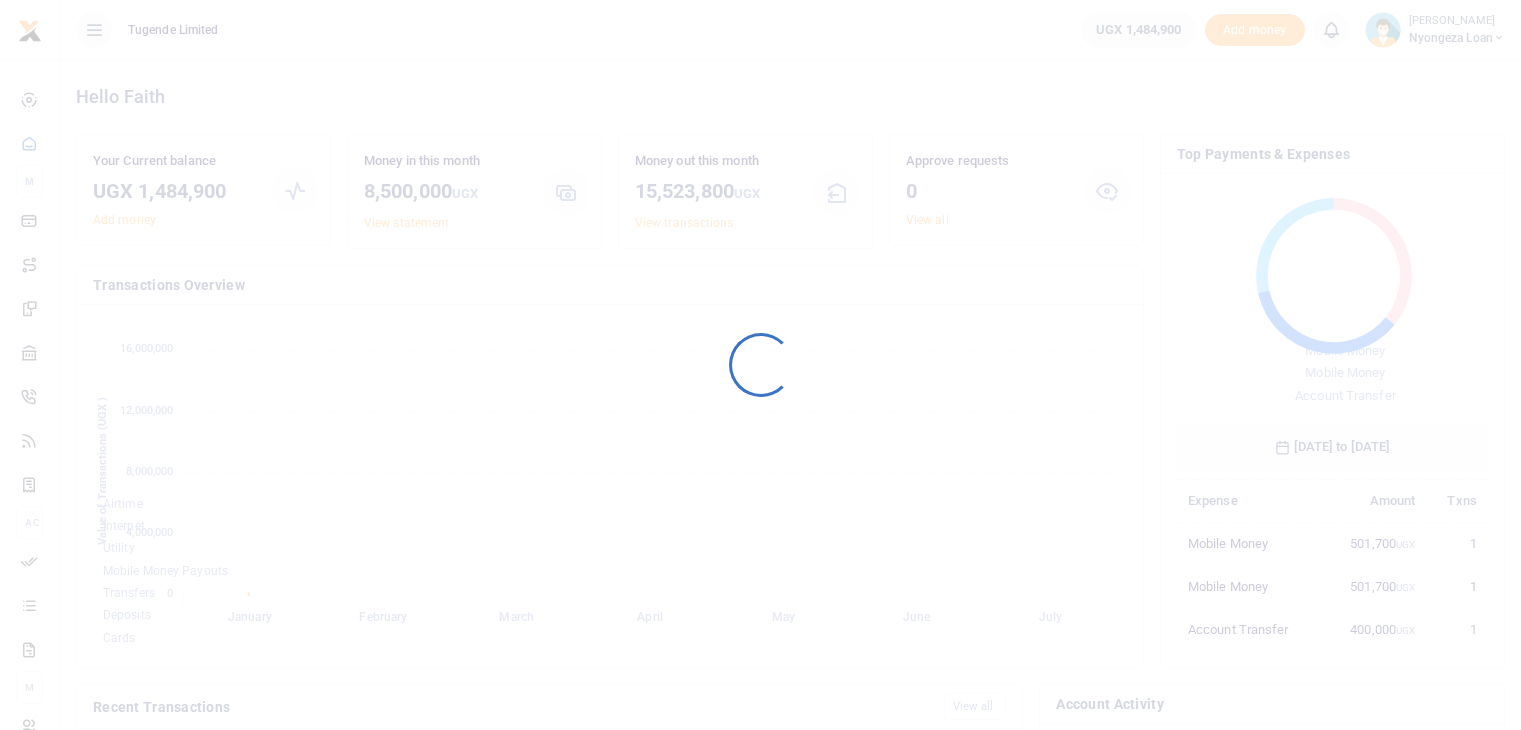 scroll, scrollTop: 0, scrollLeft: 0, axis: both 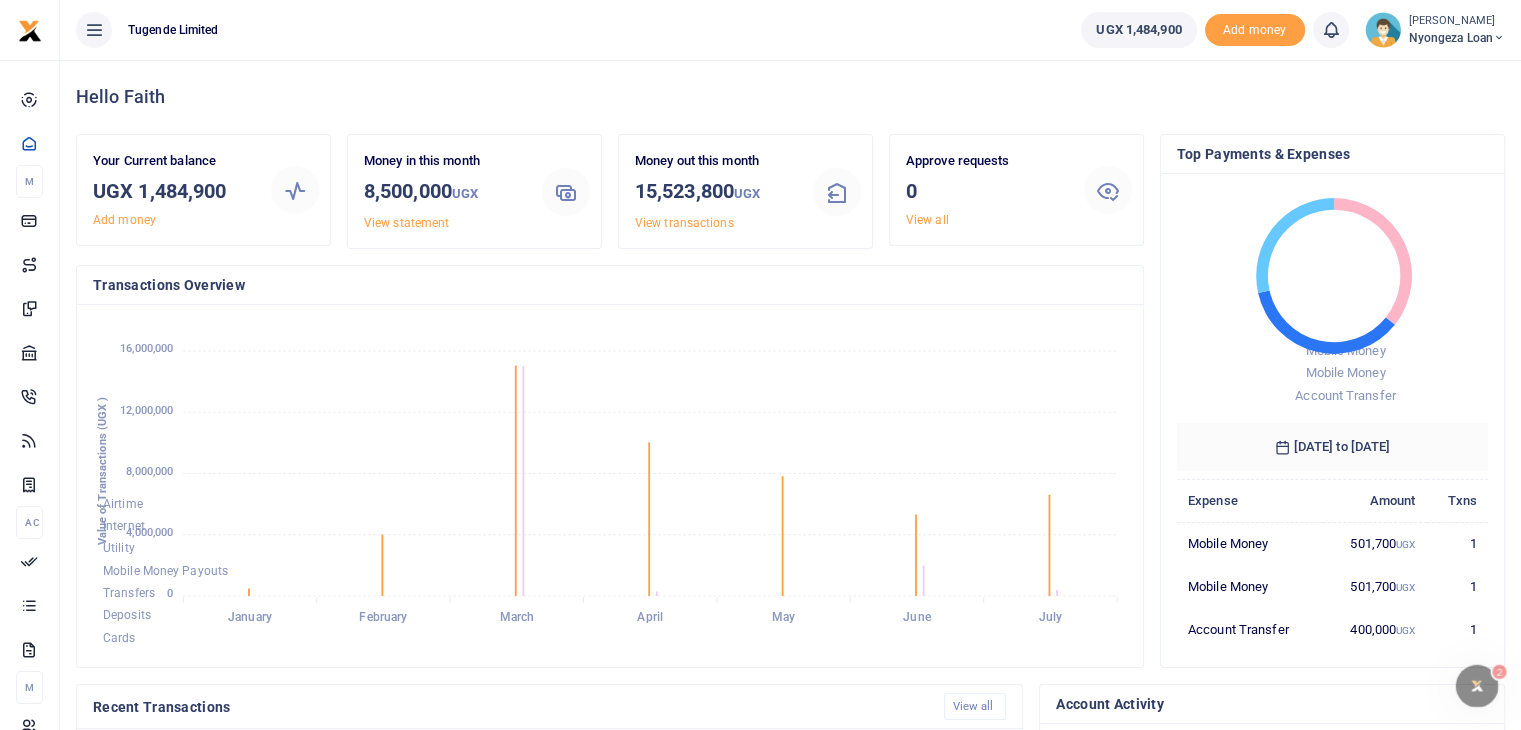 click at bounding box center [1383, 30] 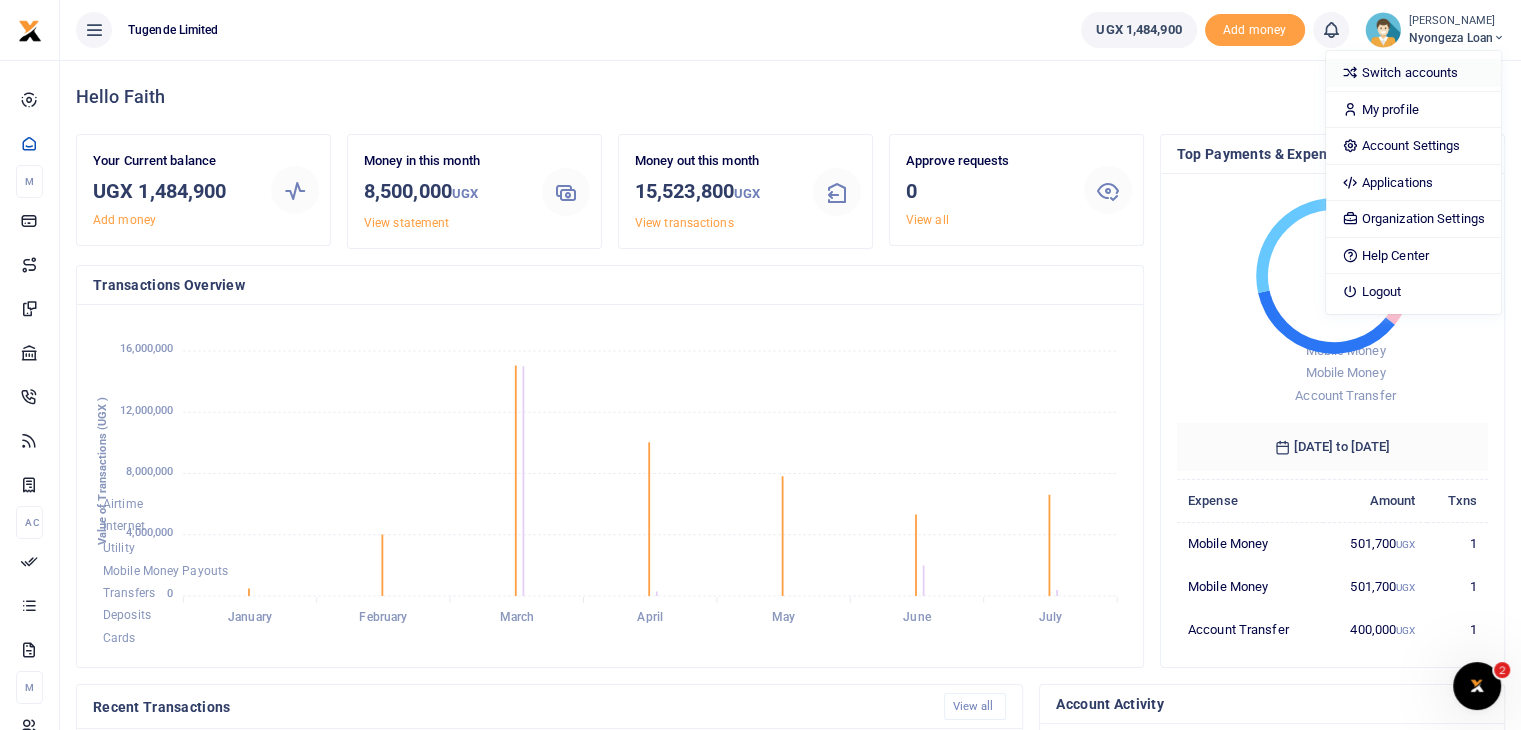 click on "Switch accounts" at bounding box center (1413, 73) 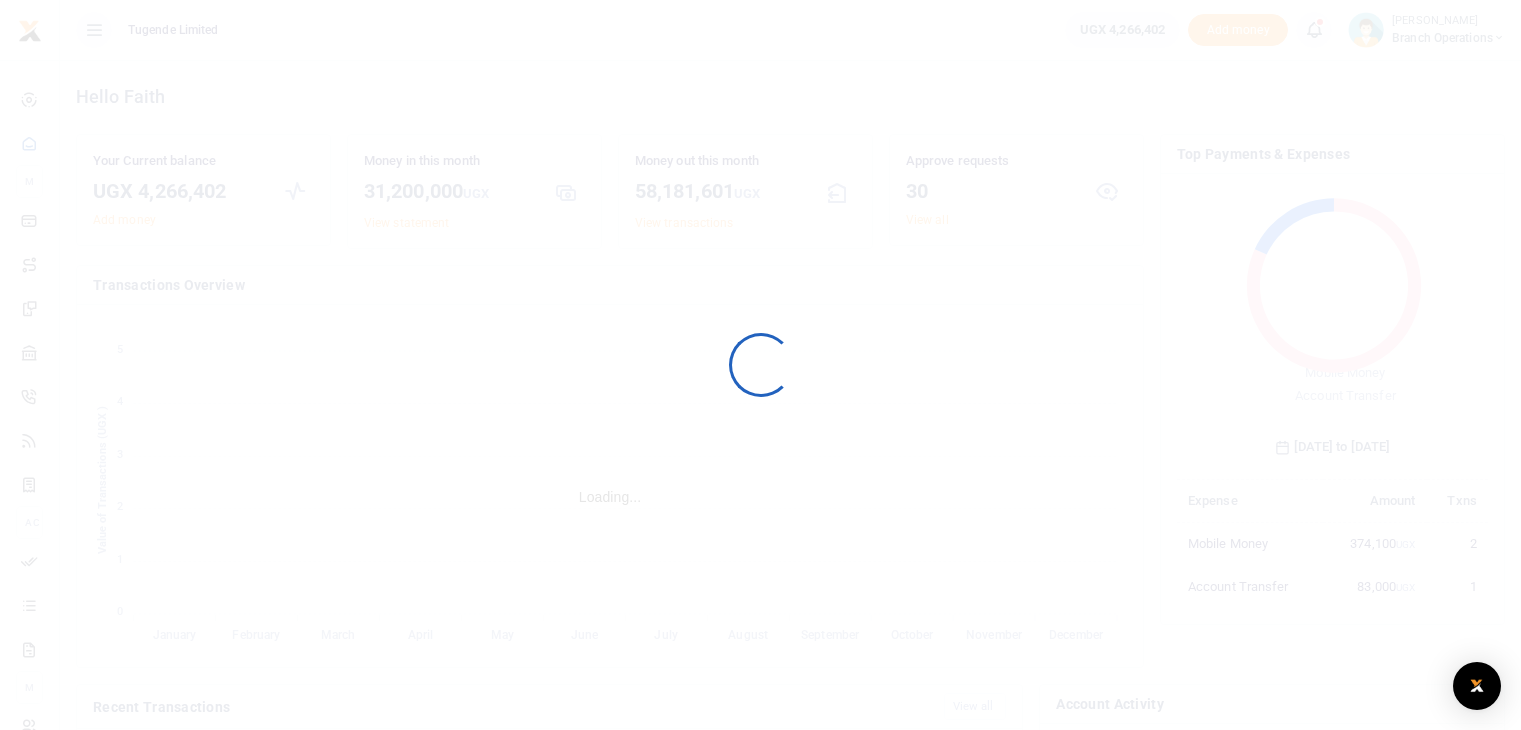 scroll, scrollTop: 0, scrollLeft: 0, axis: both 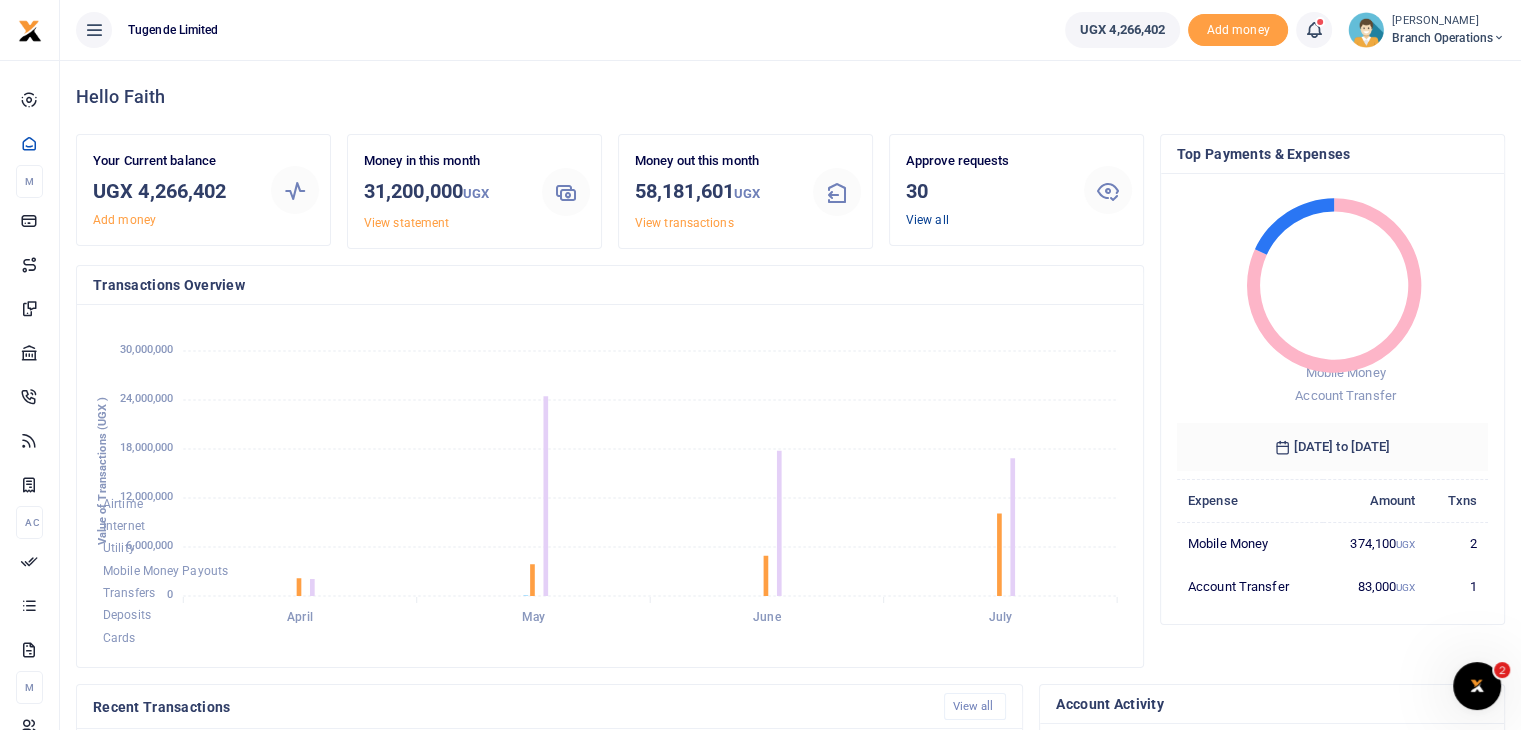 click on "View all" at bounding box center (927, 220) 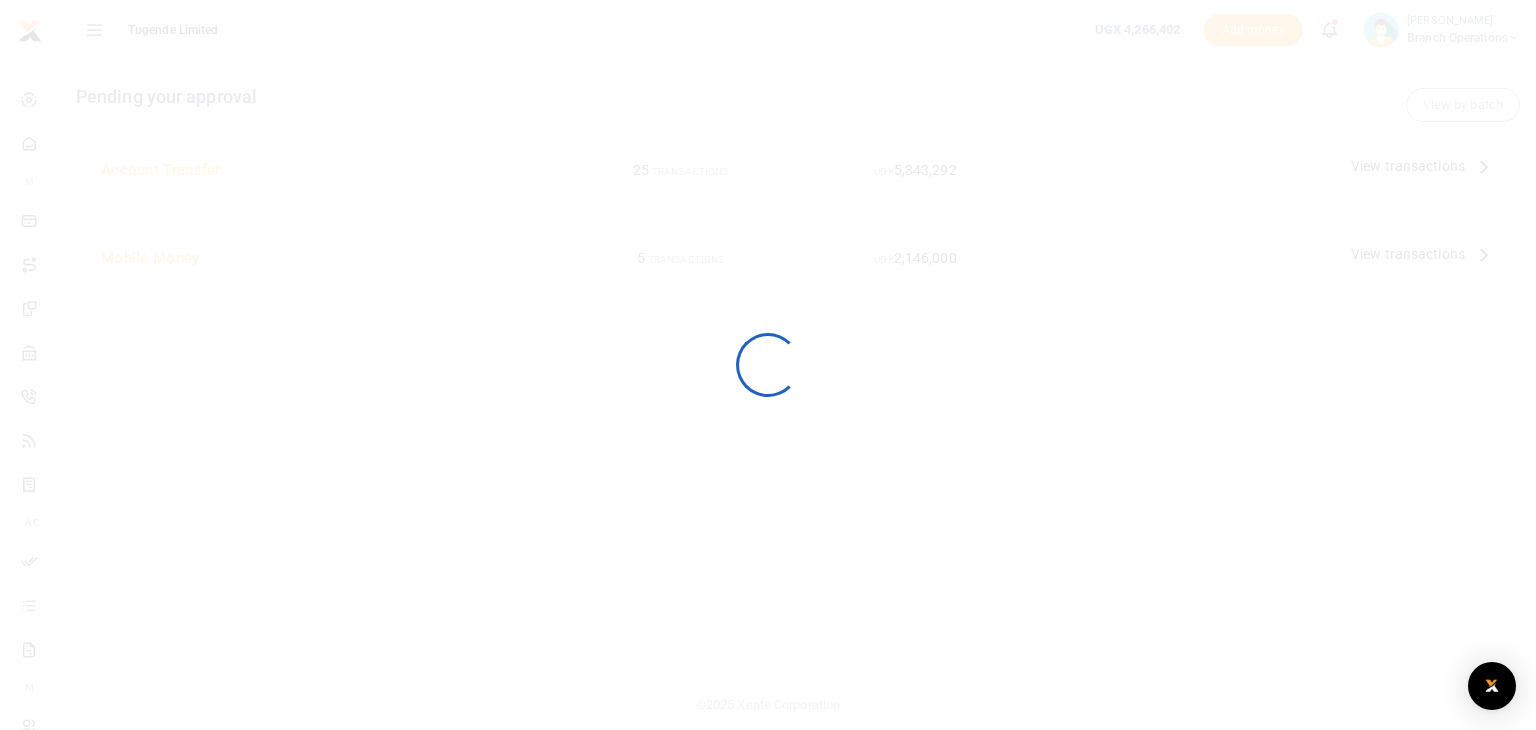 scroll, scrollTop: 0, scrollLeft: 0, axis: both 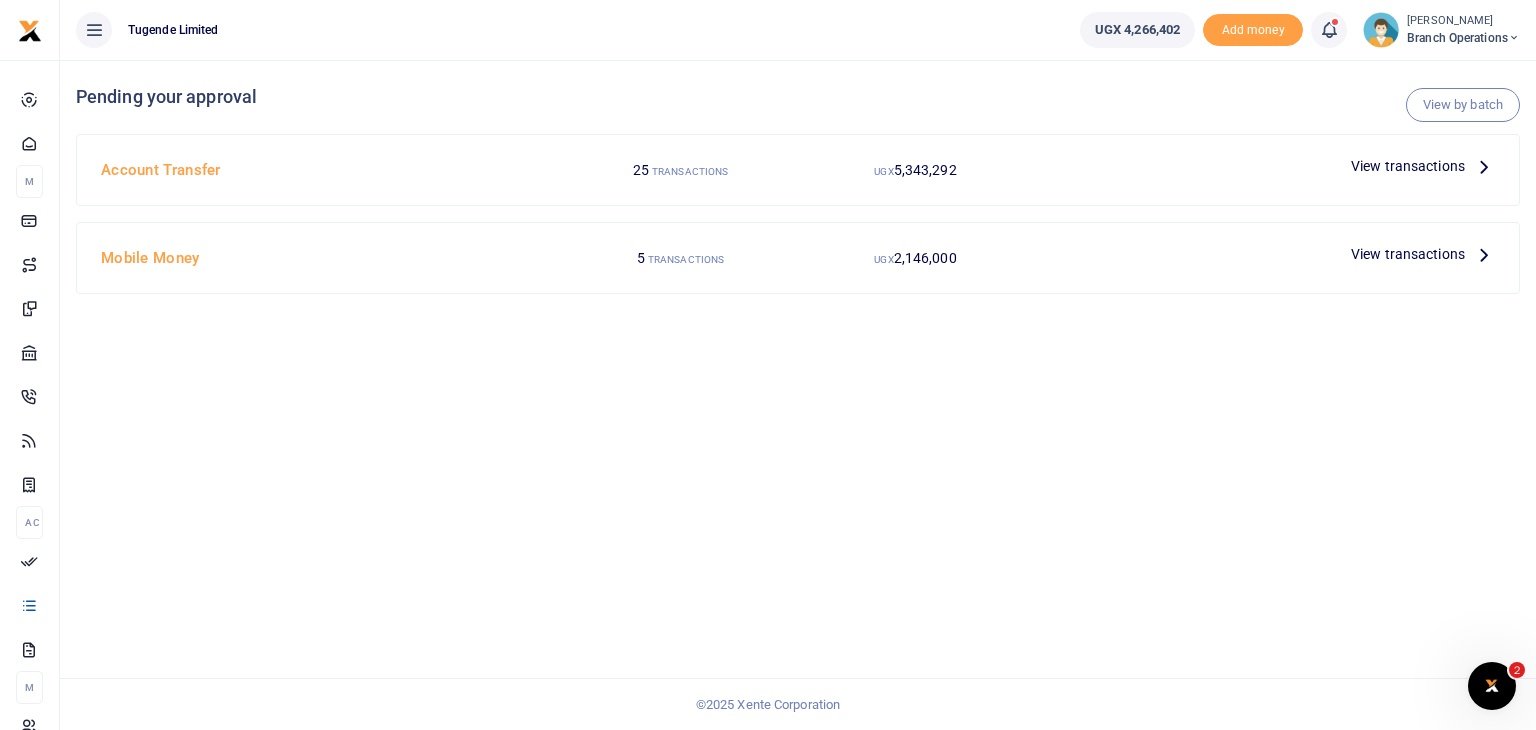 click on "View transactions" at bounding box center (1408, 166) 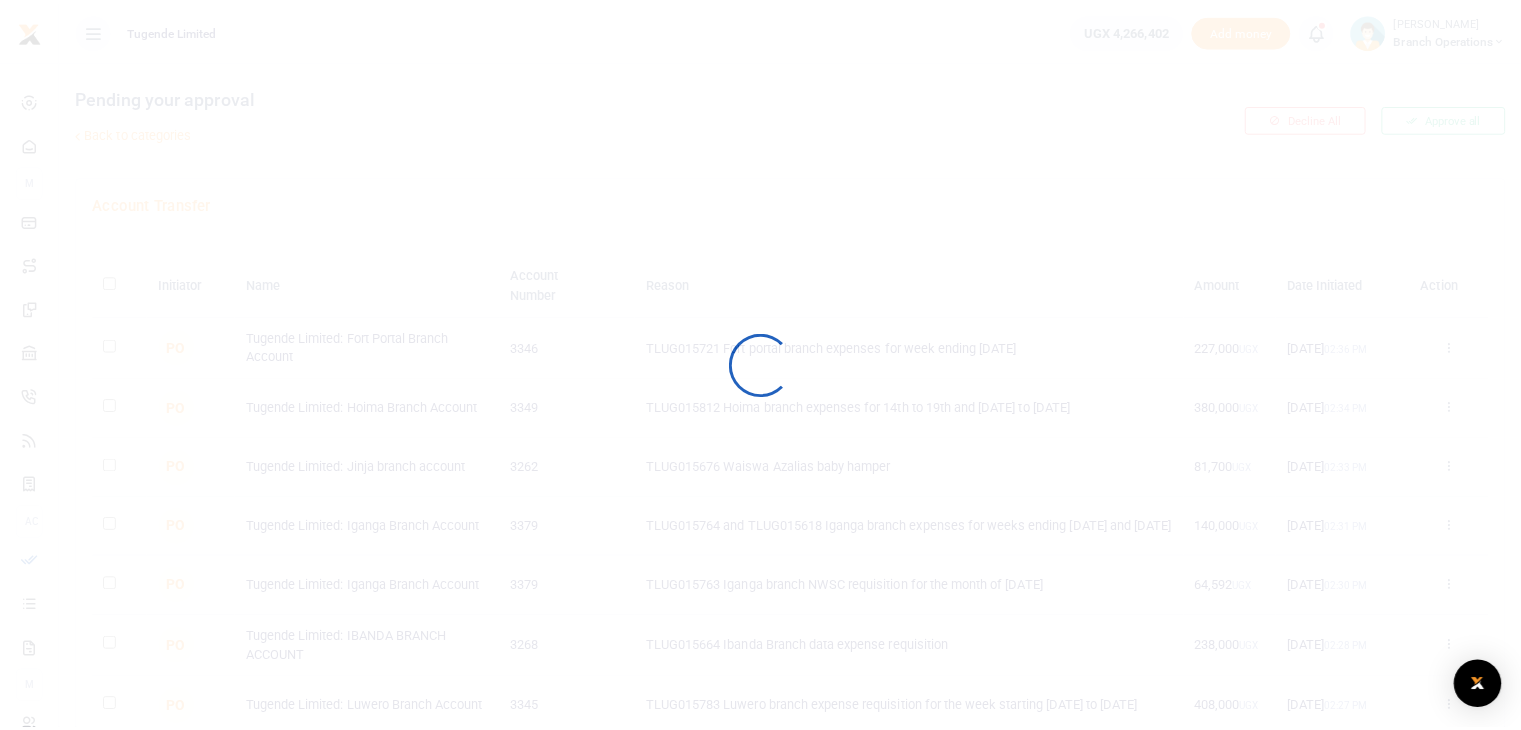 scroll, scrollTop: 0, scrollLeft: 0, axis: both 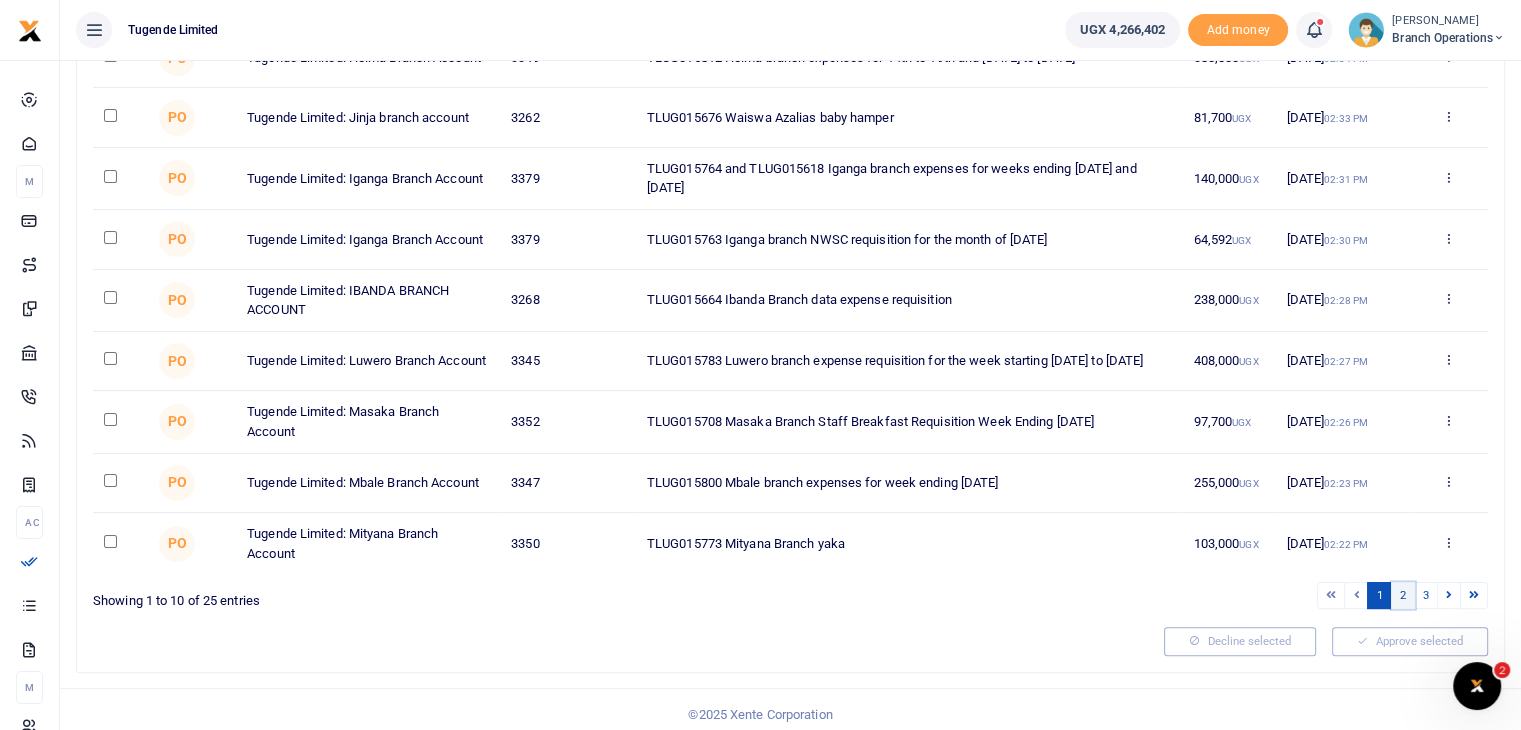 click on "2" at bounding box center [1403, 595] 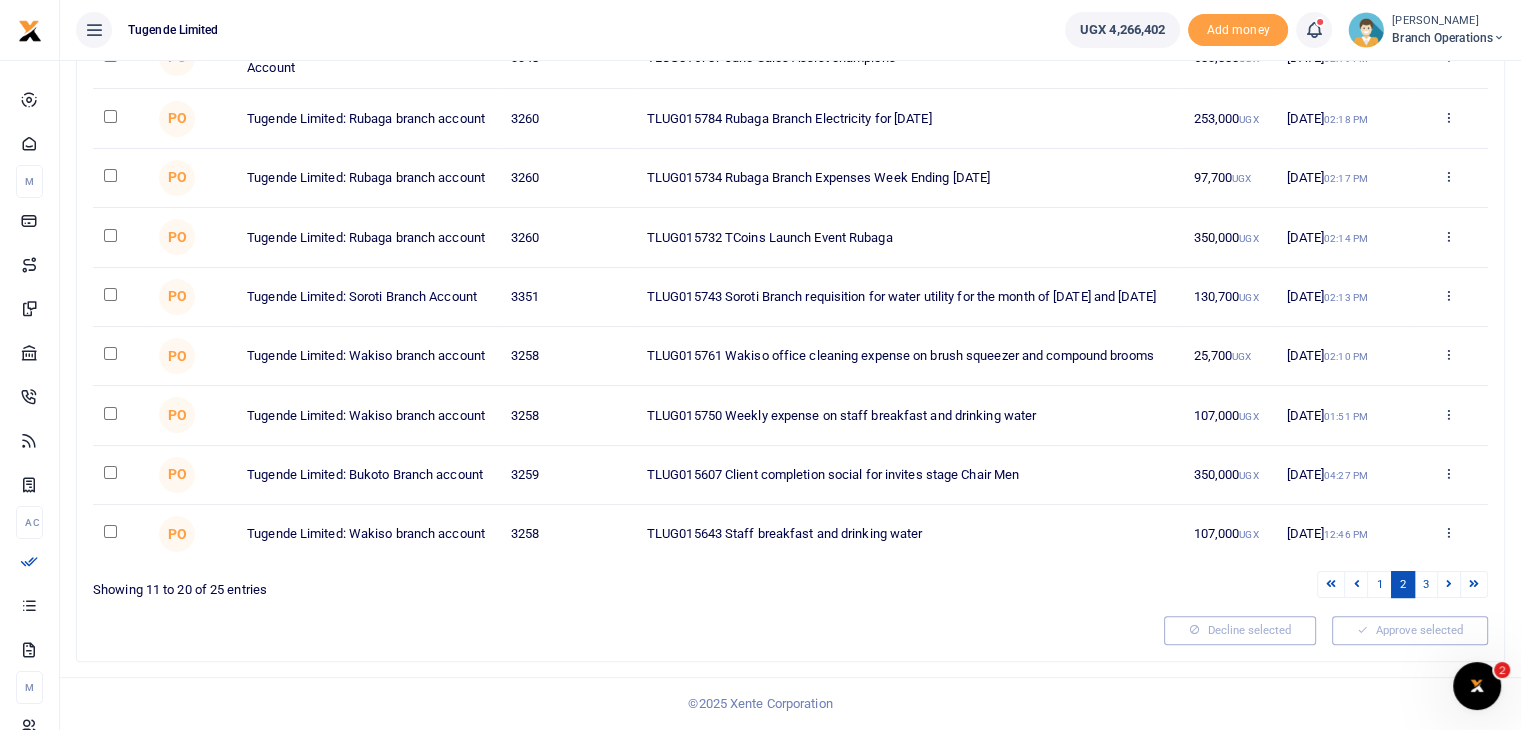 scroll, scrollTop: 372, scrollLeft: 0, axis: vertical 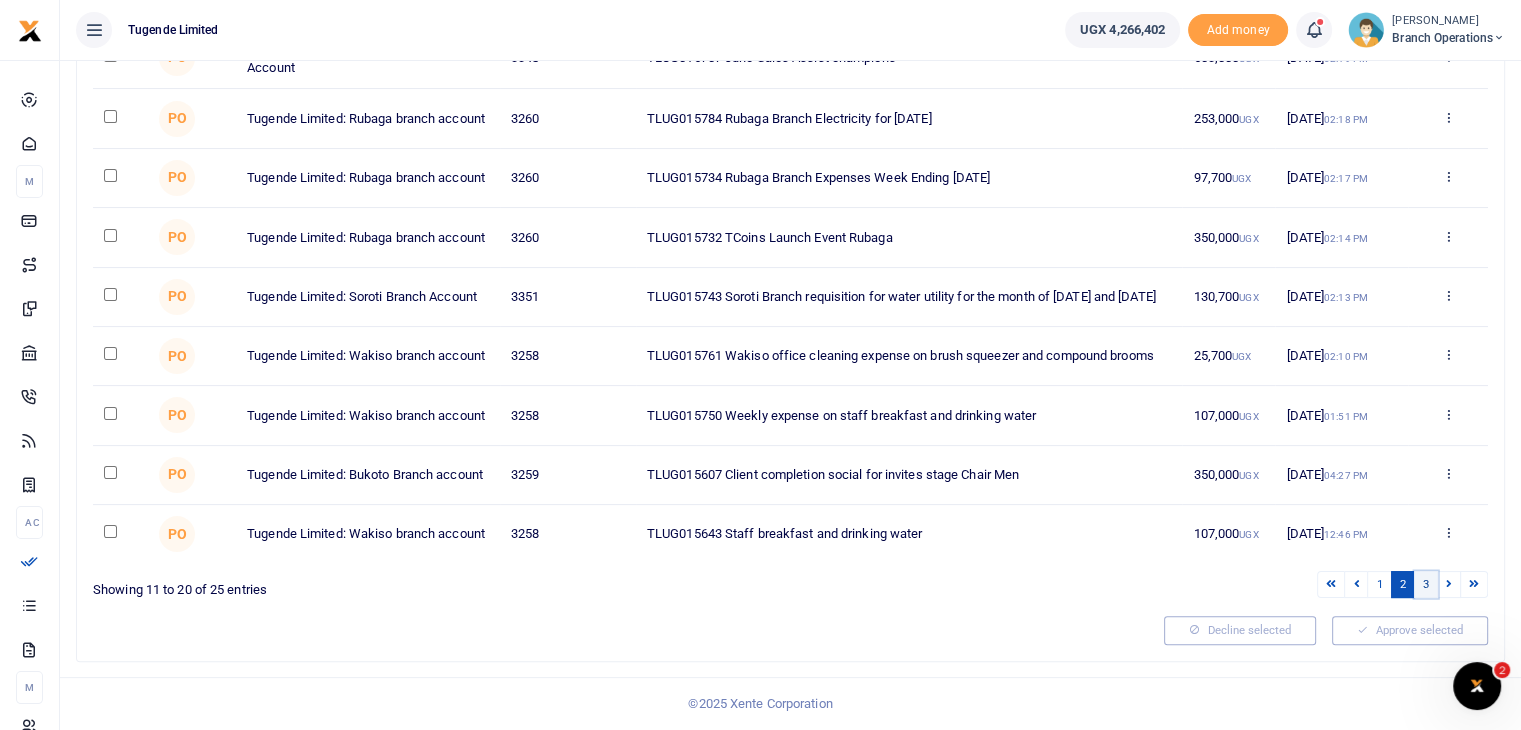 click on "3" at bounding box center [1426, 584] 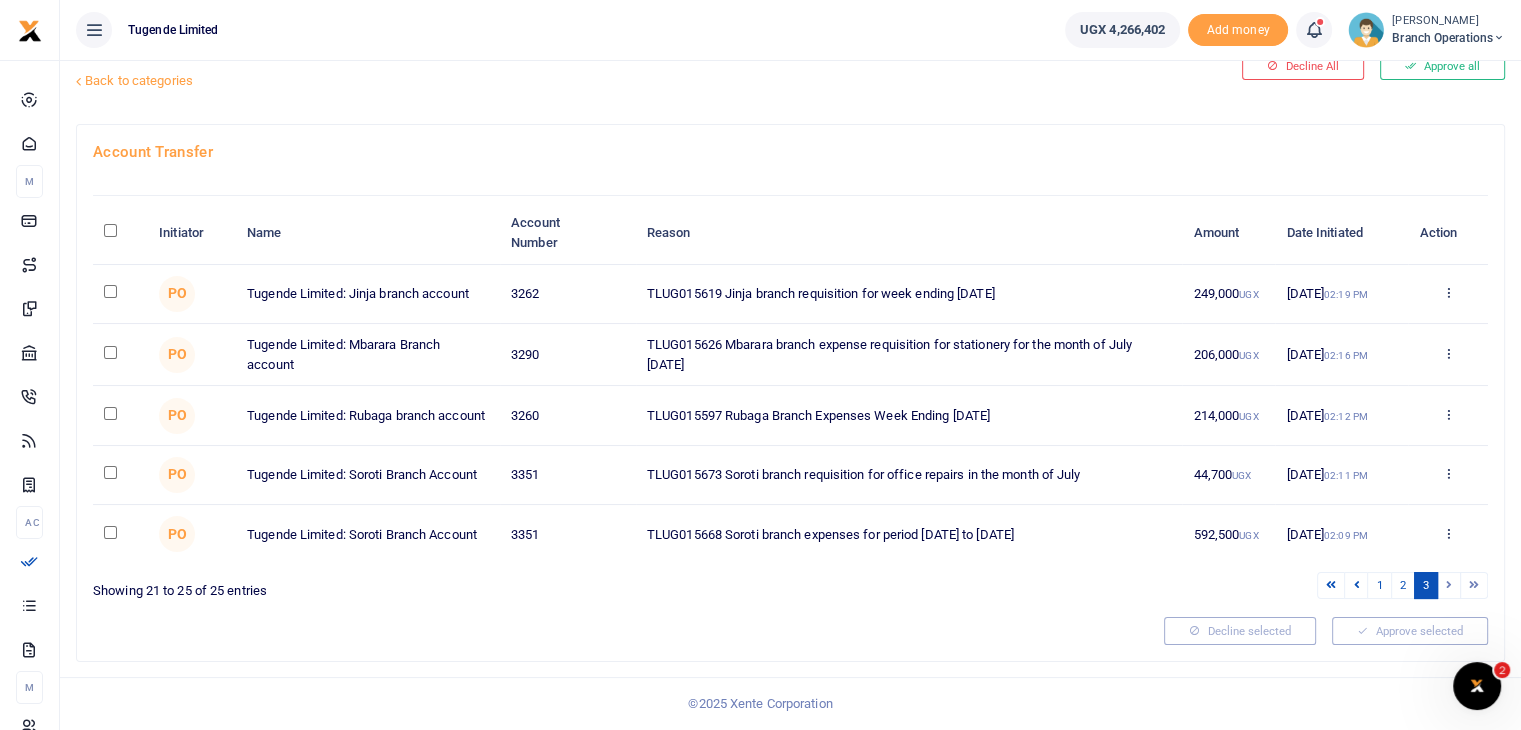 scroll, scrollTop: 61, scrollLeft: 0, axis: vertical 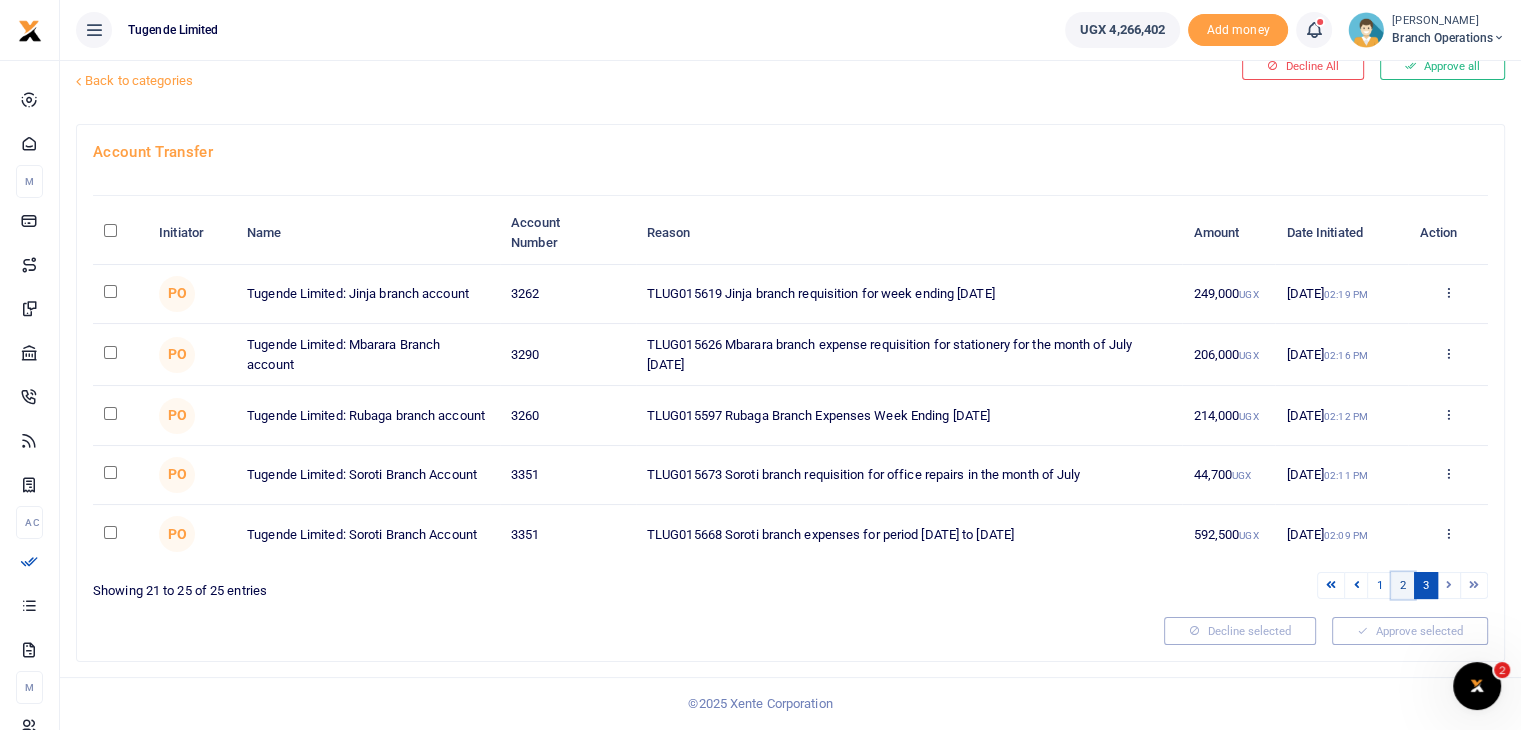 click on "2" at bounding box center (1403, 585) 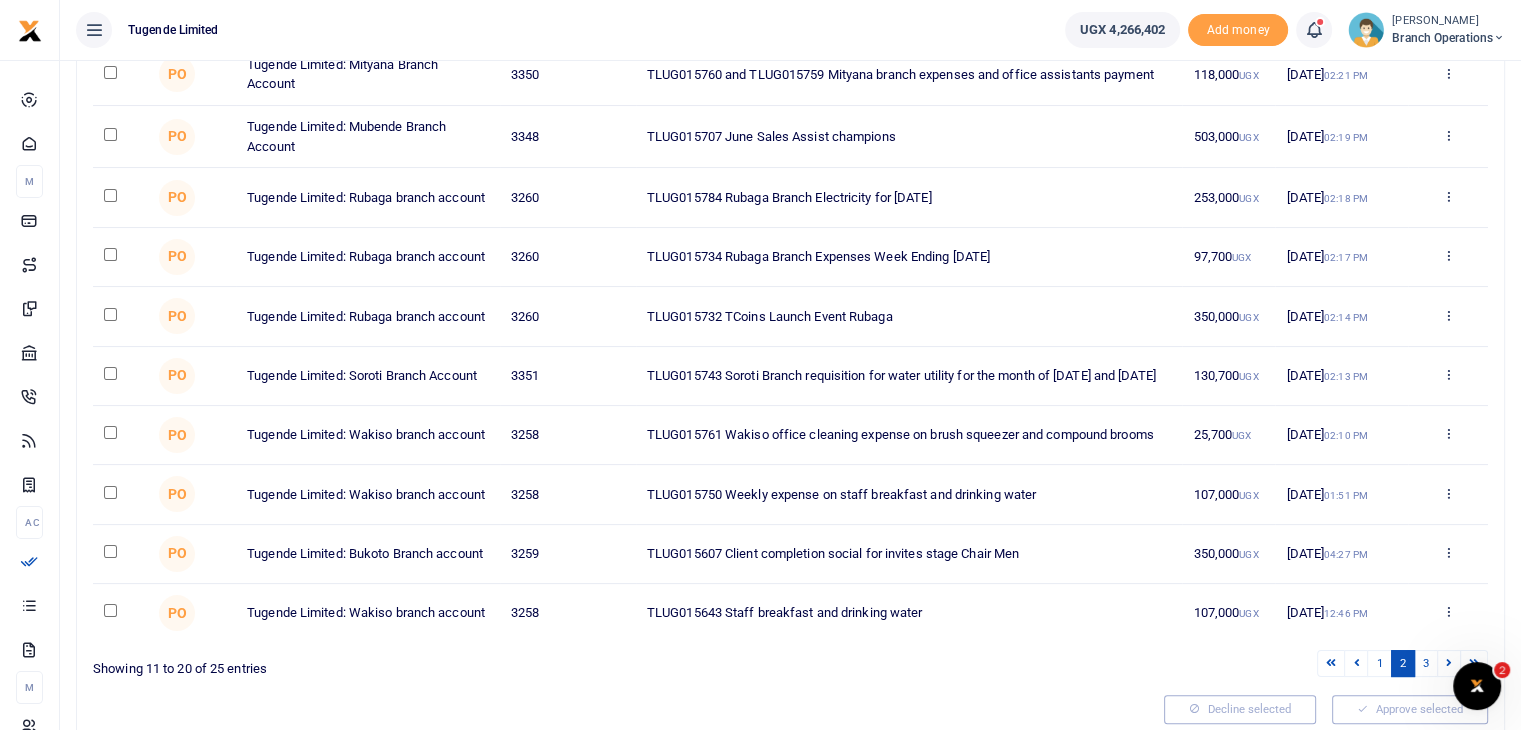 scroll, scrollTop: 372, scrollLeft: 0, axis: vertical 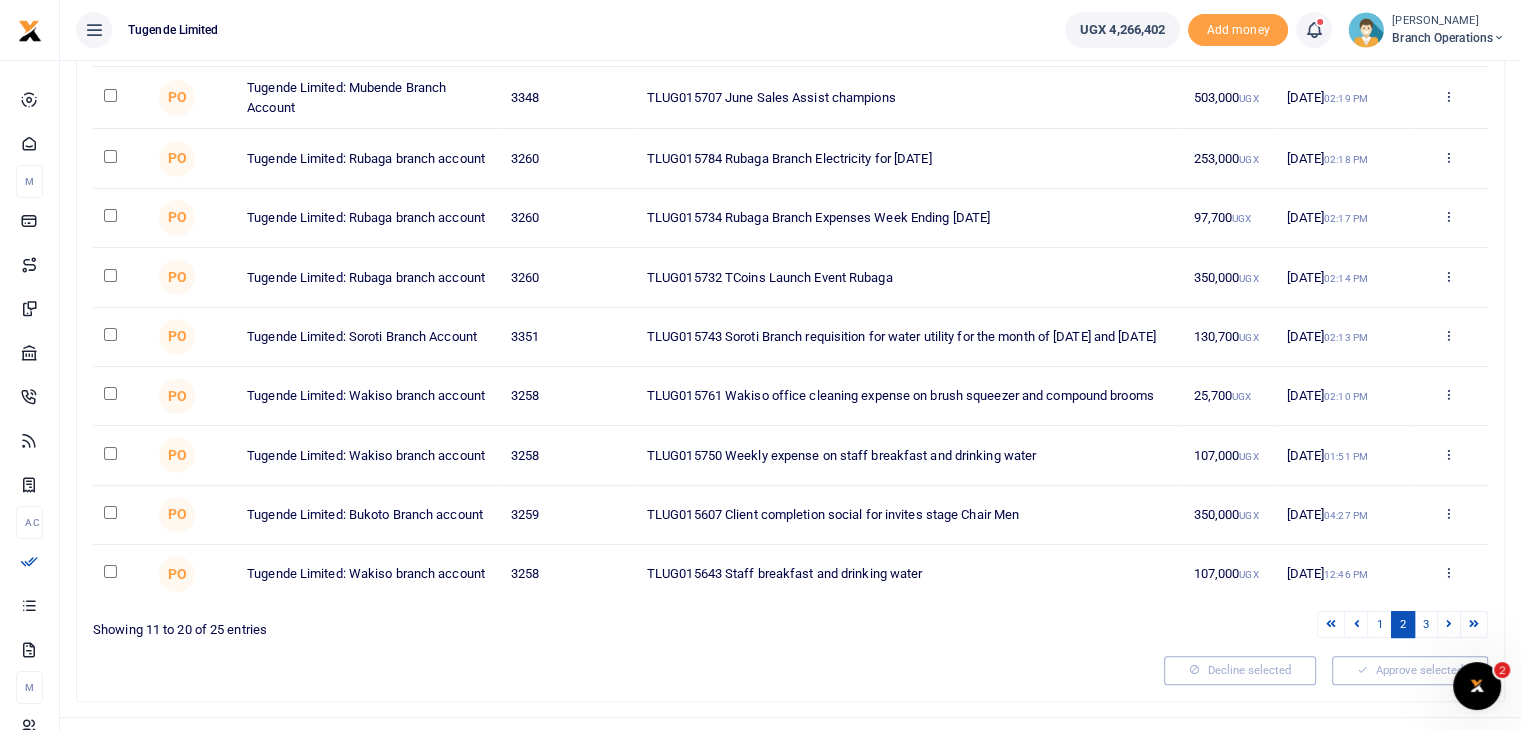 click at bounding box center (110, 512) 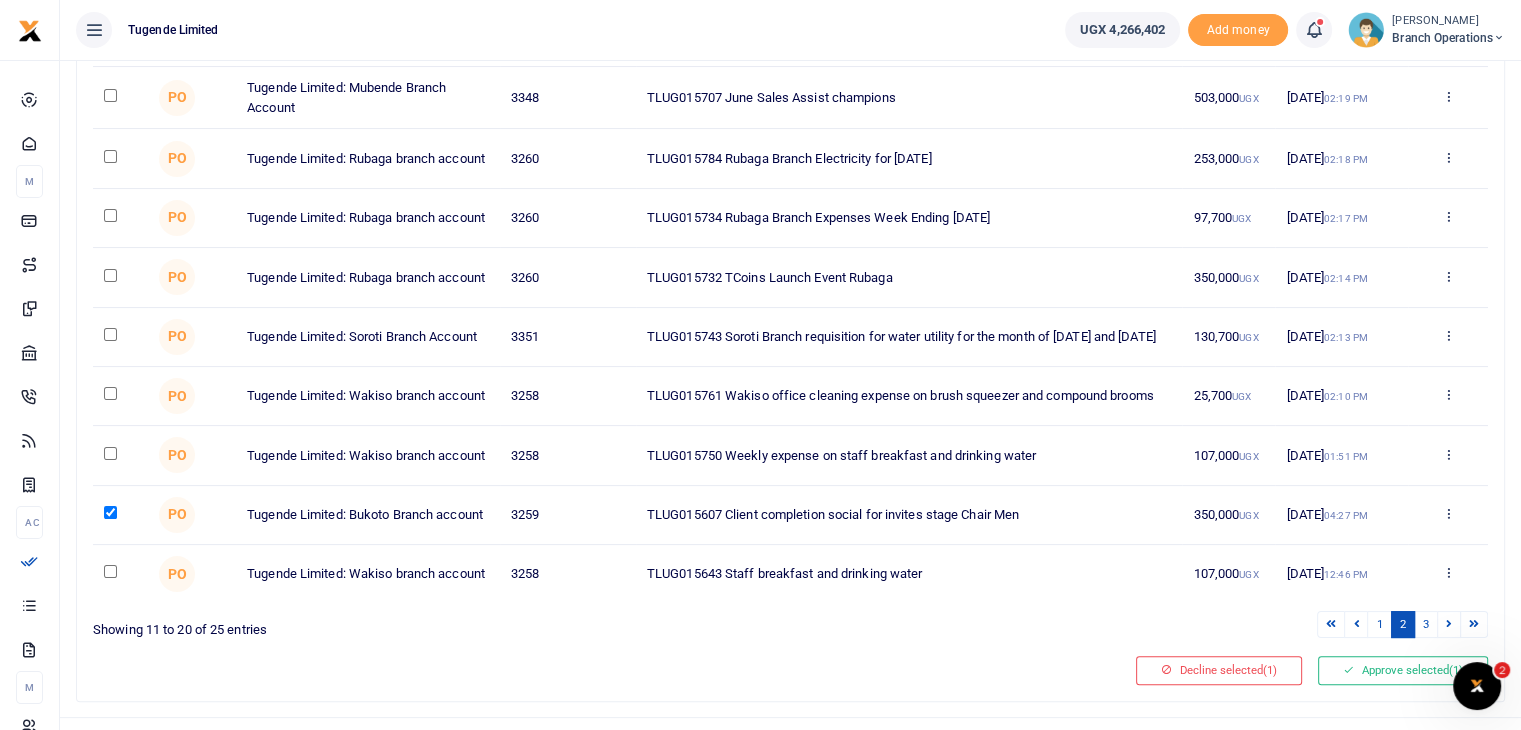 click at bounding box center (110, 275) 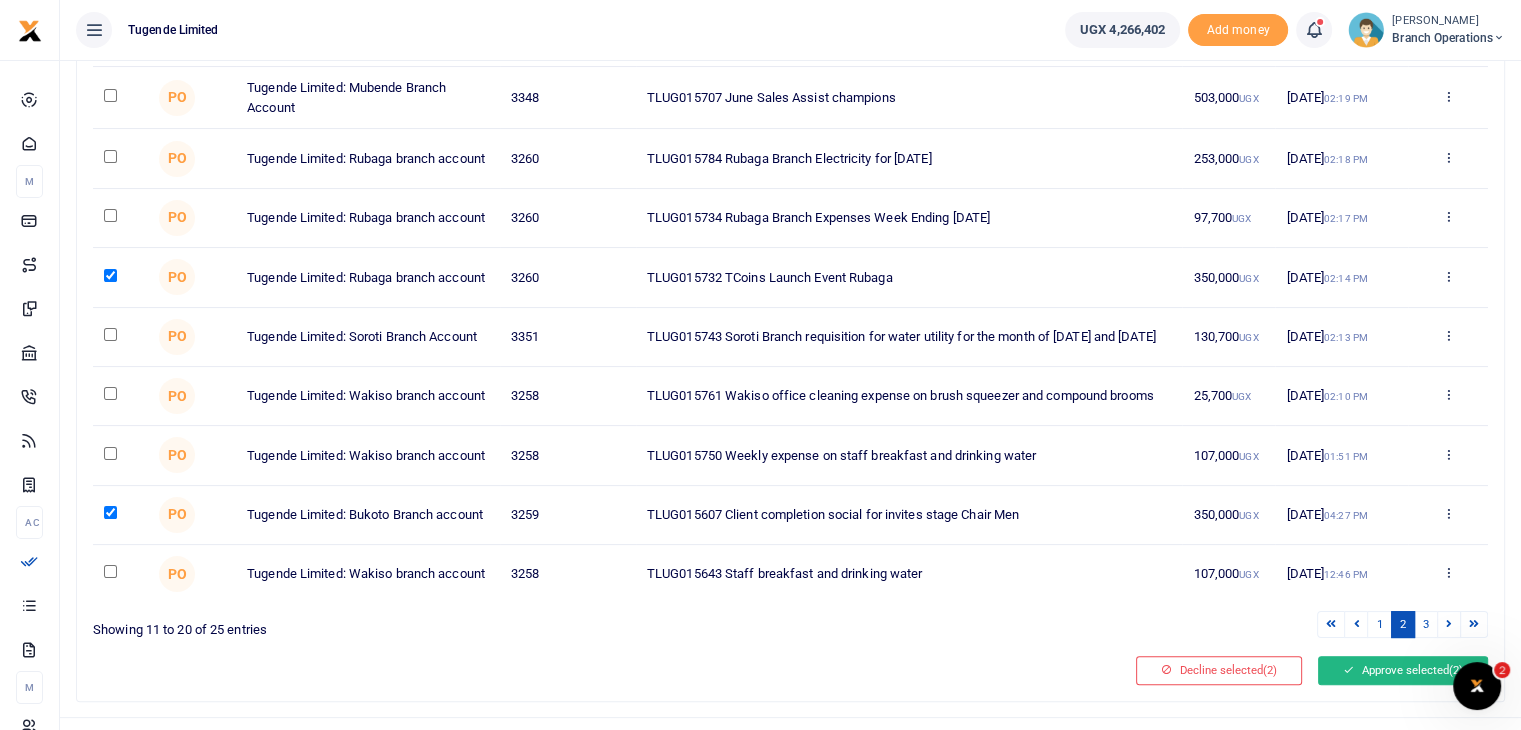 click on "Approve selected  (2)" at bounding box center (1403, 670) 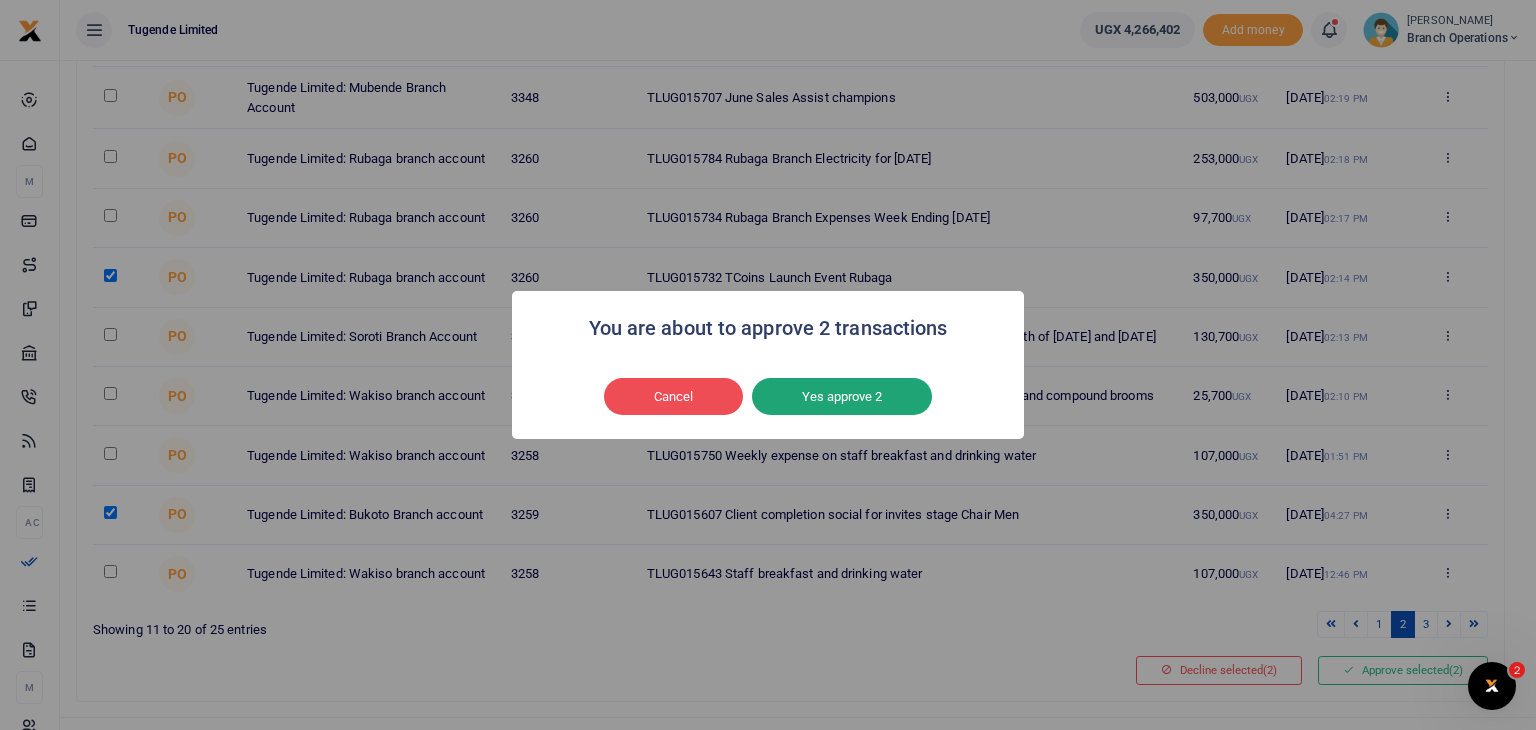 click on "Yes approve 2" at bounding box center [842, 397] 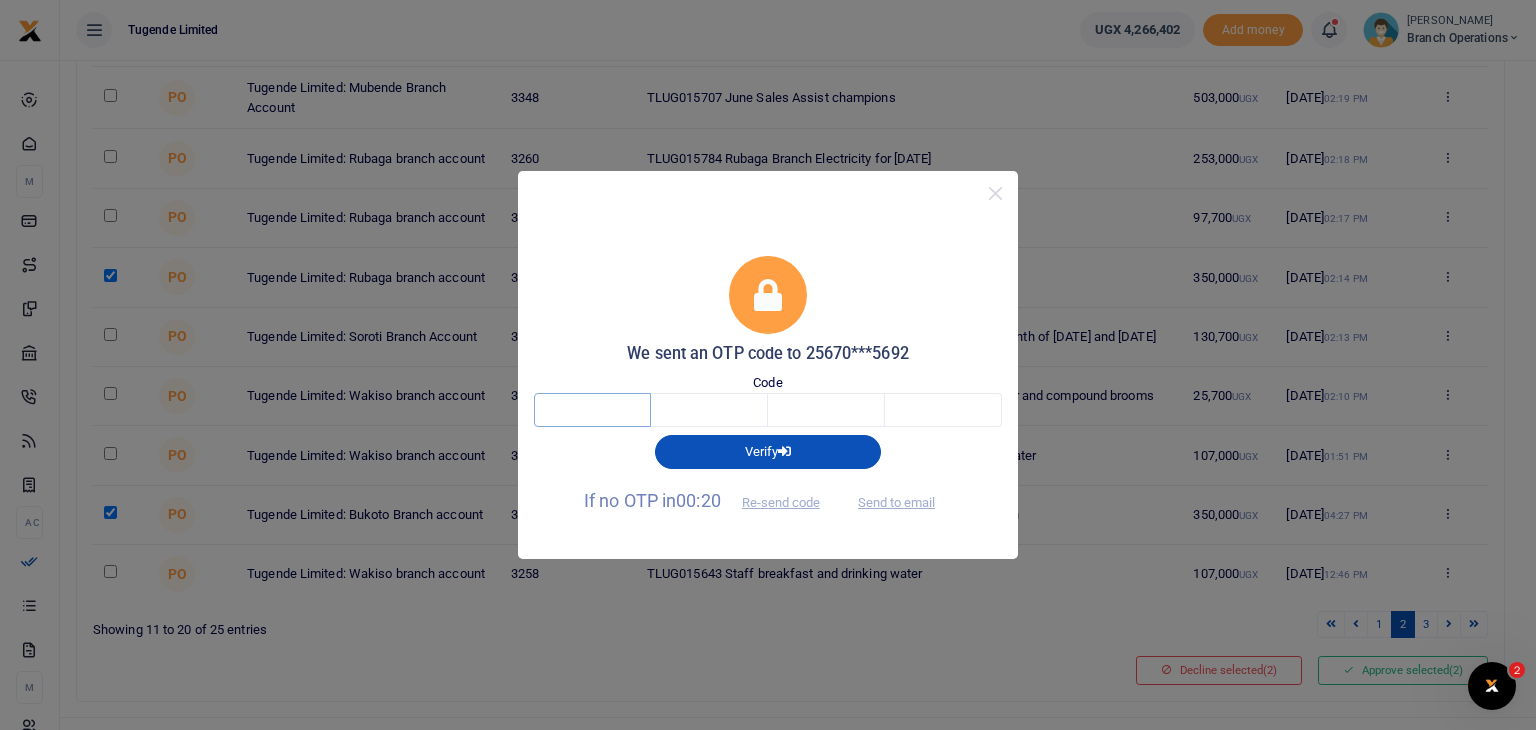 click at bounding box center [592, 410] 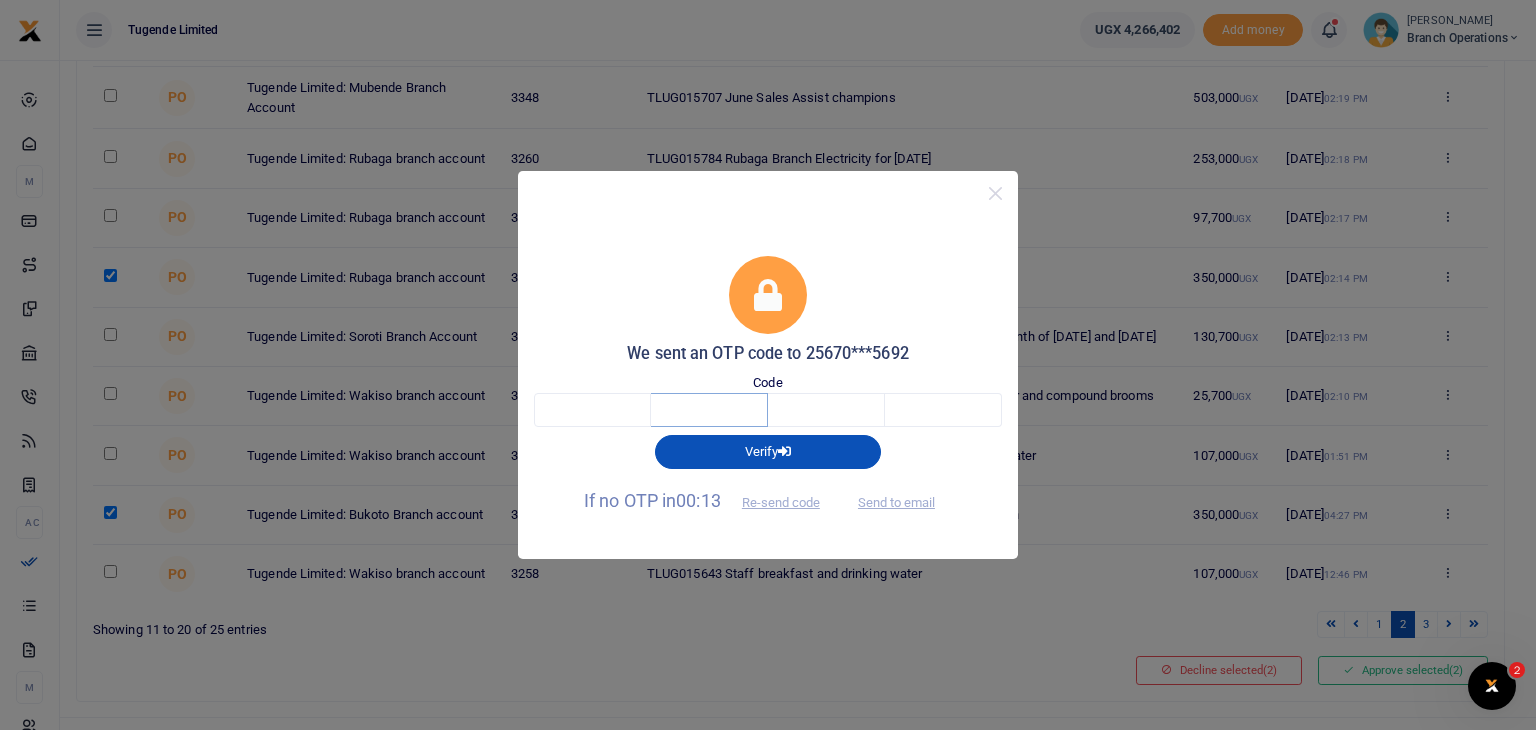 click at bounding box center (709, 410) 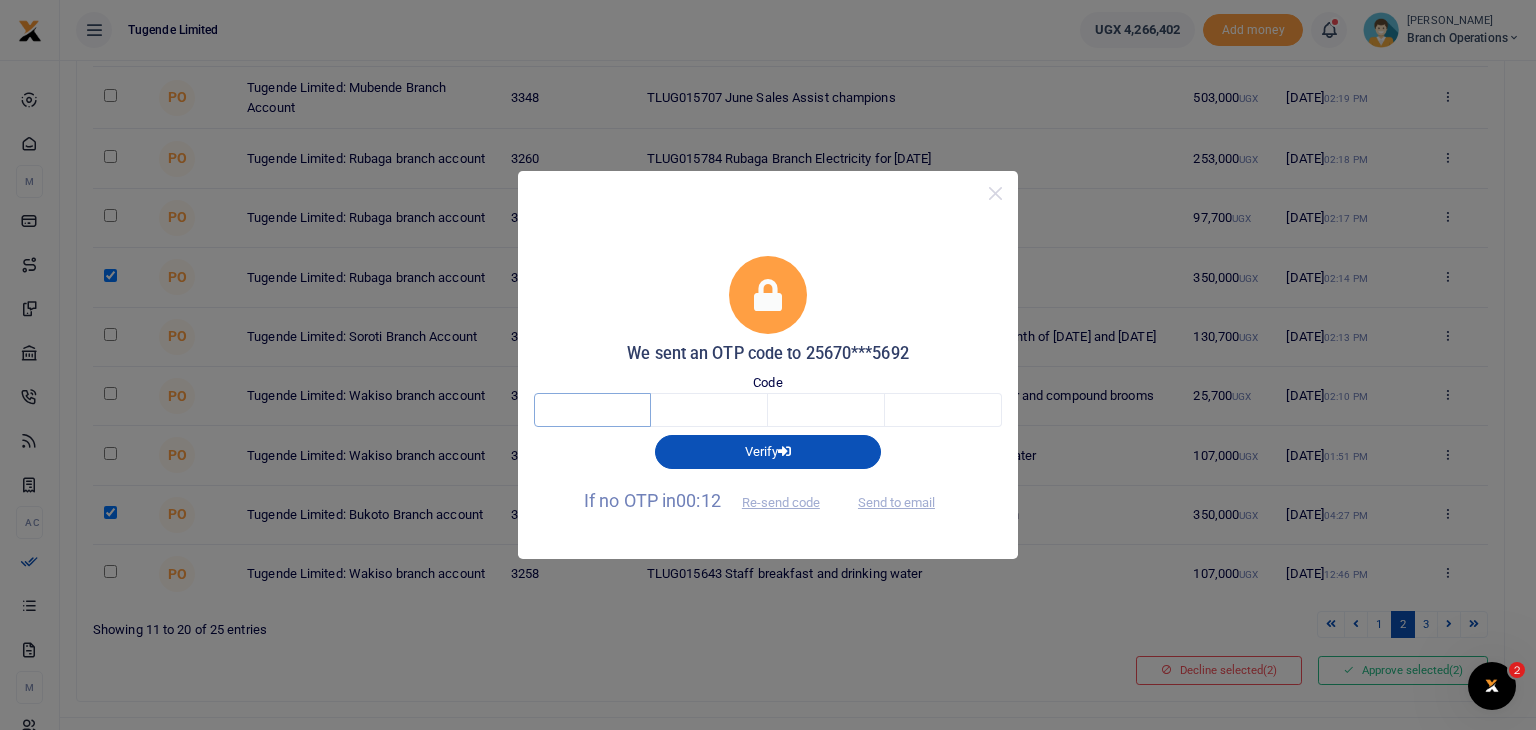 click at bounding box center [592, 410] 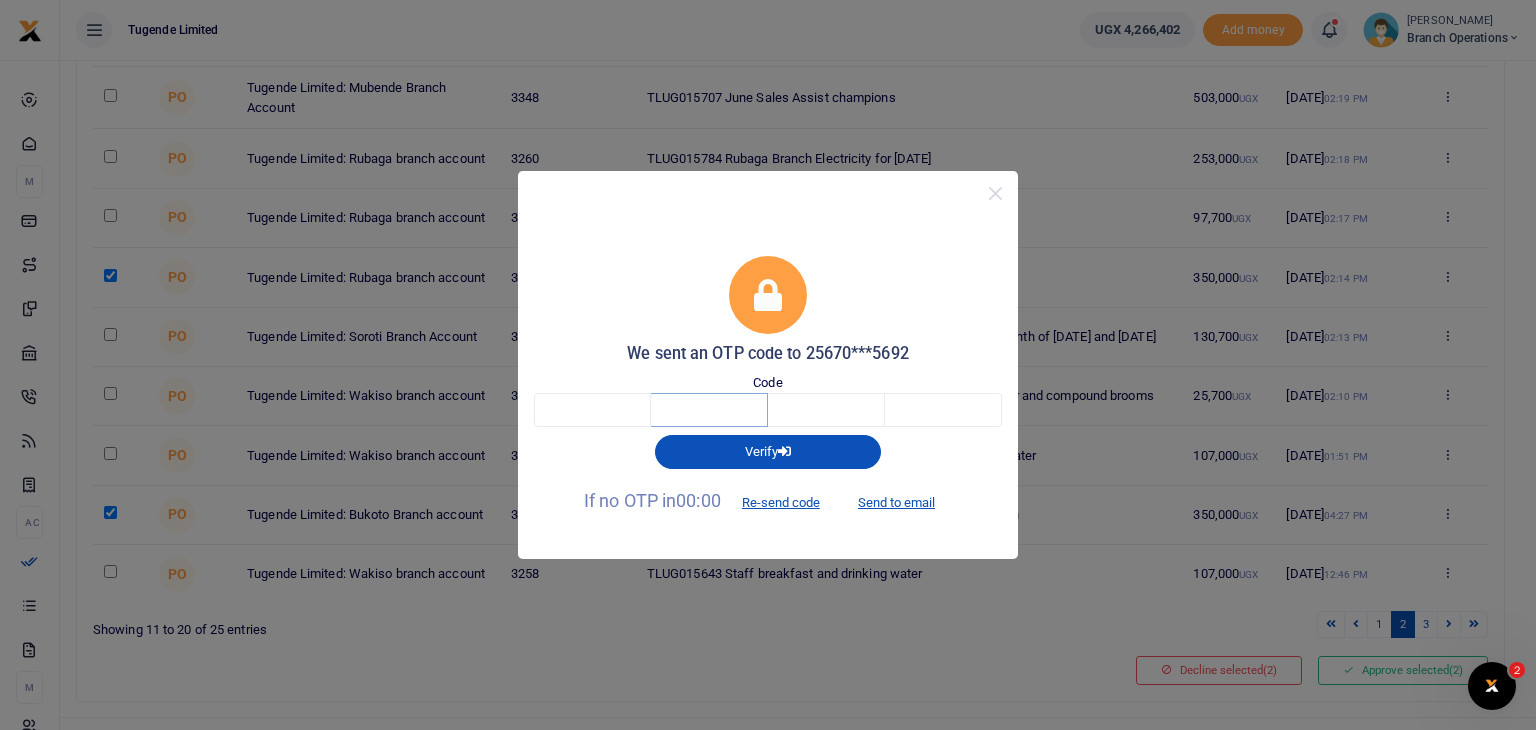 click at bounding box center (709, 410) 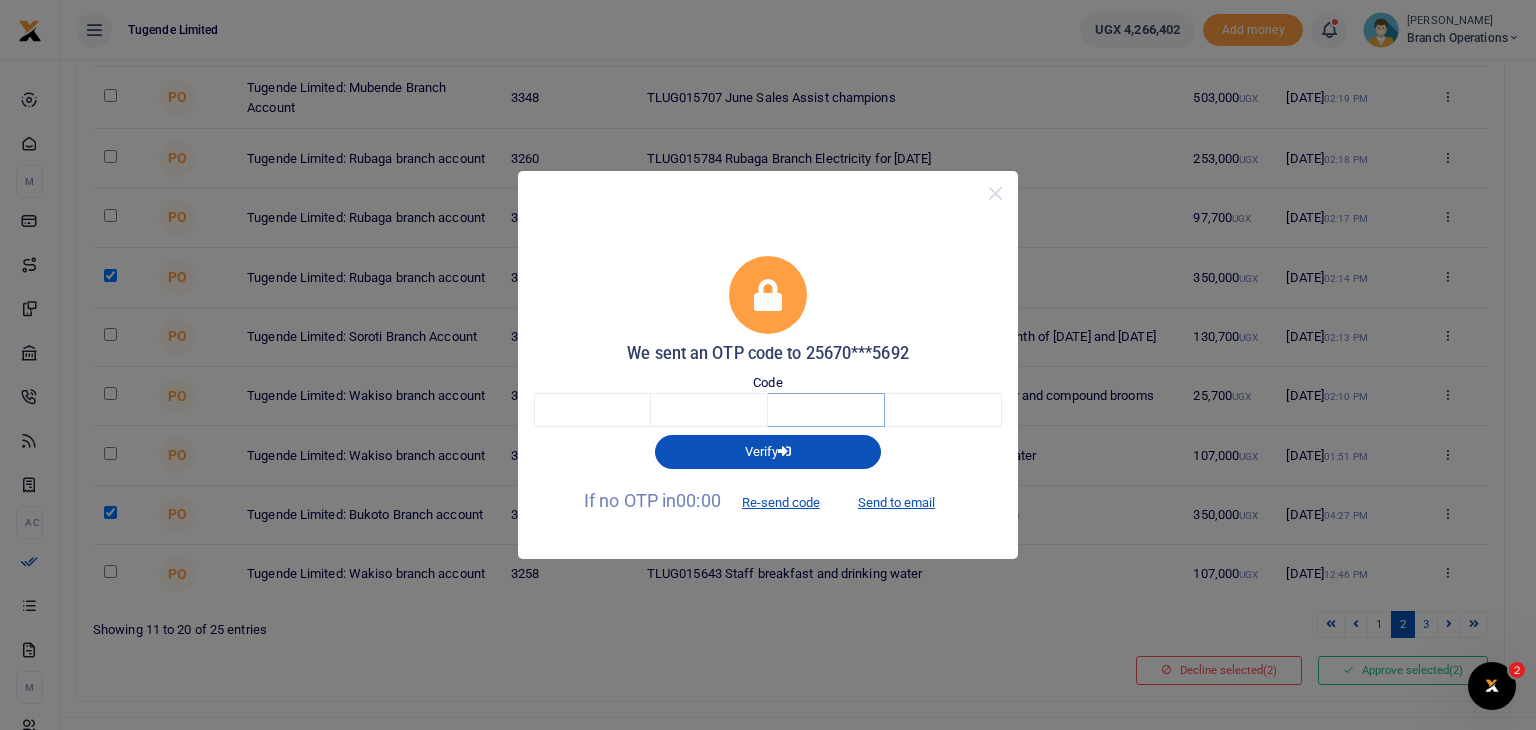 click at bounding box center [826, 410] 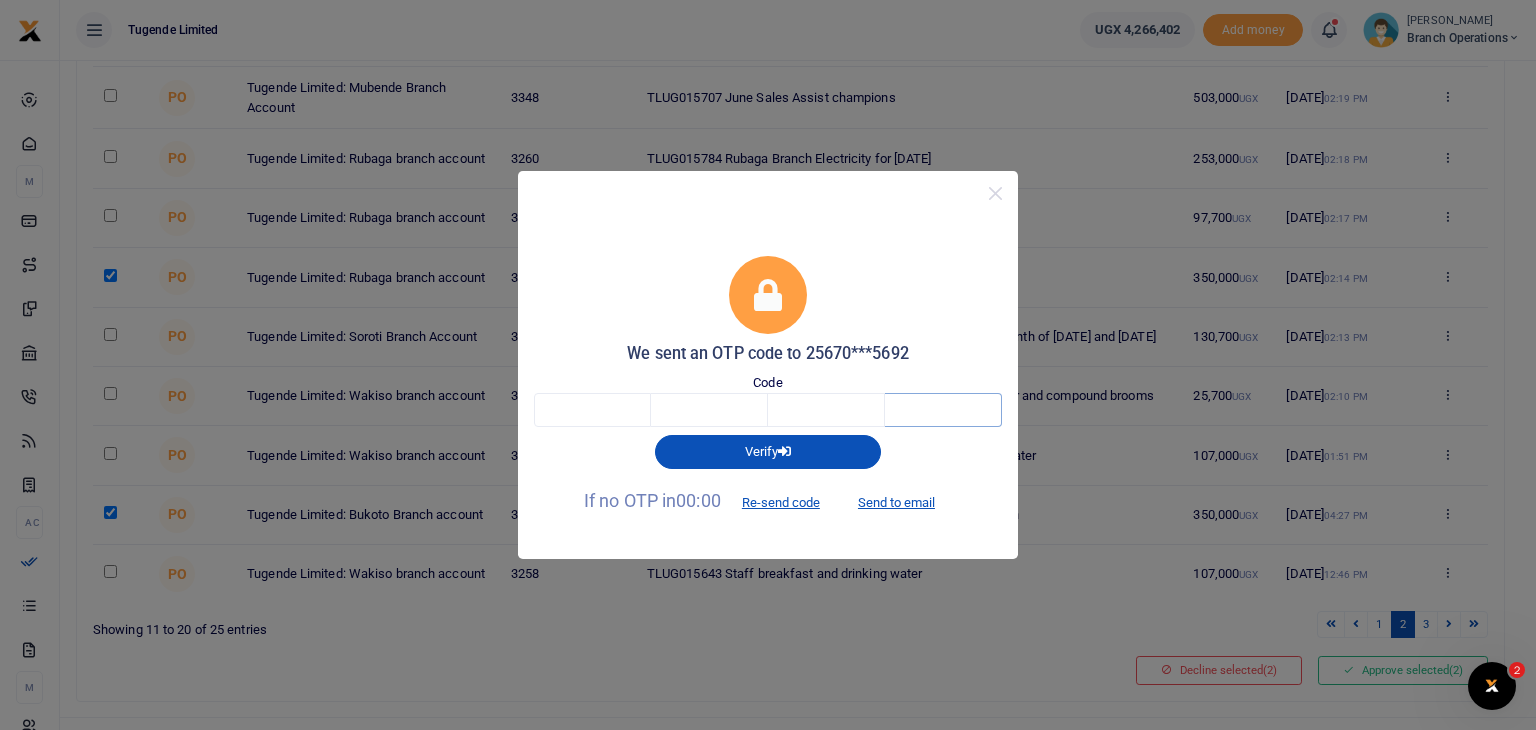 click at bounding box center (943, 410) 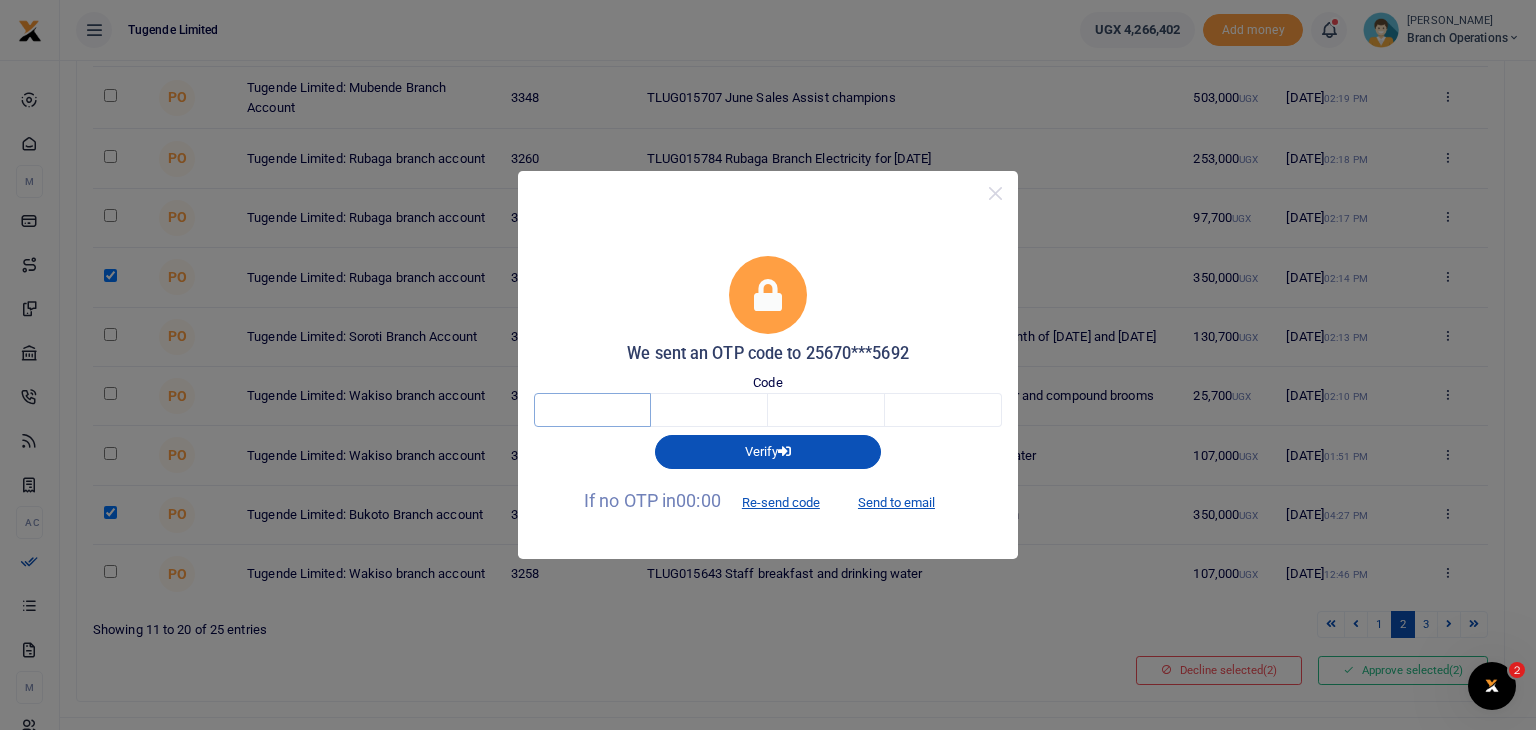 click at bounding box center (592, 410) 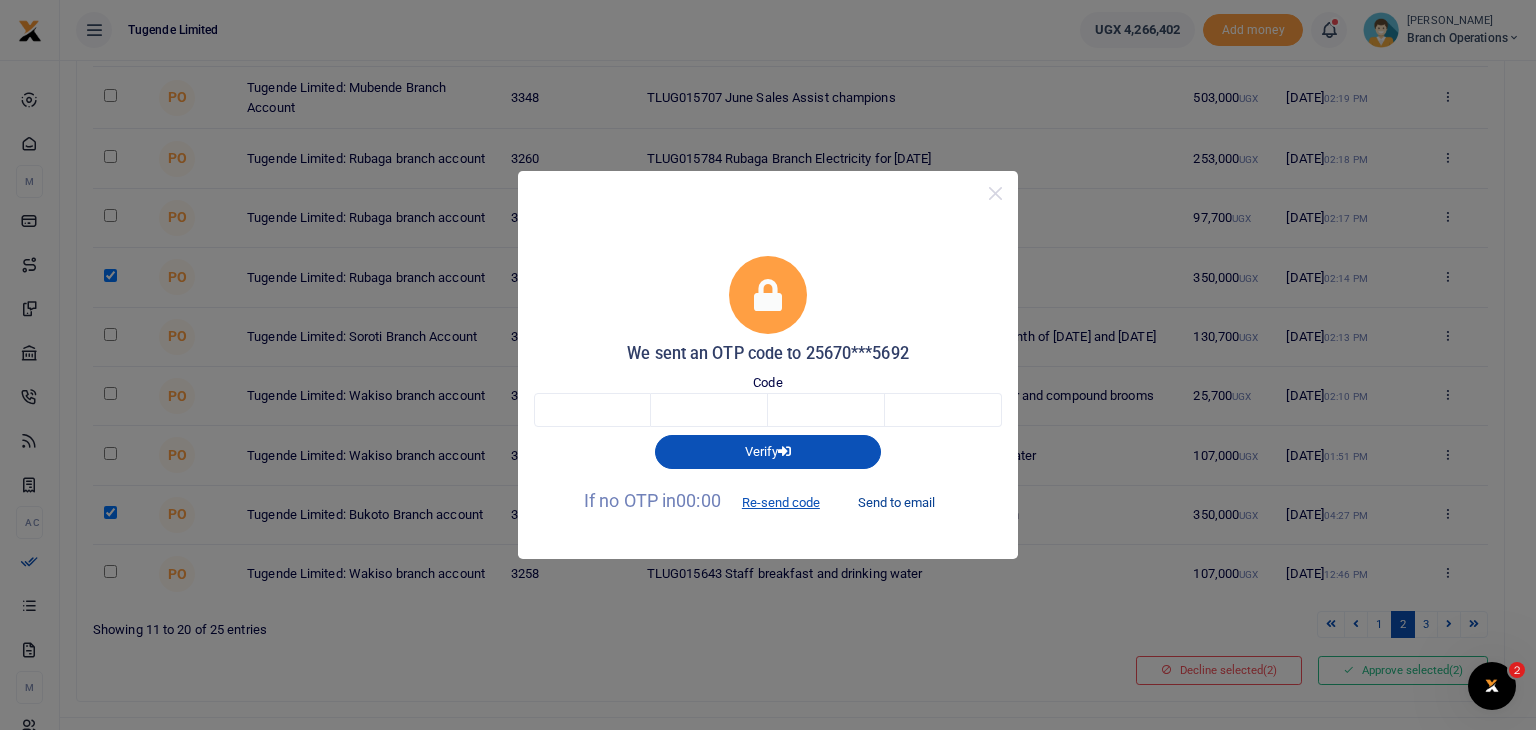 click on "Send to email" at bounding box center [896, 502] 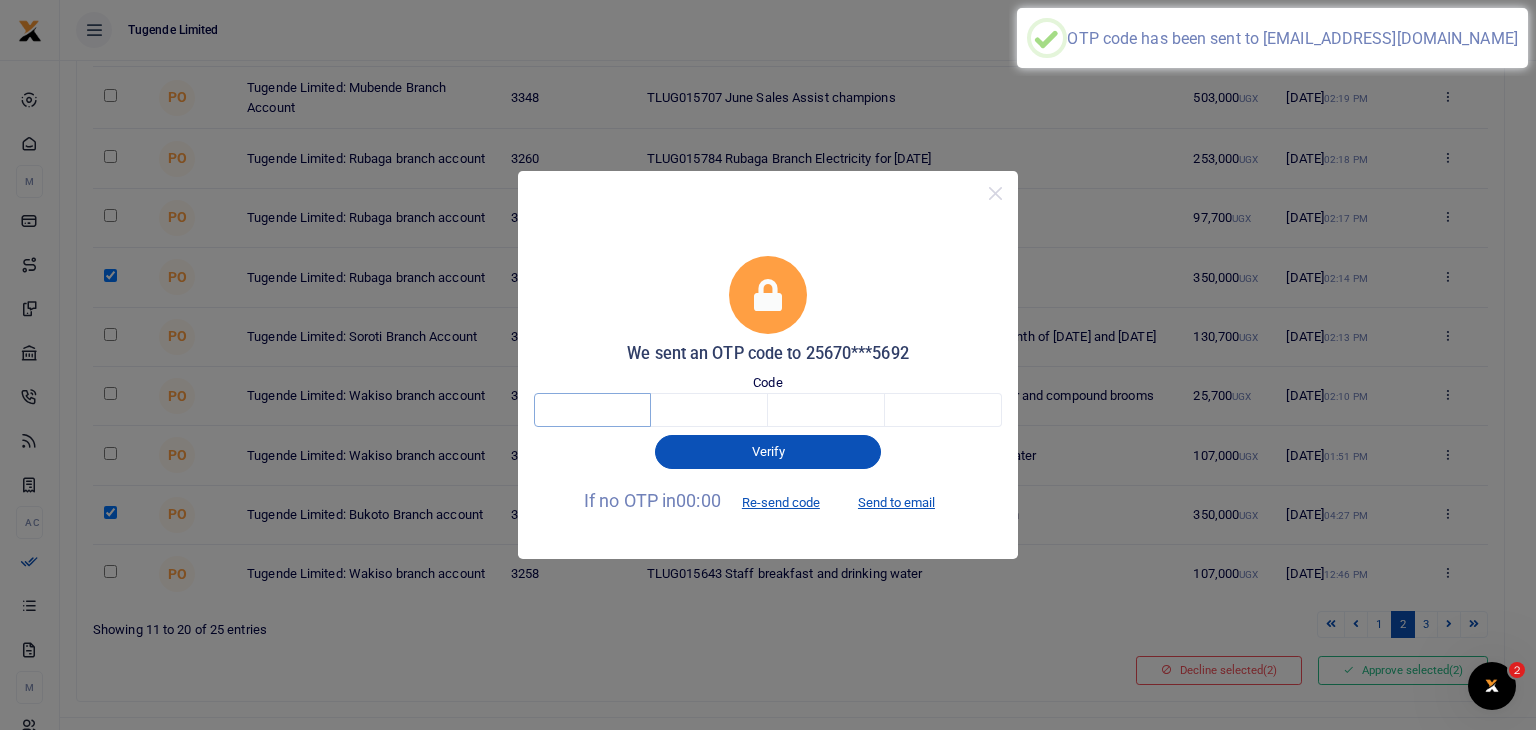 click at bounding box center [592, 410] 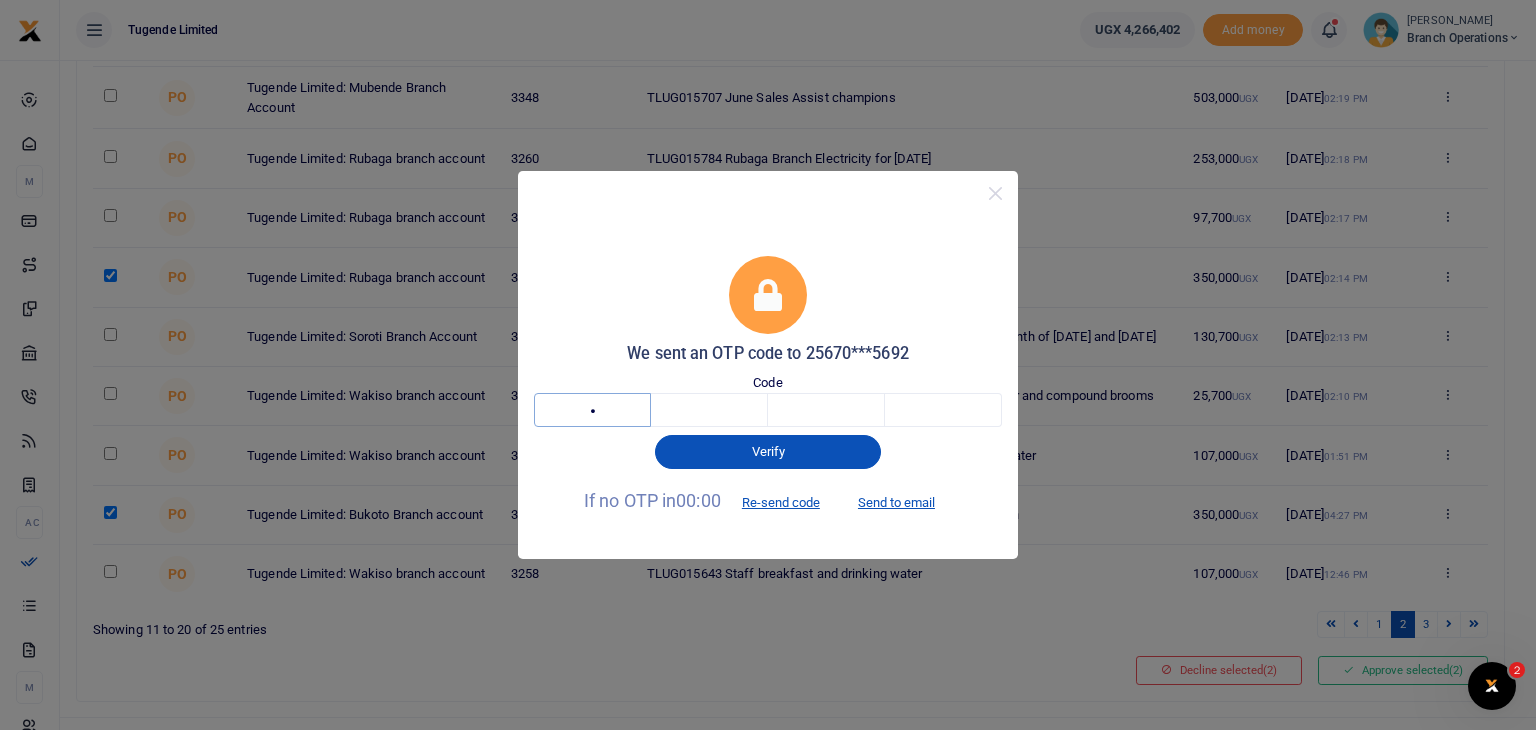 type on "2" 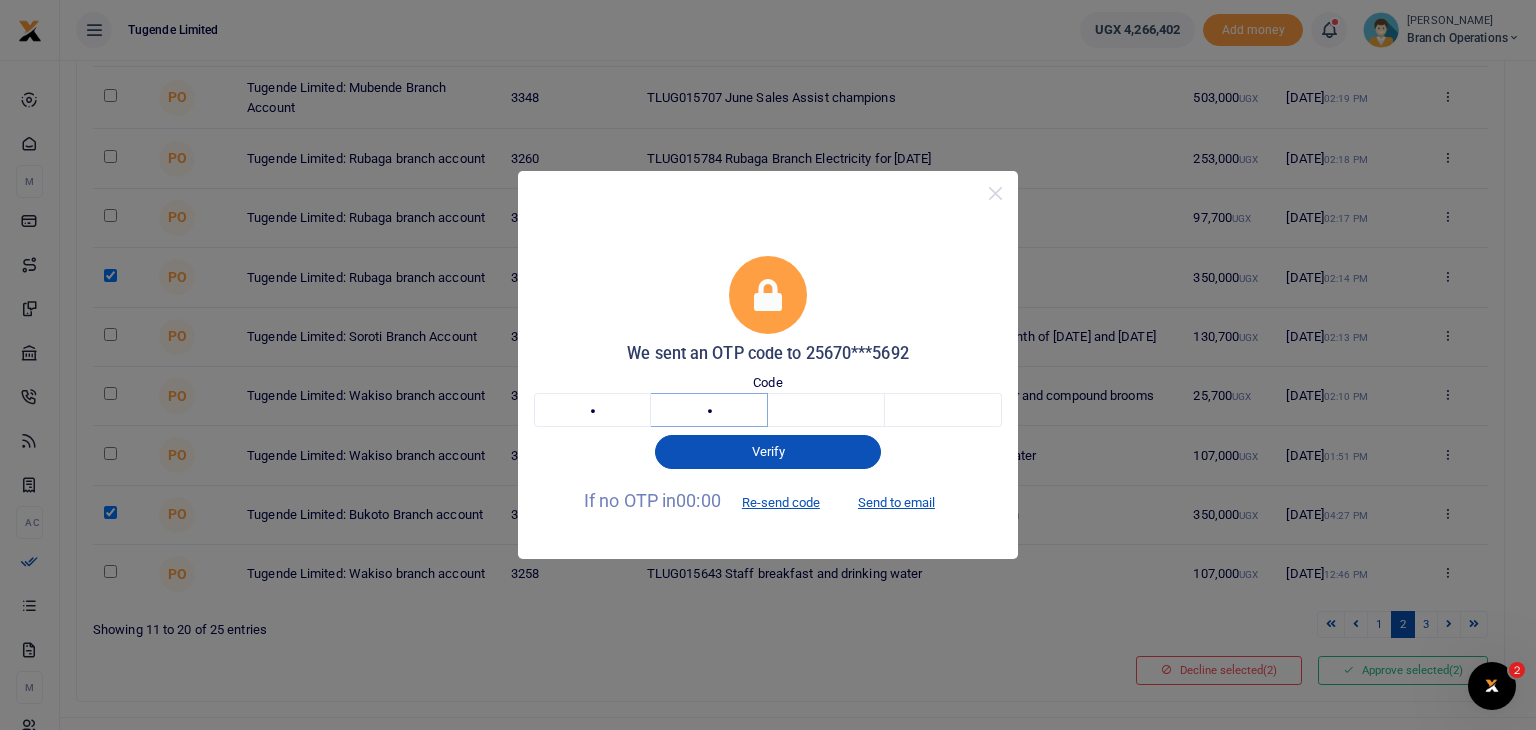 type on "4" 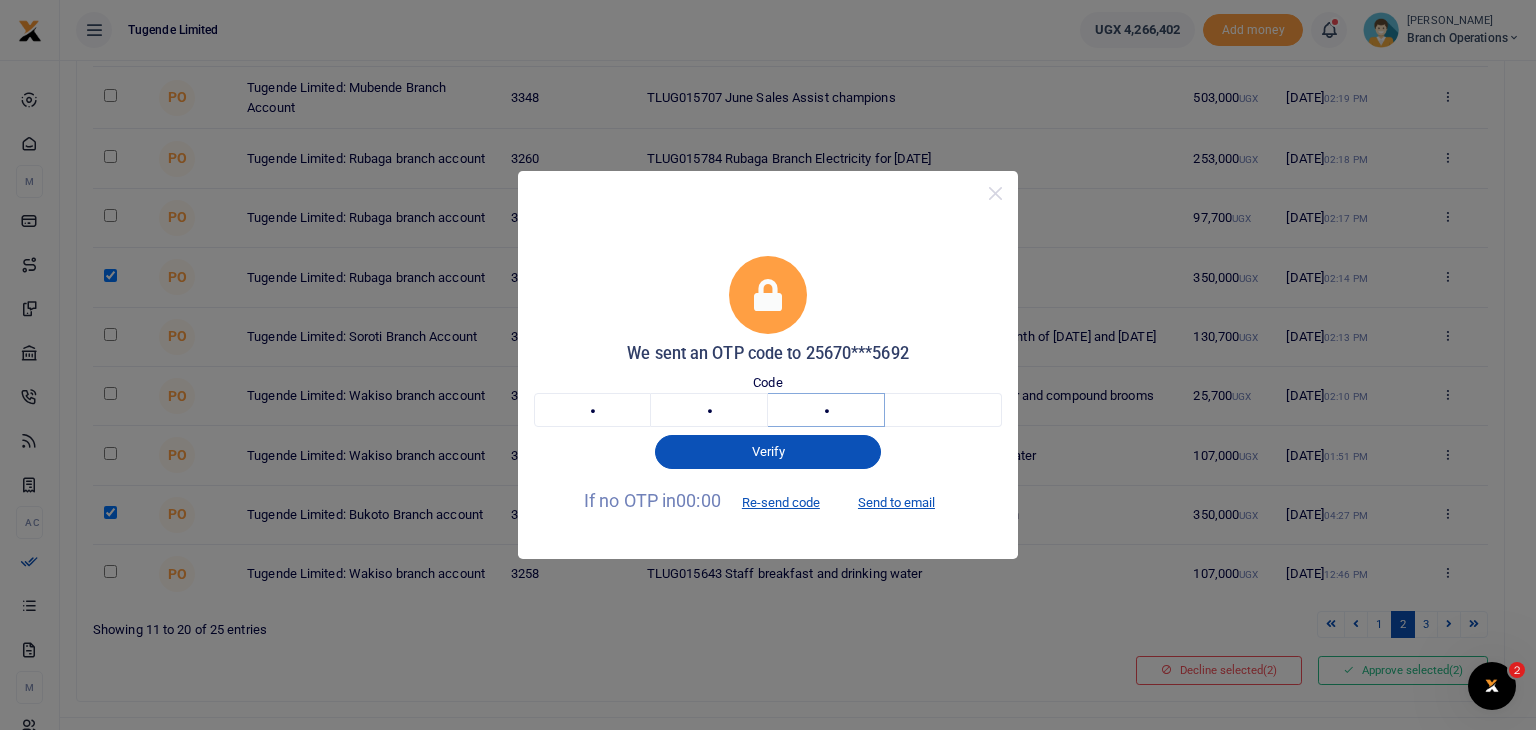 type on "0" 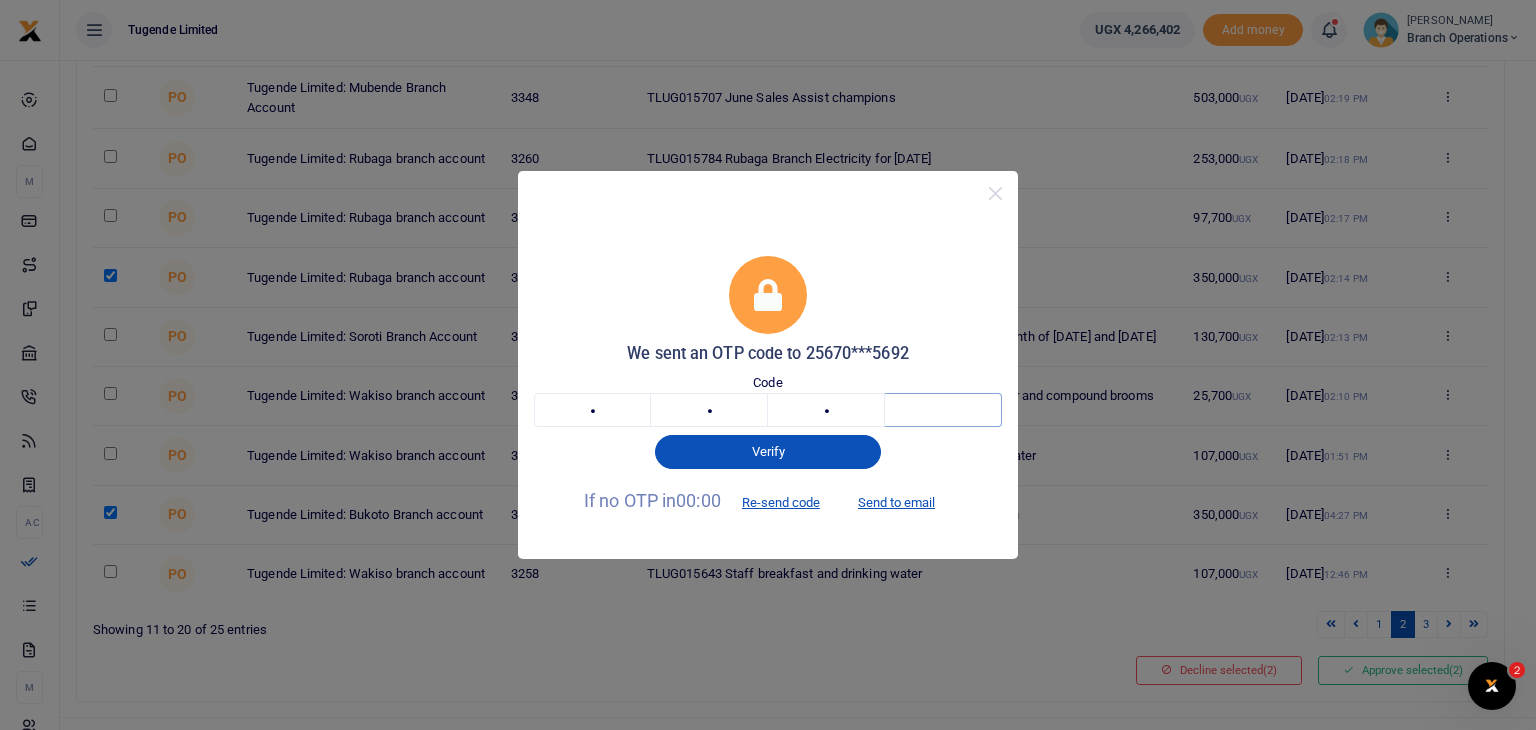 type on "9" 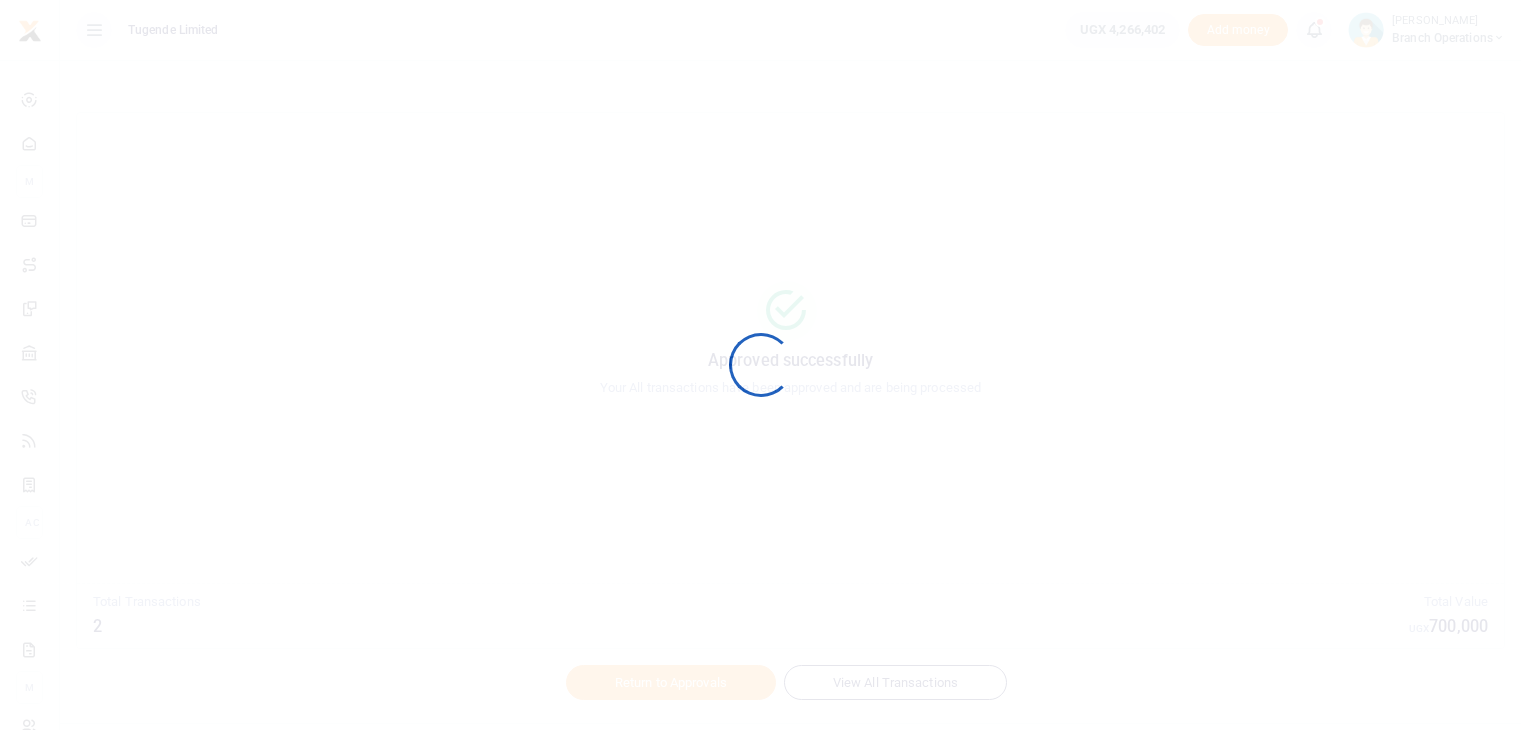 scroll, scrollTop: 0, scrollLeft: 0, axis: both 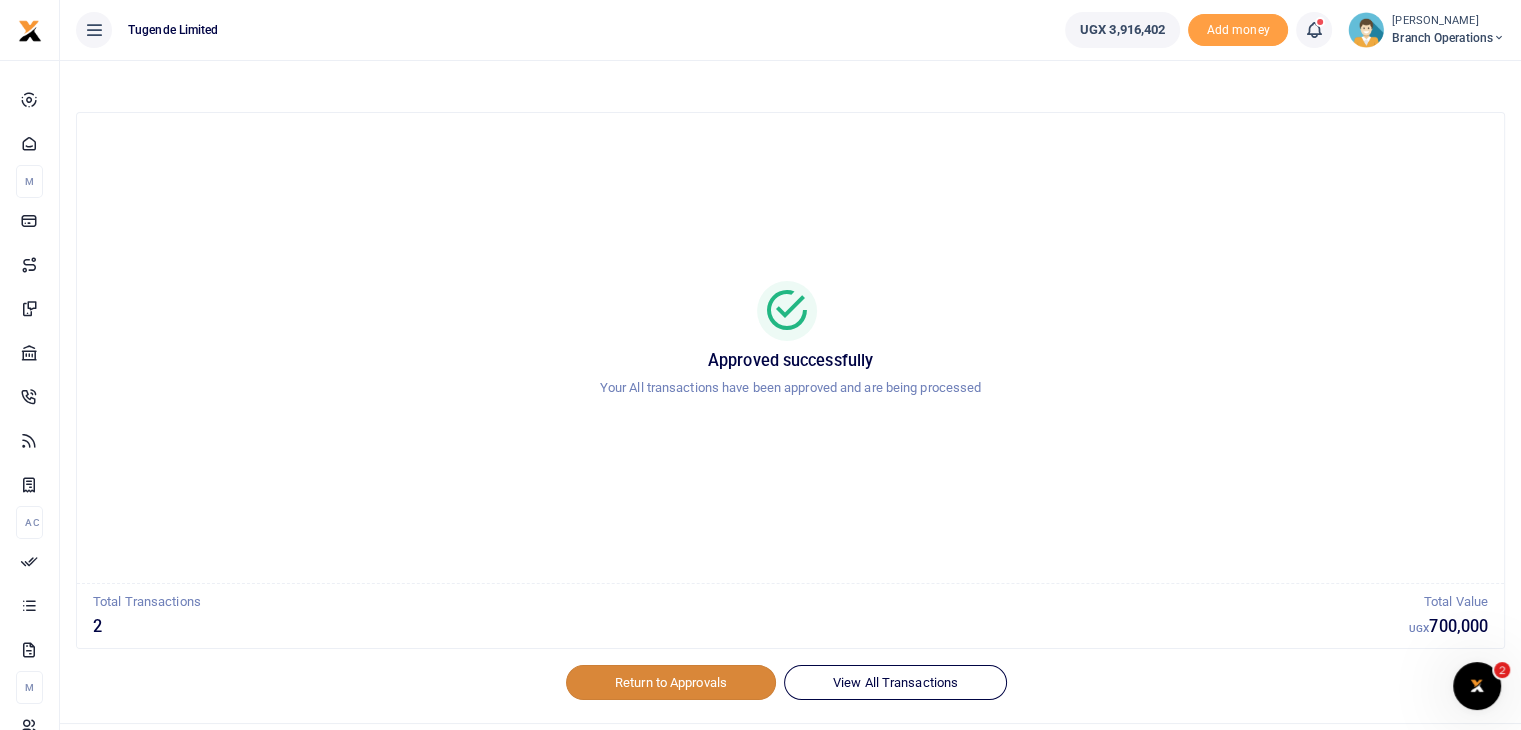 click on "Return to Approvals" at bounding box center [671, 682] 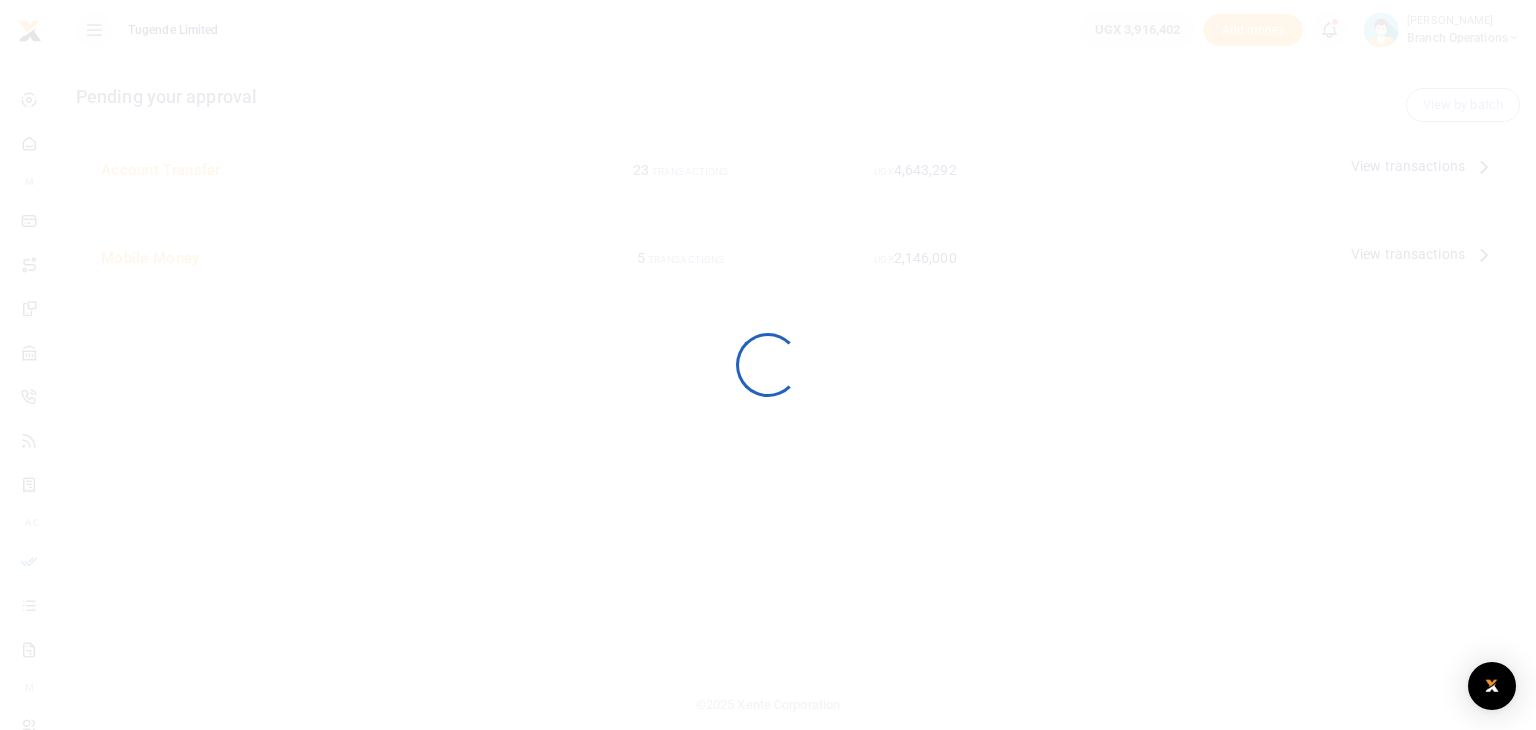 scroll, scrollTop: 0, scrollLeft: 0, axis: both 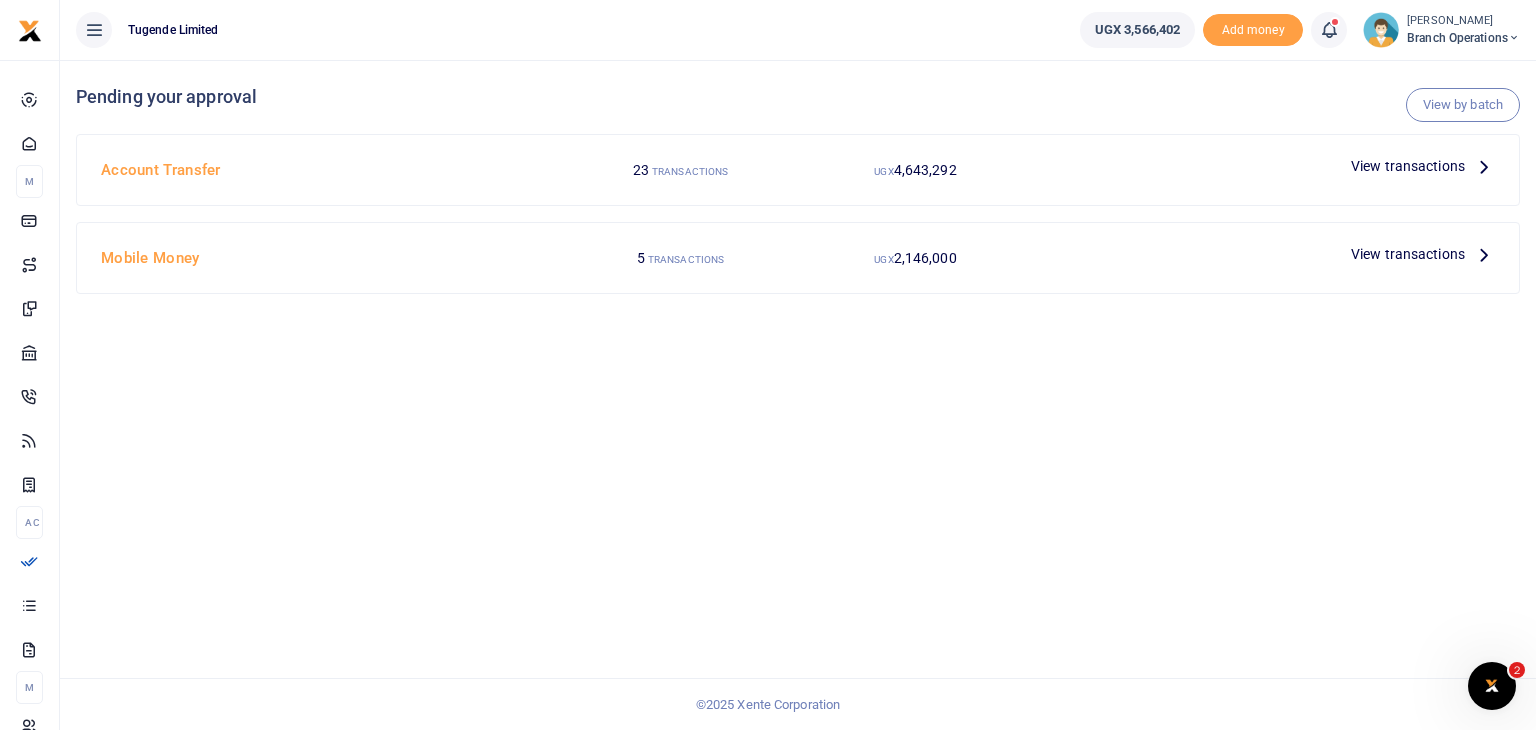 click on "View transactions" at bounding box center (1408, 254) 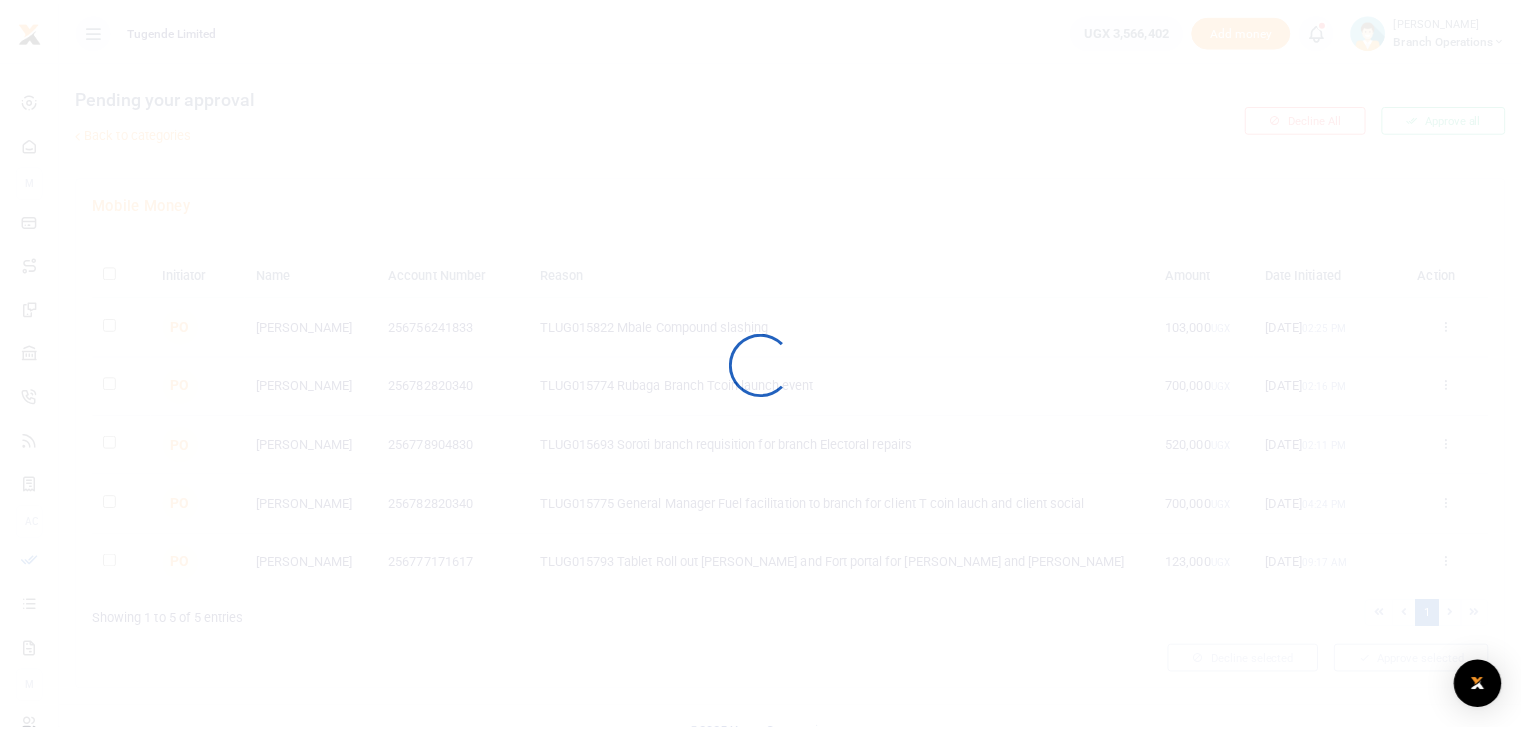 scroll, scrollTop: 0, scrollLeft: 0, axis: both 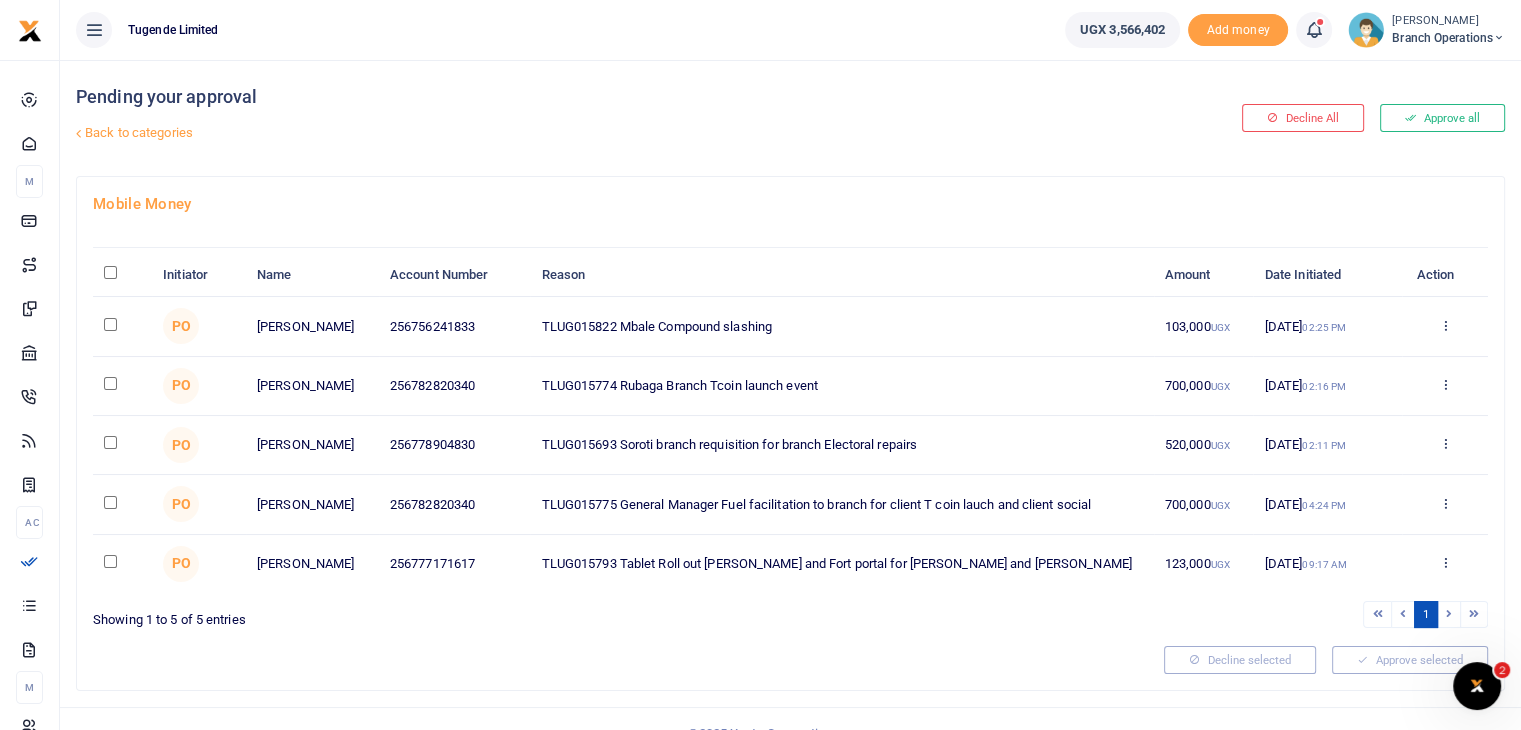 click at bounding box center [110, 383] 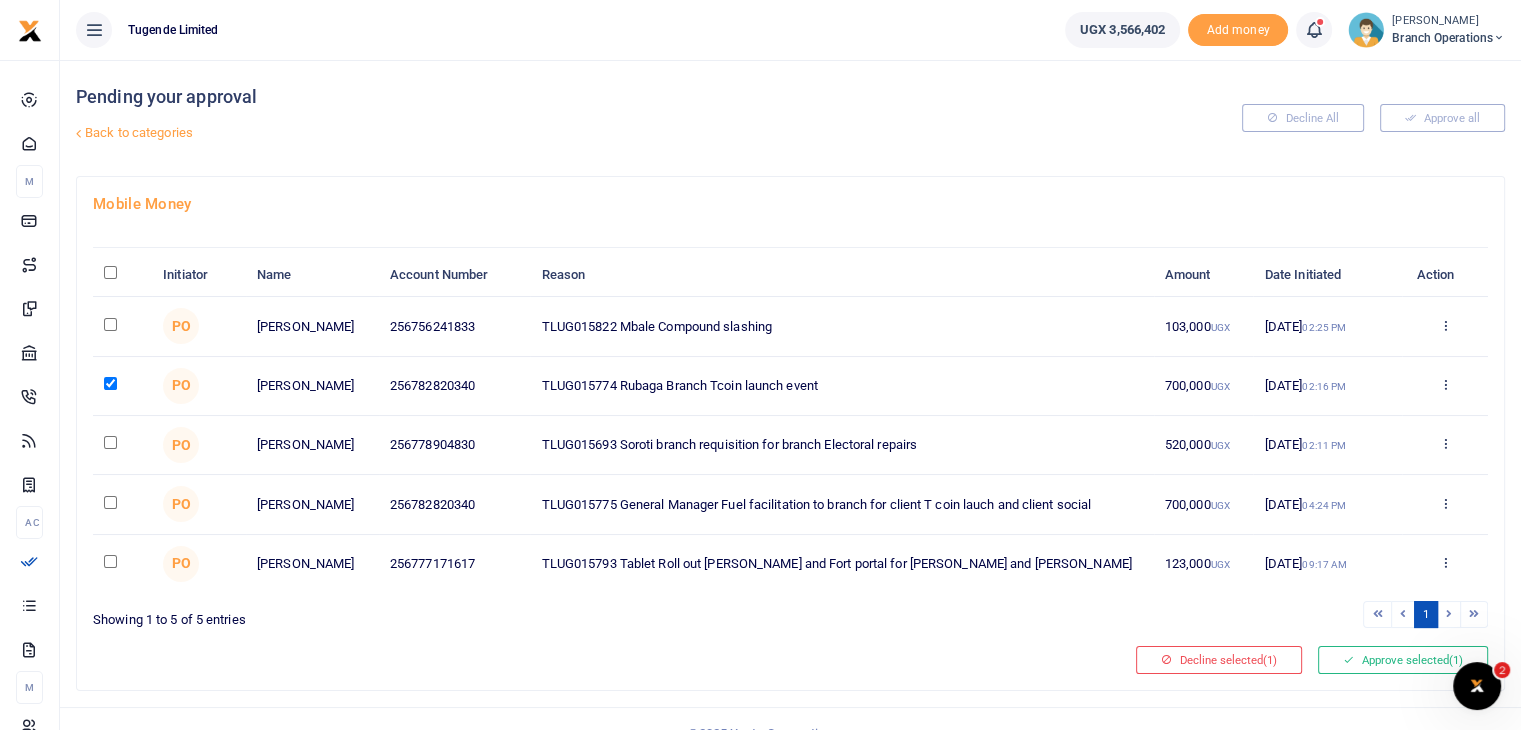 click at bounding box center [110, 502] 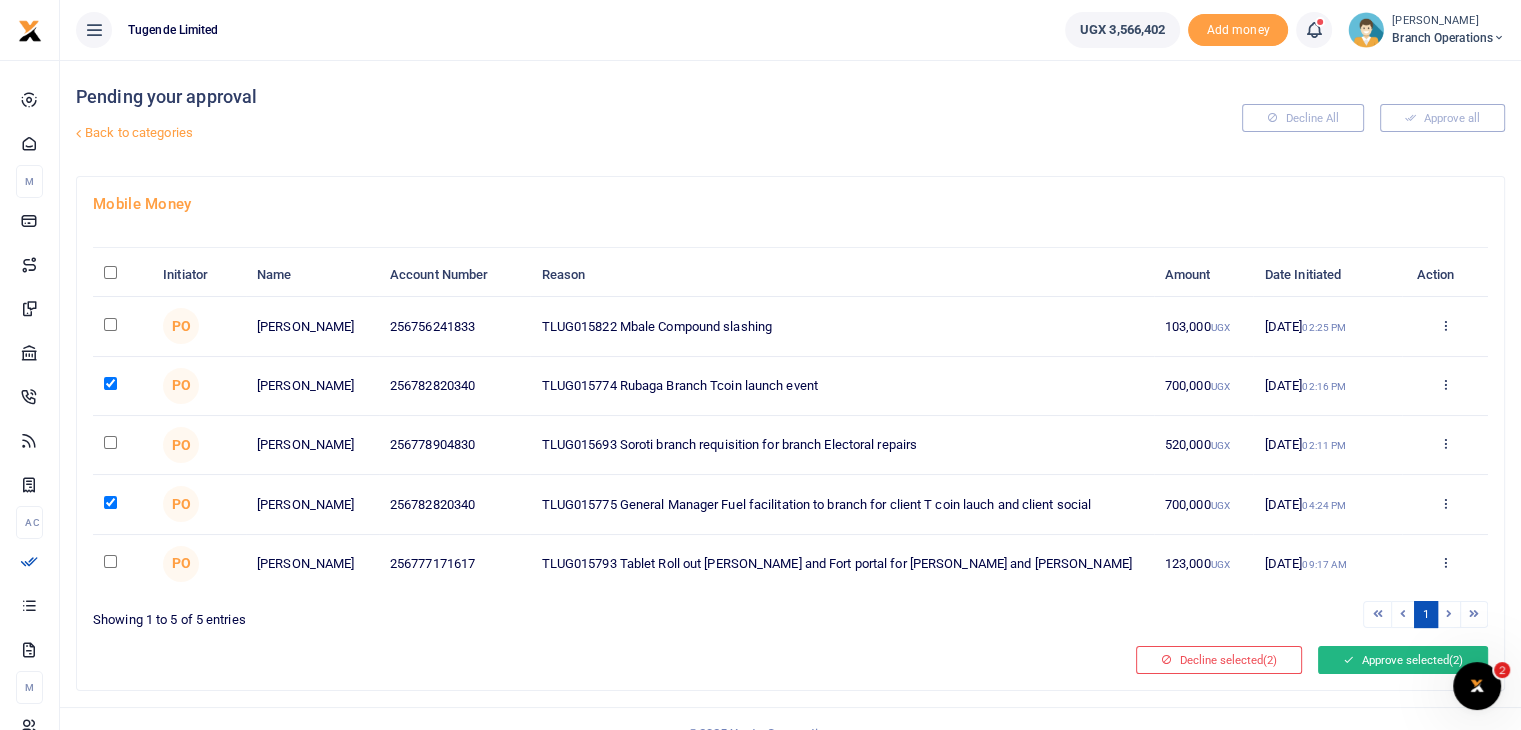 click on "Approve selected  (2)" at bounding box center [1403, 660] 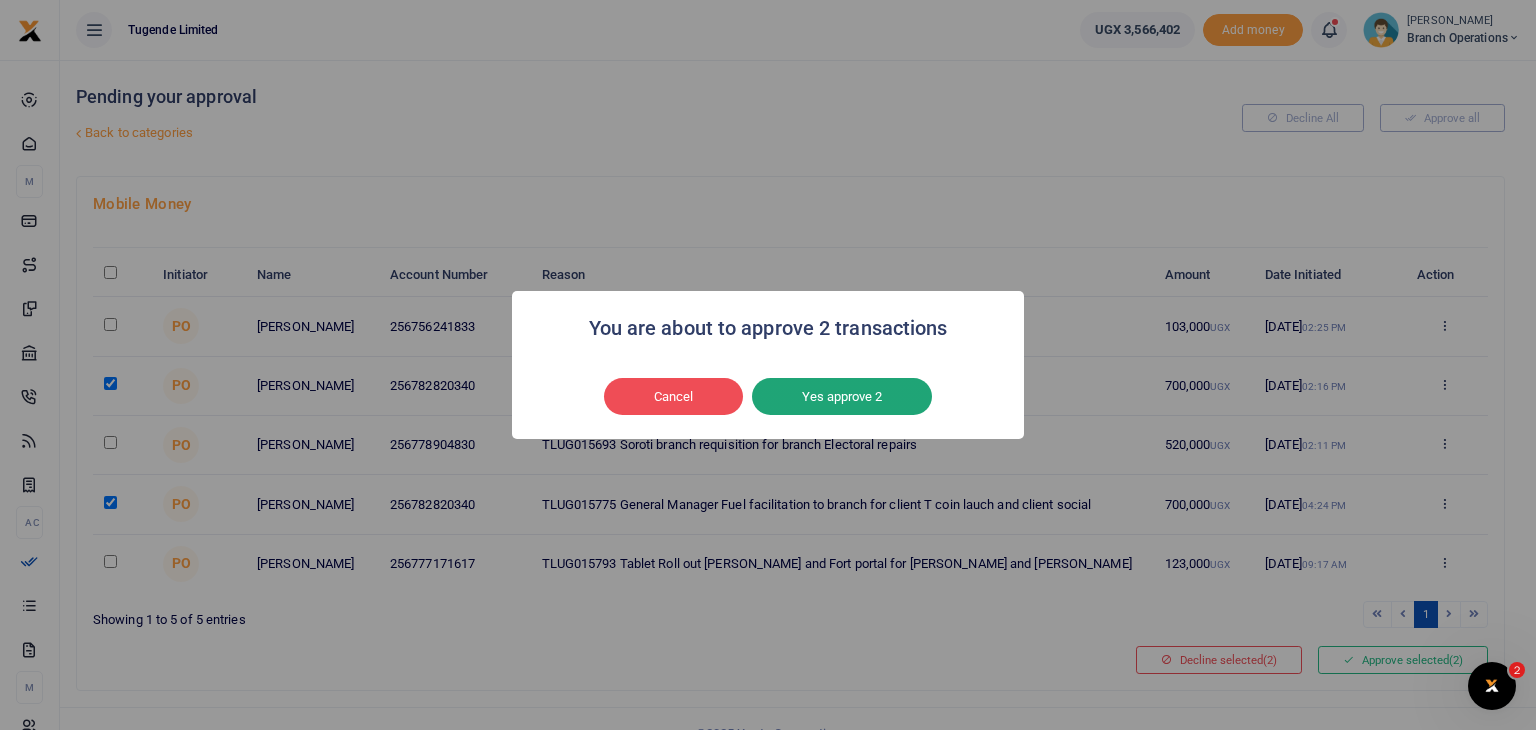 click on "Yes approve 2" at bounding box center (842, 397) 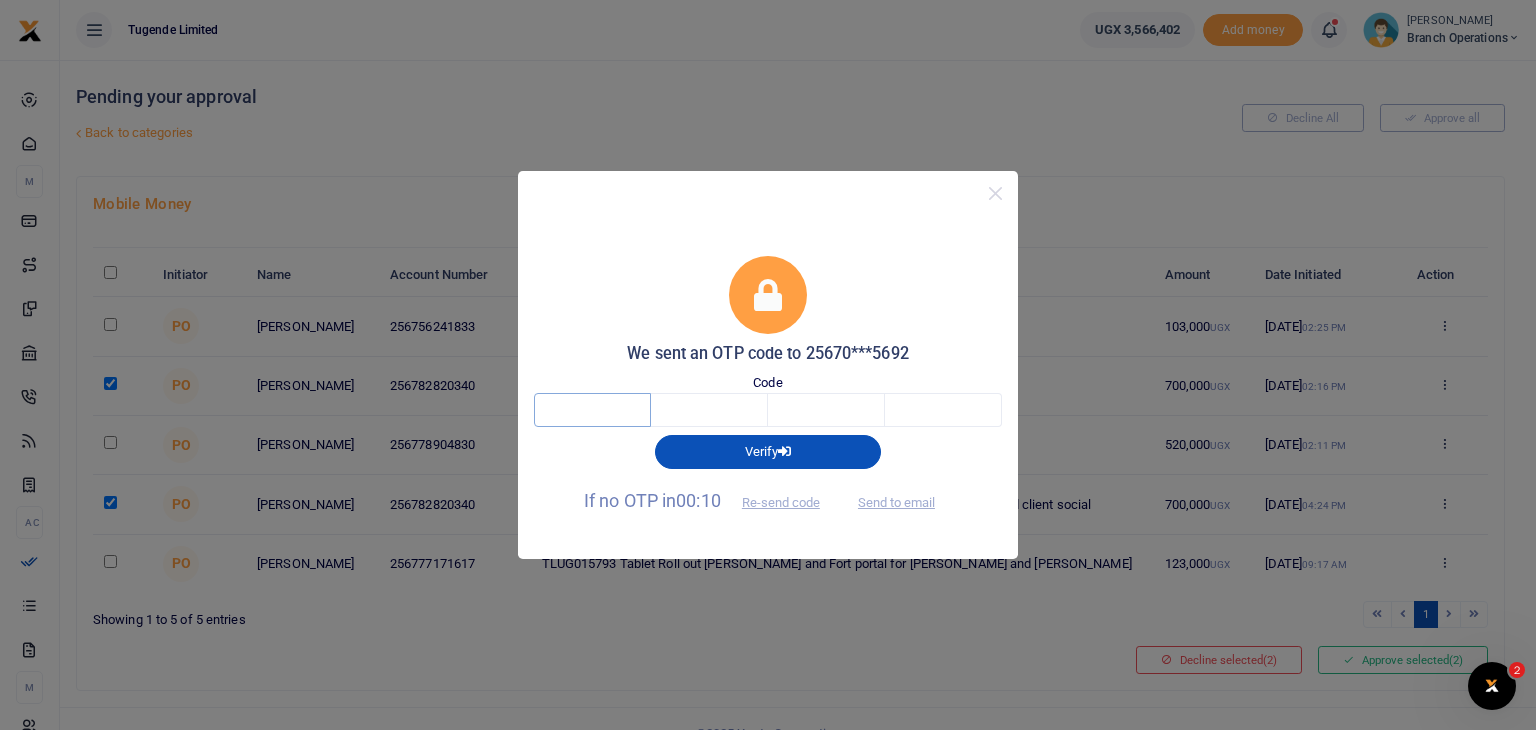 click at bounding box center [592, 410] 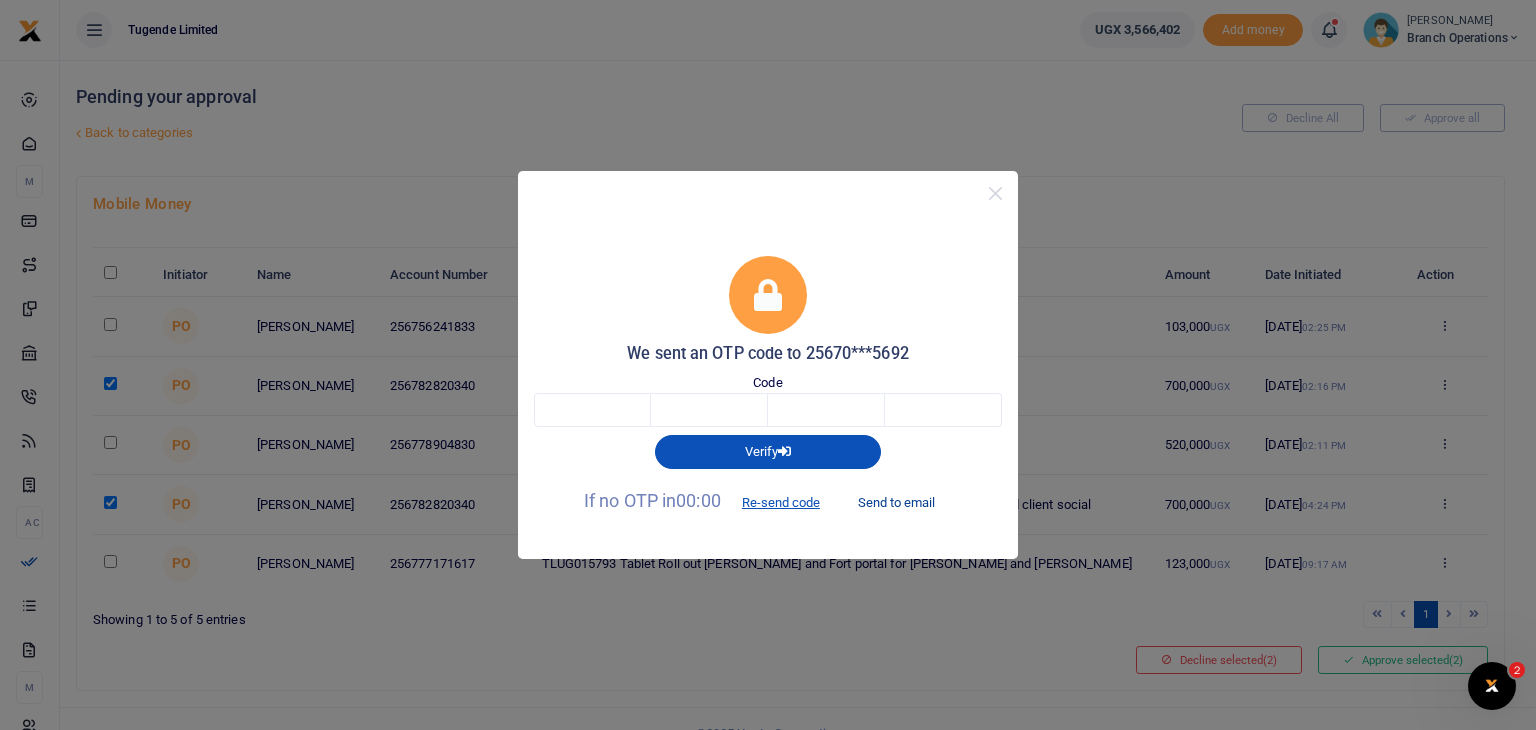 click on "Send to email" at bounding box center (896, 502) 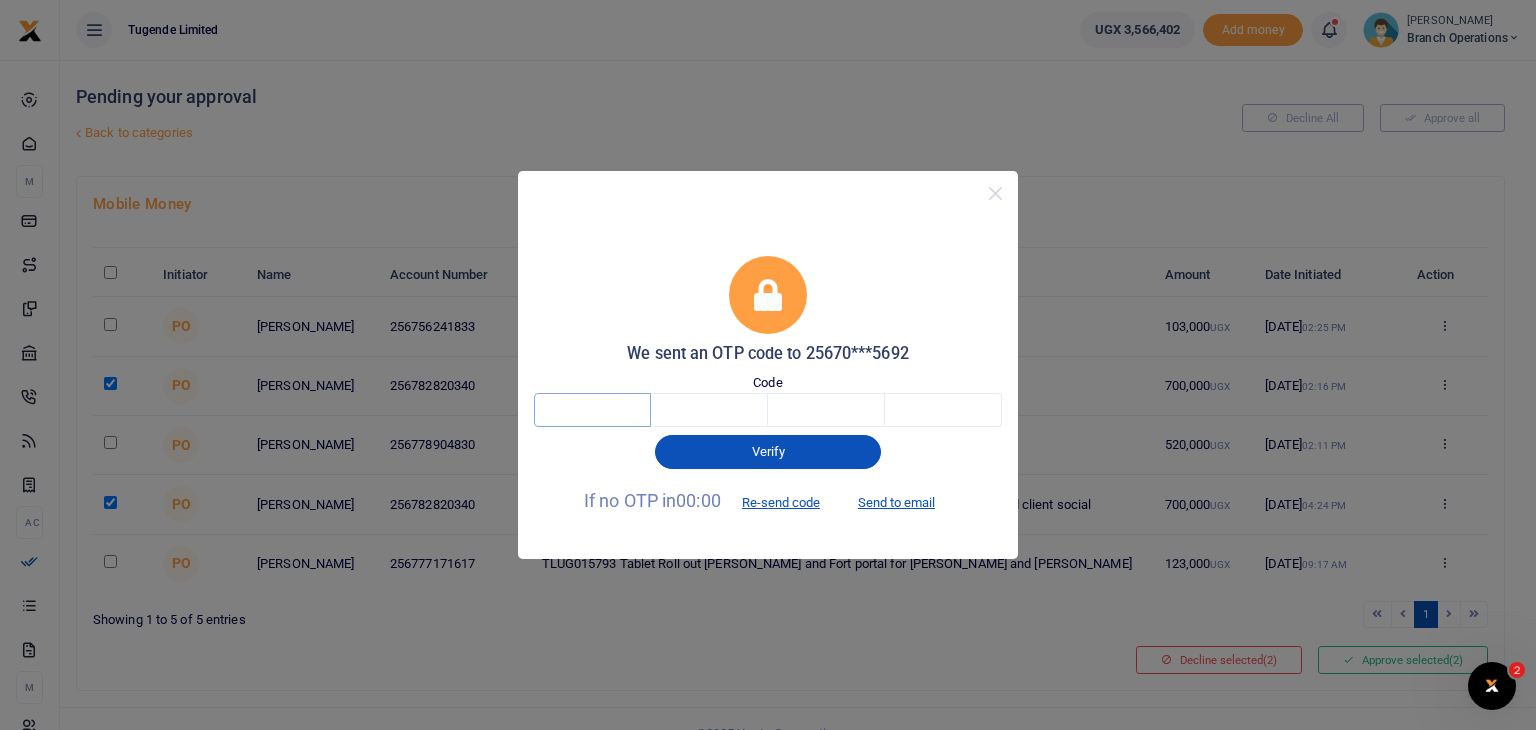 click at bounding box center [592, 410] 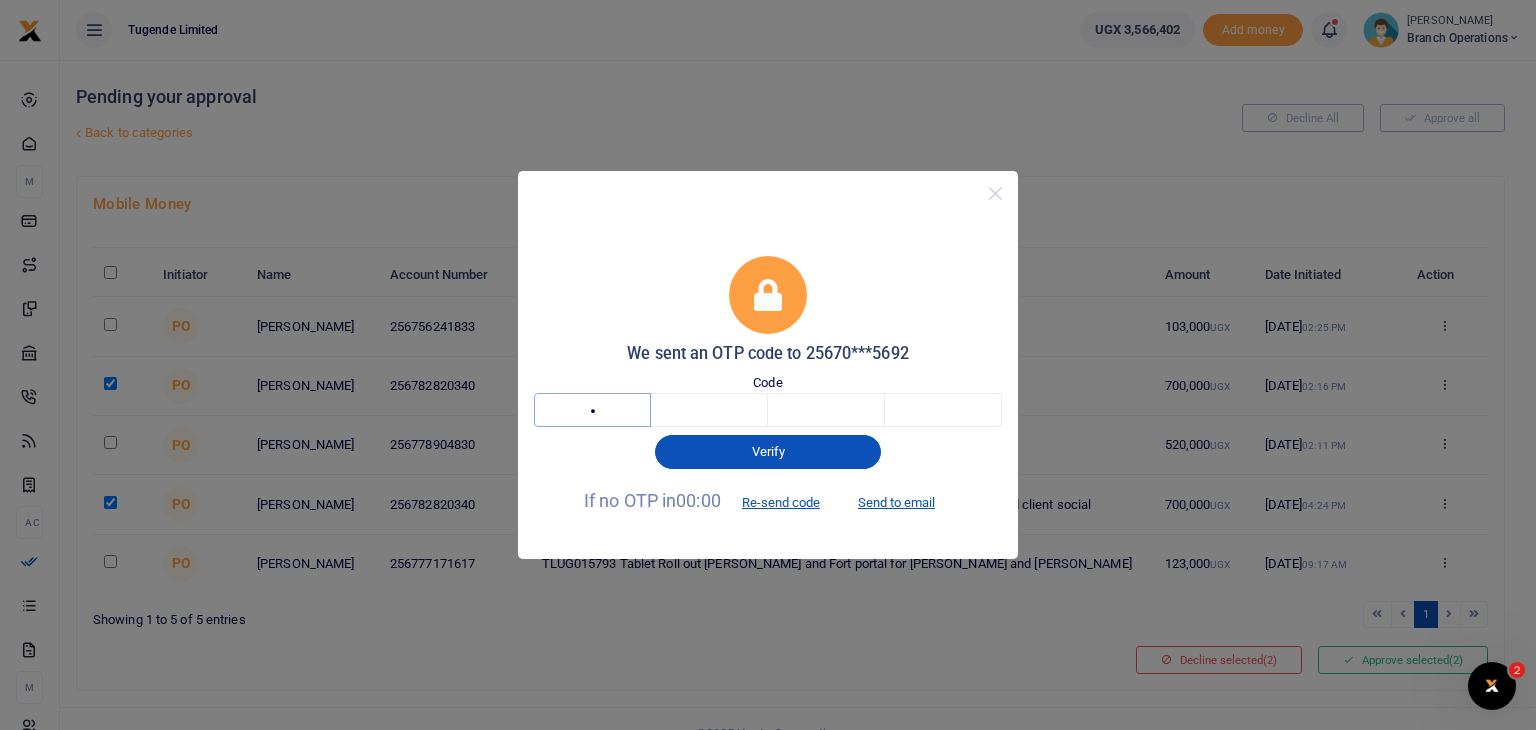 type on "6" 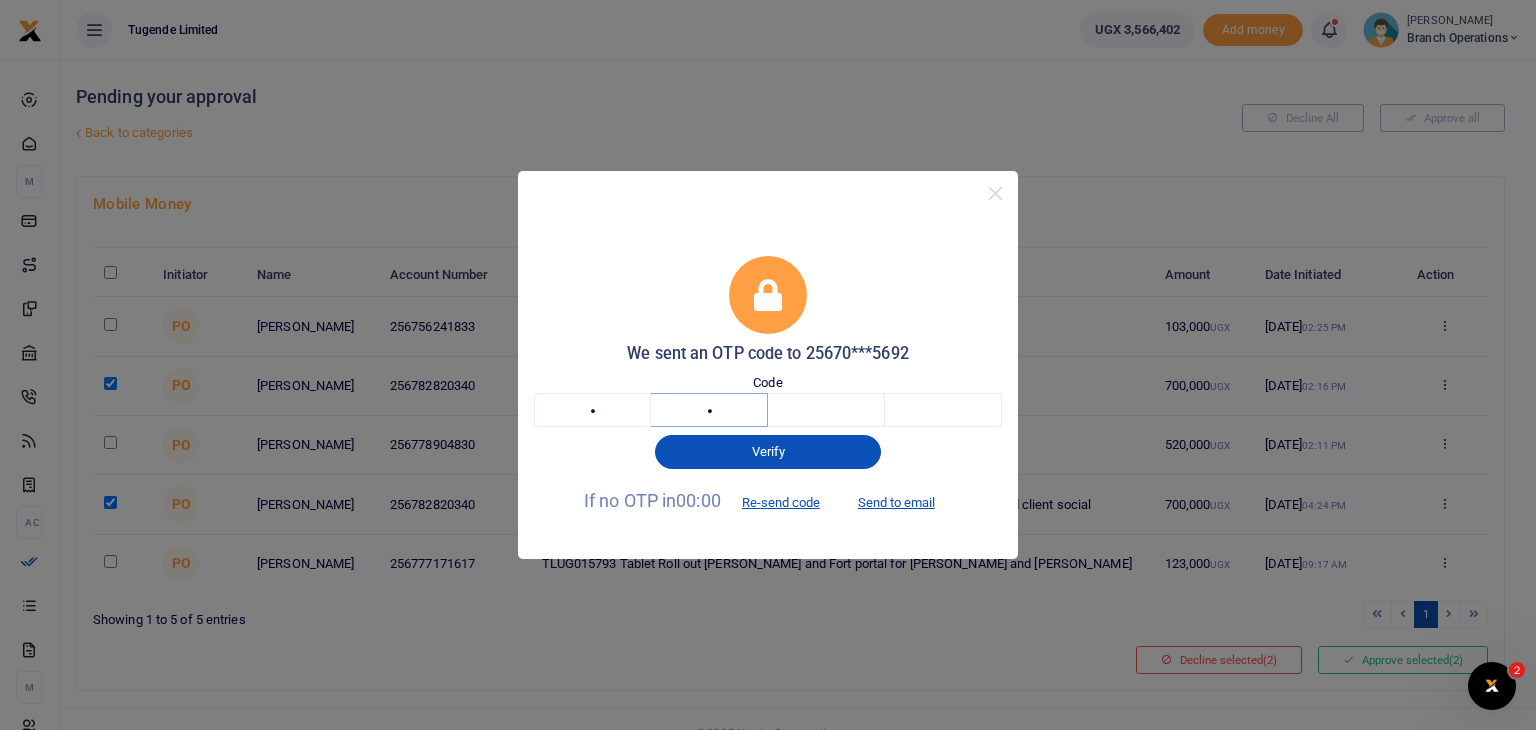 type on "0" 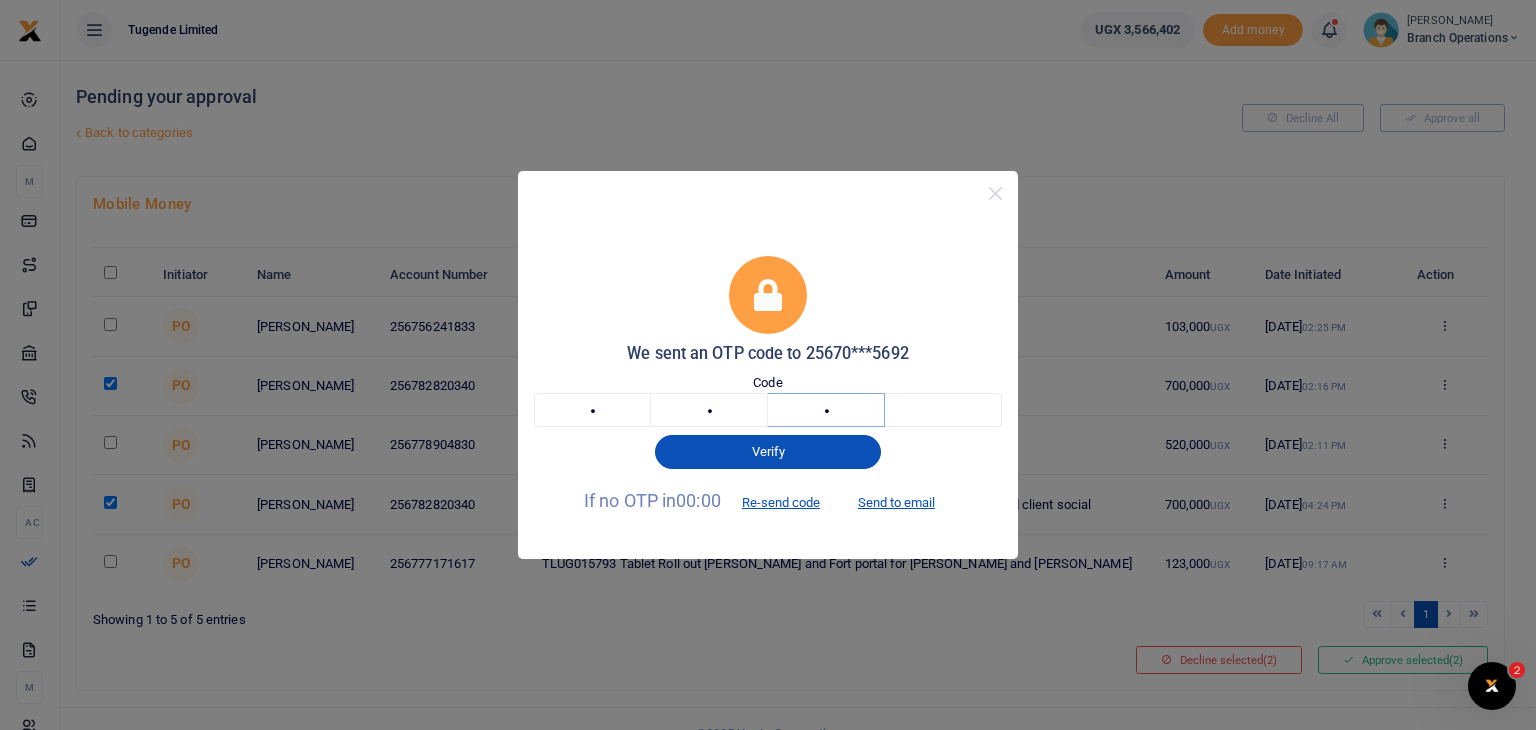 type on "2" 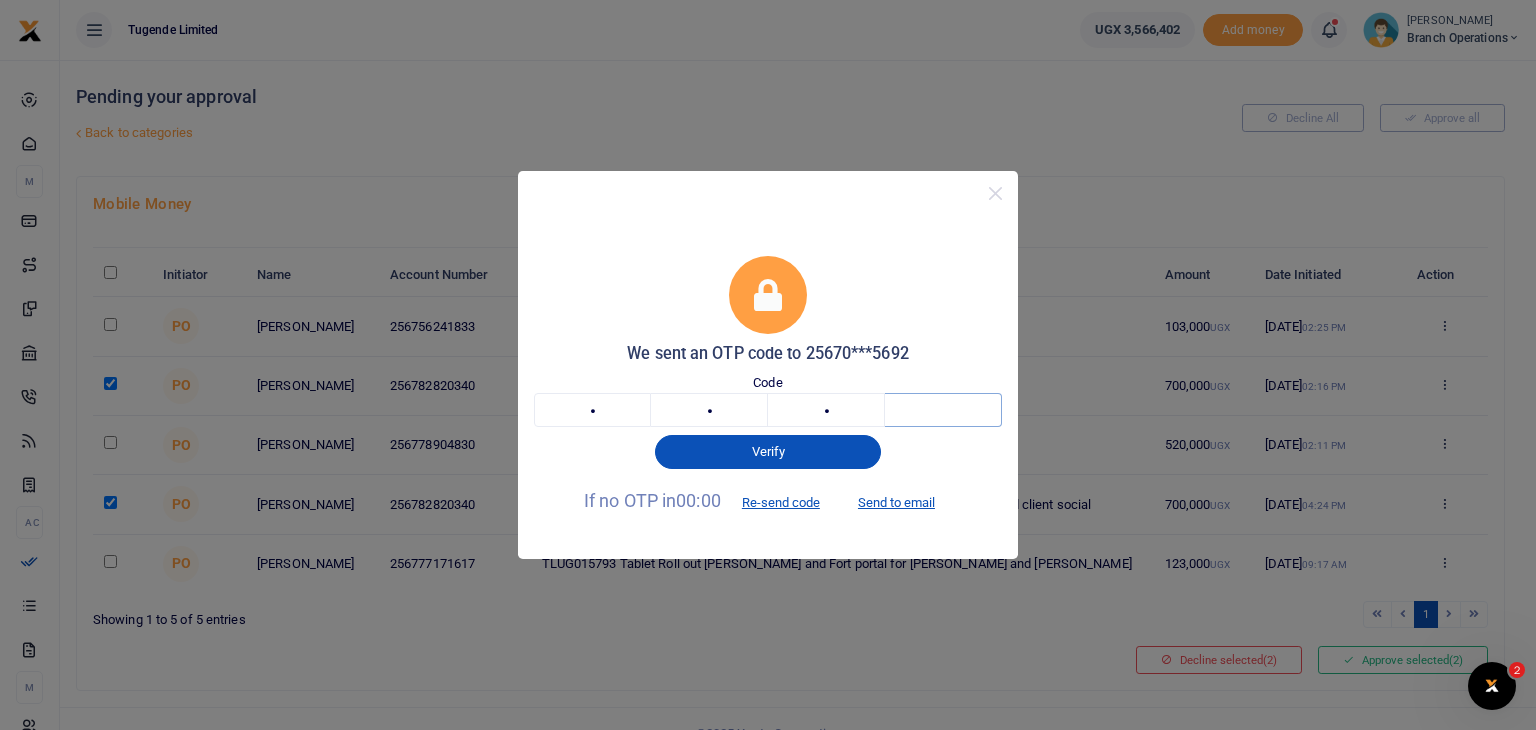 type on "7" 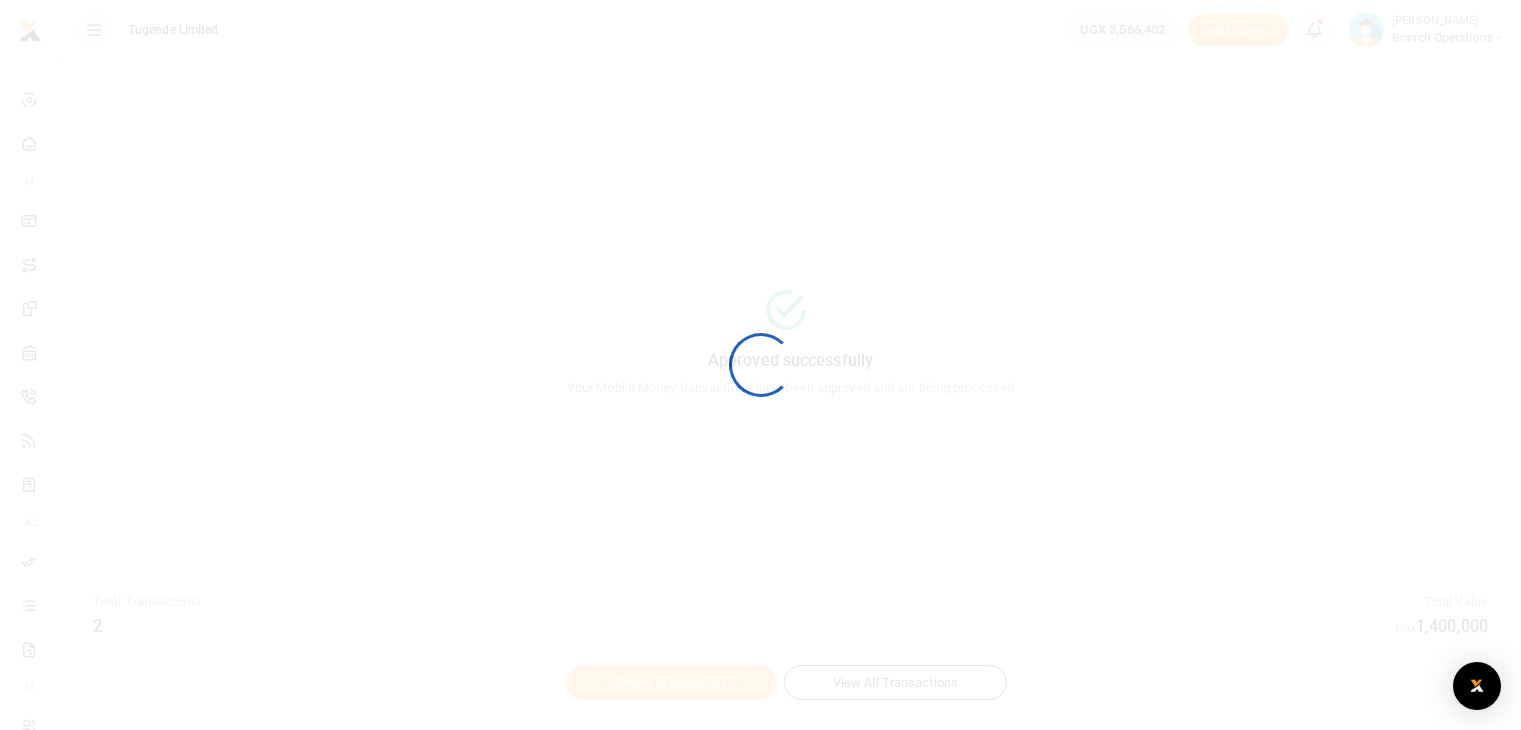 scroll, scrollTop: 0, scrollLeft: 0, axis: both 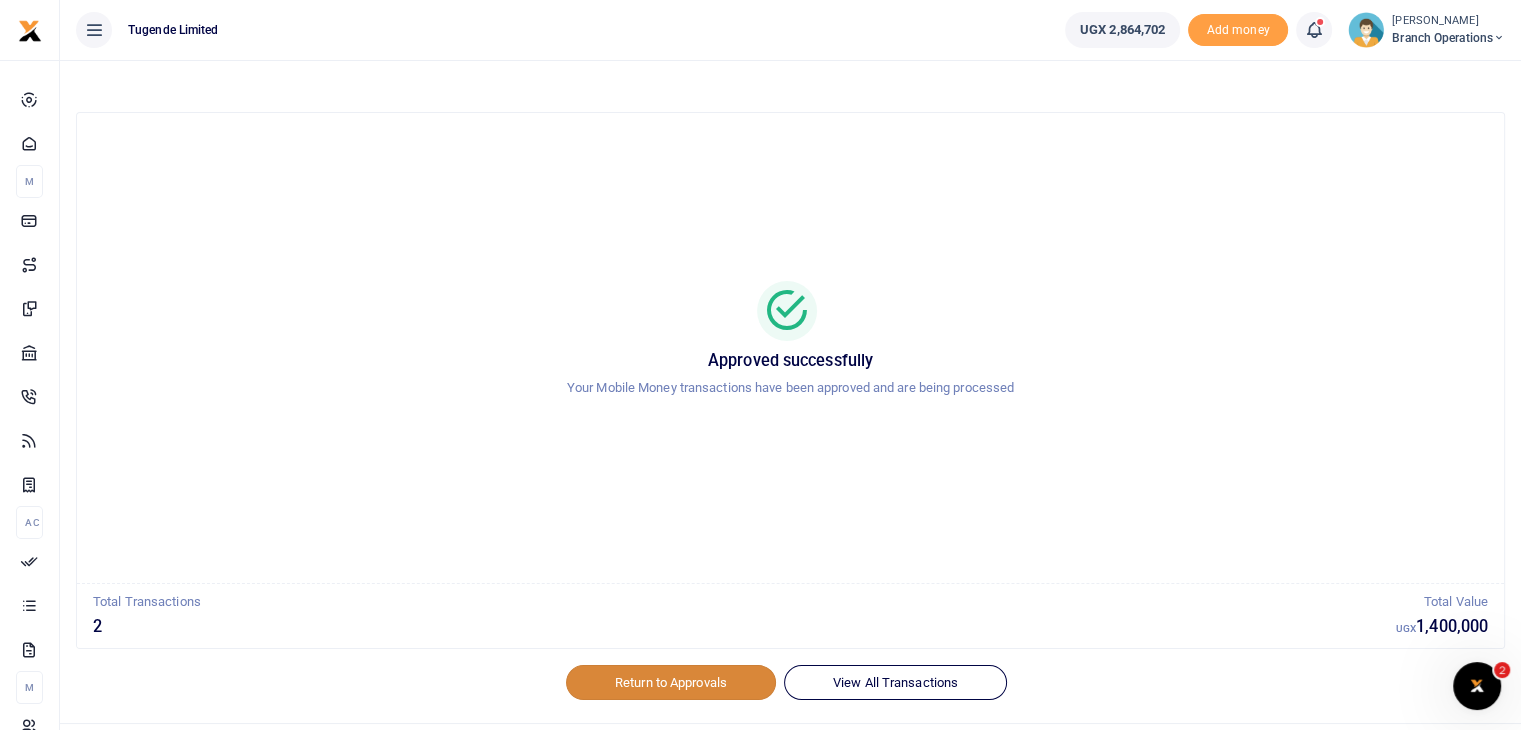 click on "Return to Approvals" at bounding box center (671, 682) 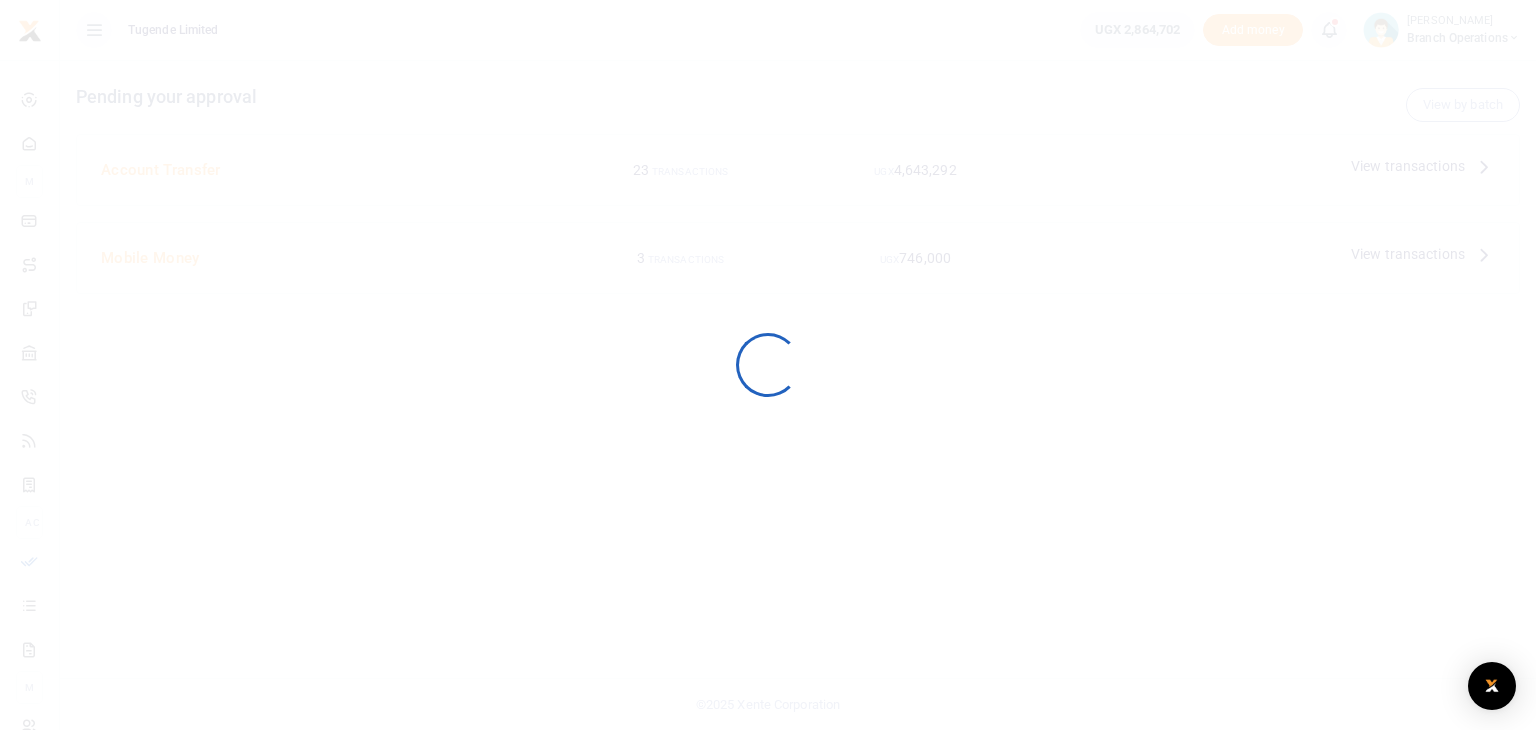 scroll, scrollTop: 0, scrollLeft: 0, axis: both 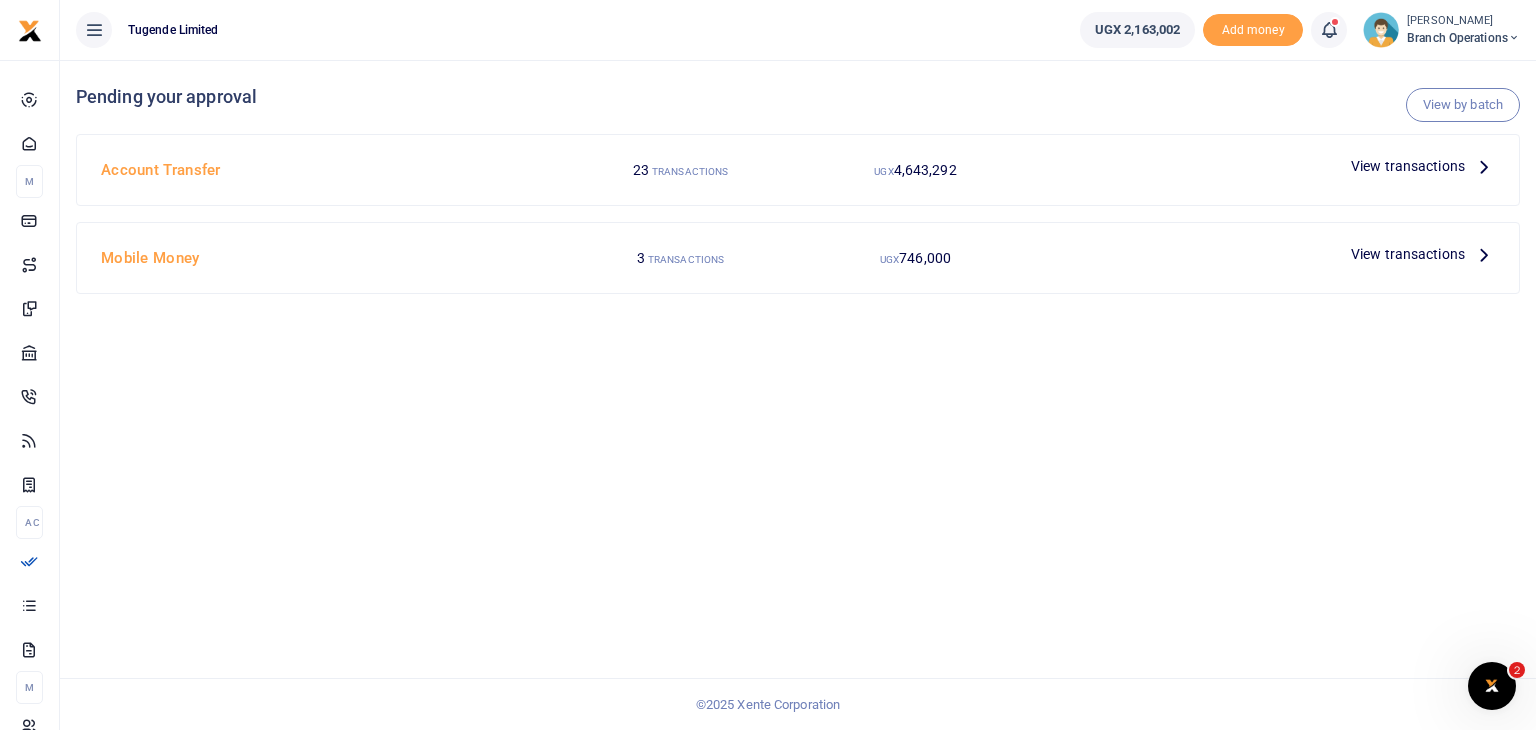 click on "View transactions" at bounding box center (1408, 254) 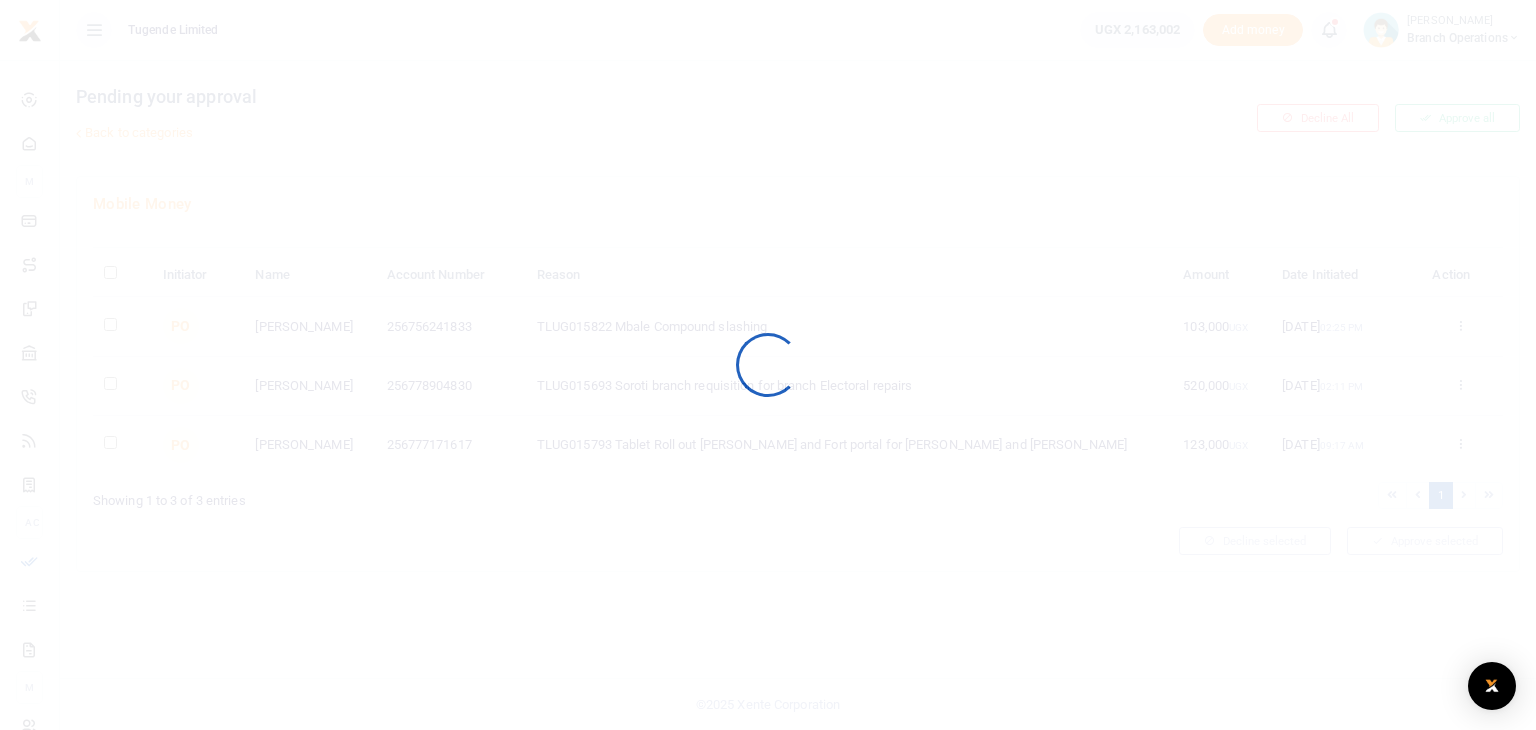scroll, scrollTop: 0, scrollLeft: 0, axis: both 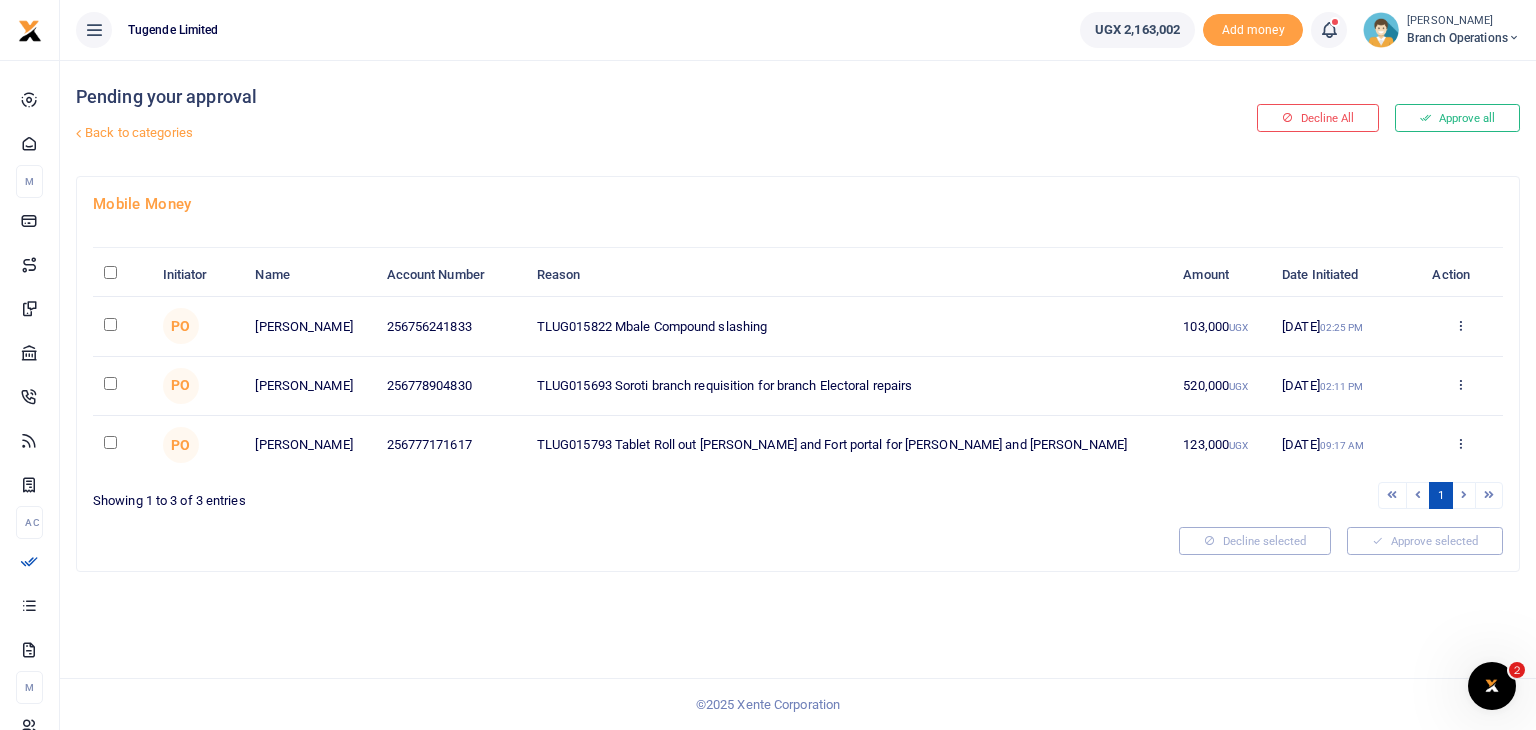 click at bounding box center [110, 324] 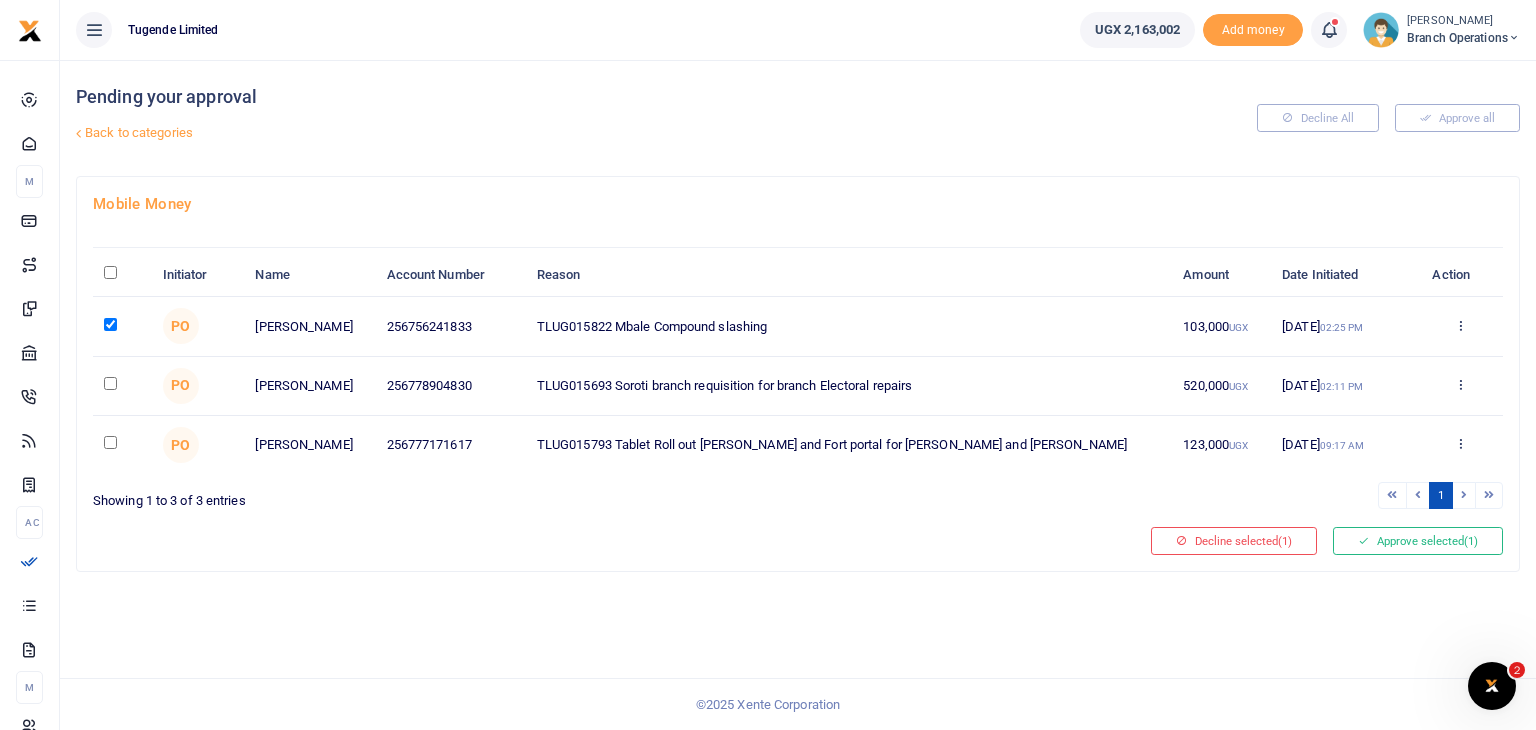 click at bounding box center (110, 383) 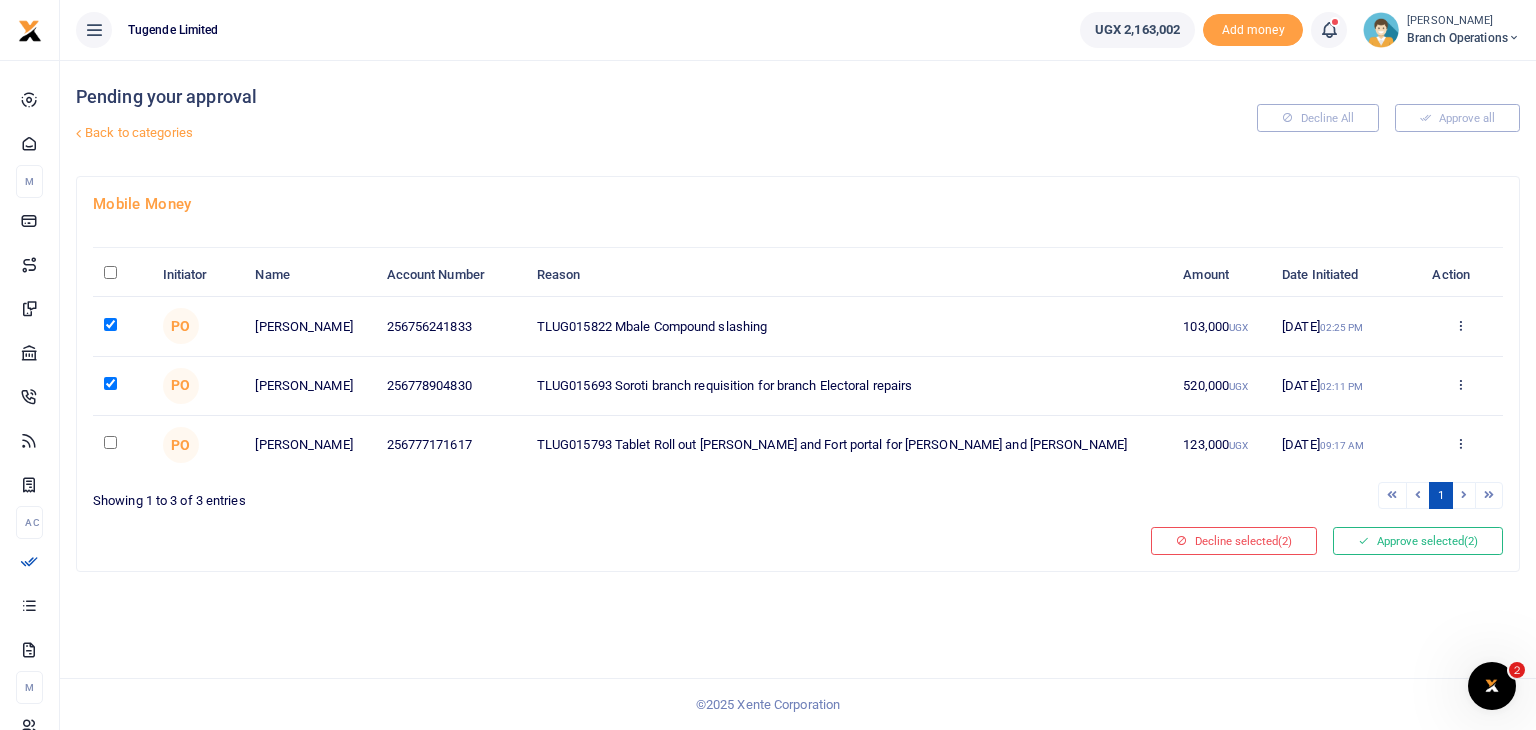 click at bounding box center [110, 383] 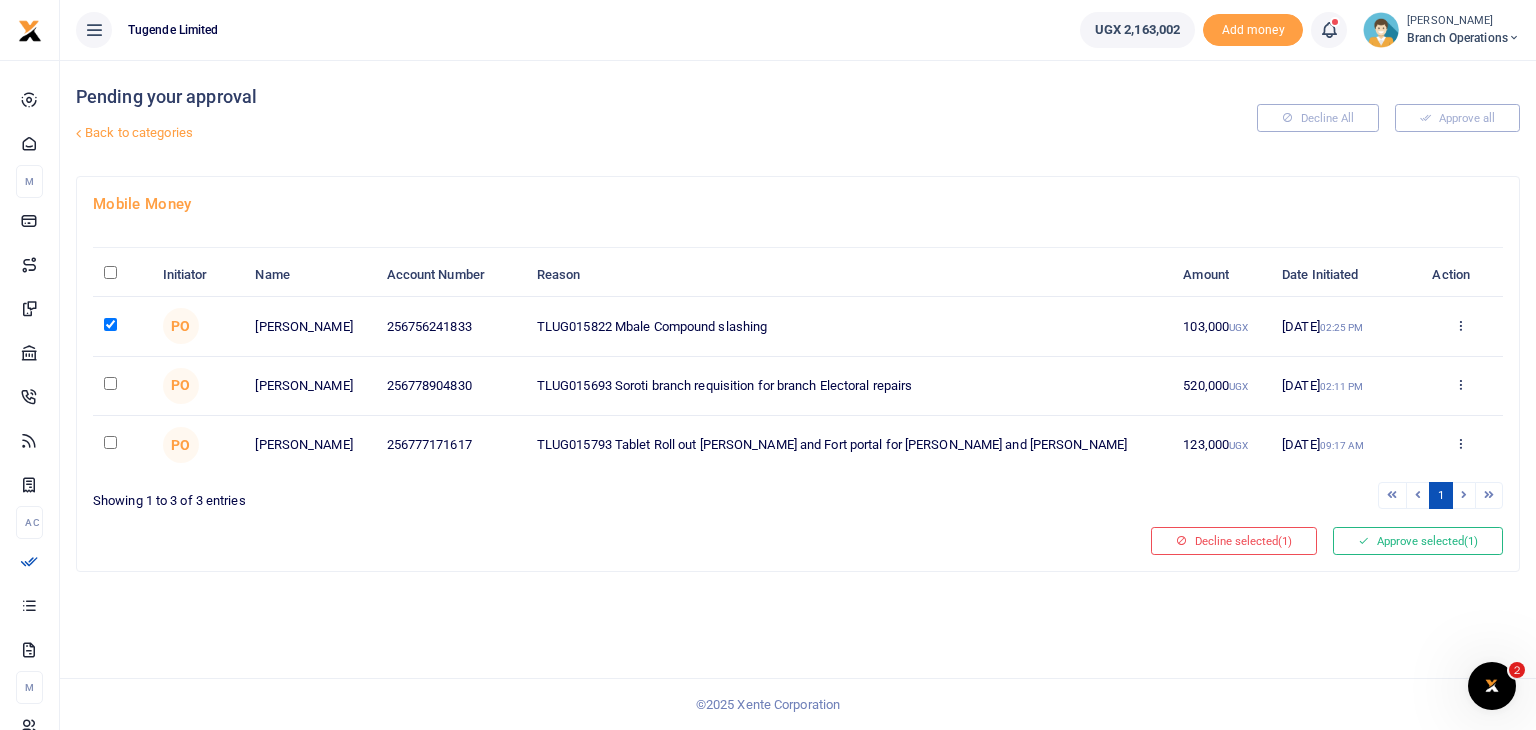 click at bounding box center [110, 383] 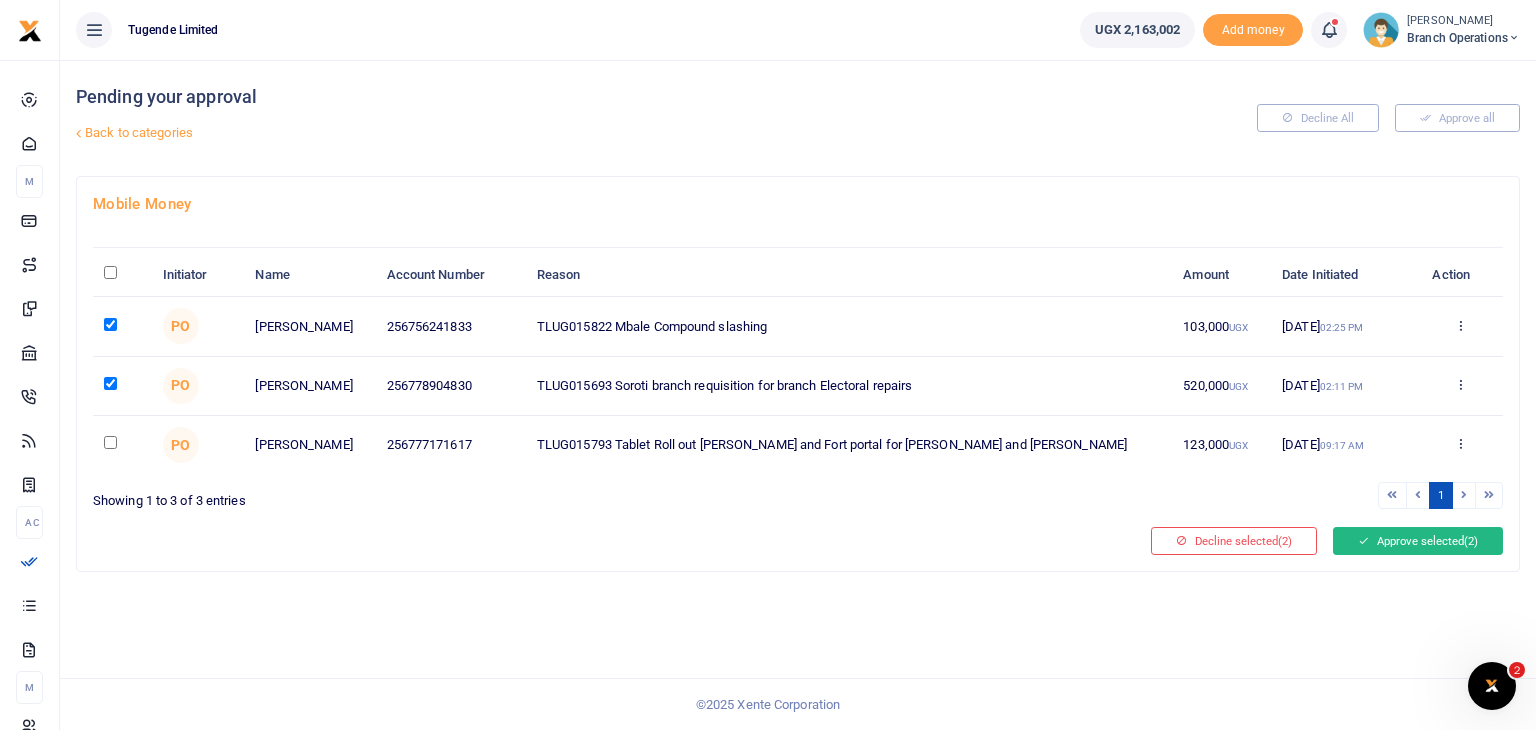 click on "Approve selected  (2)" at bounding box center [1418, 541] 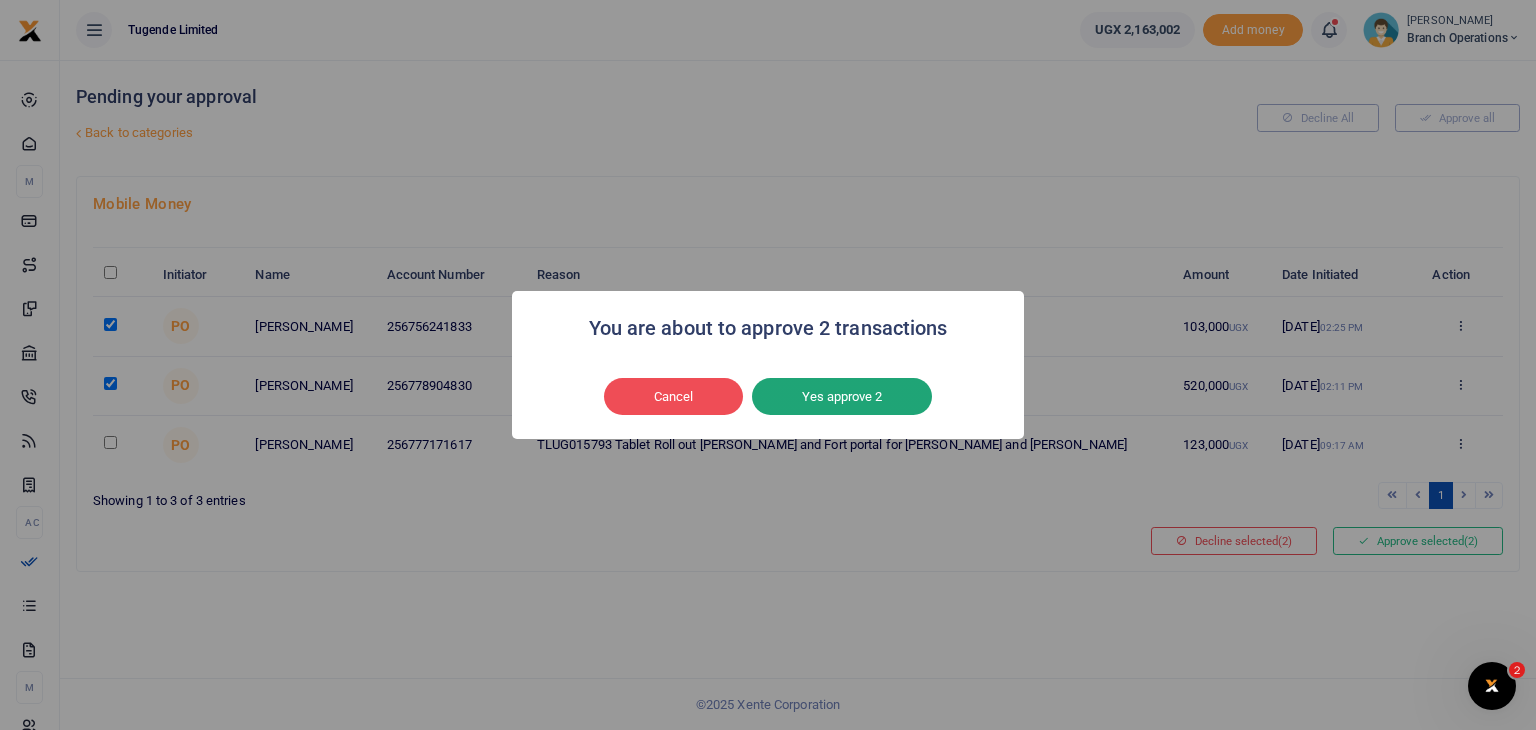 click on "Yes approve 2" at bounding box center [842, 397] 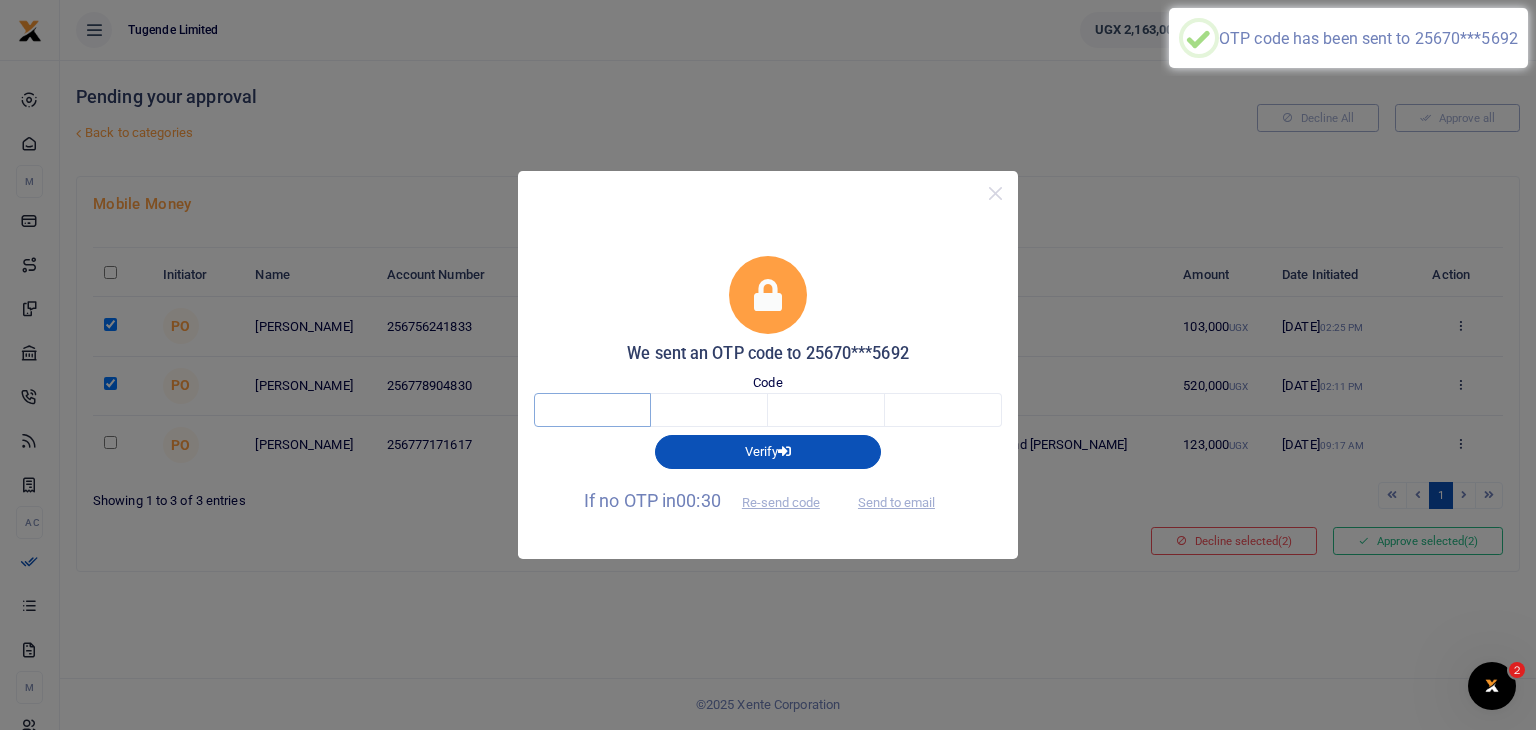click at bounding box center (592, 410) 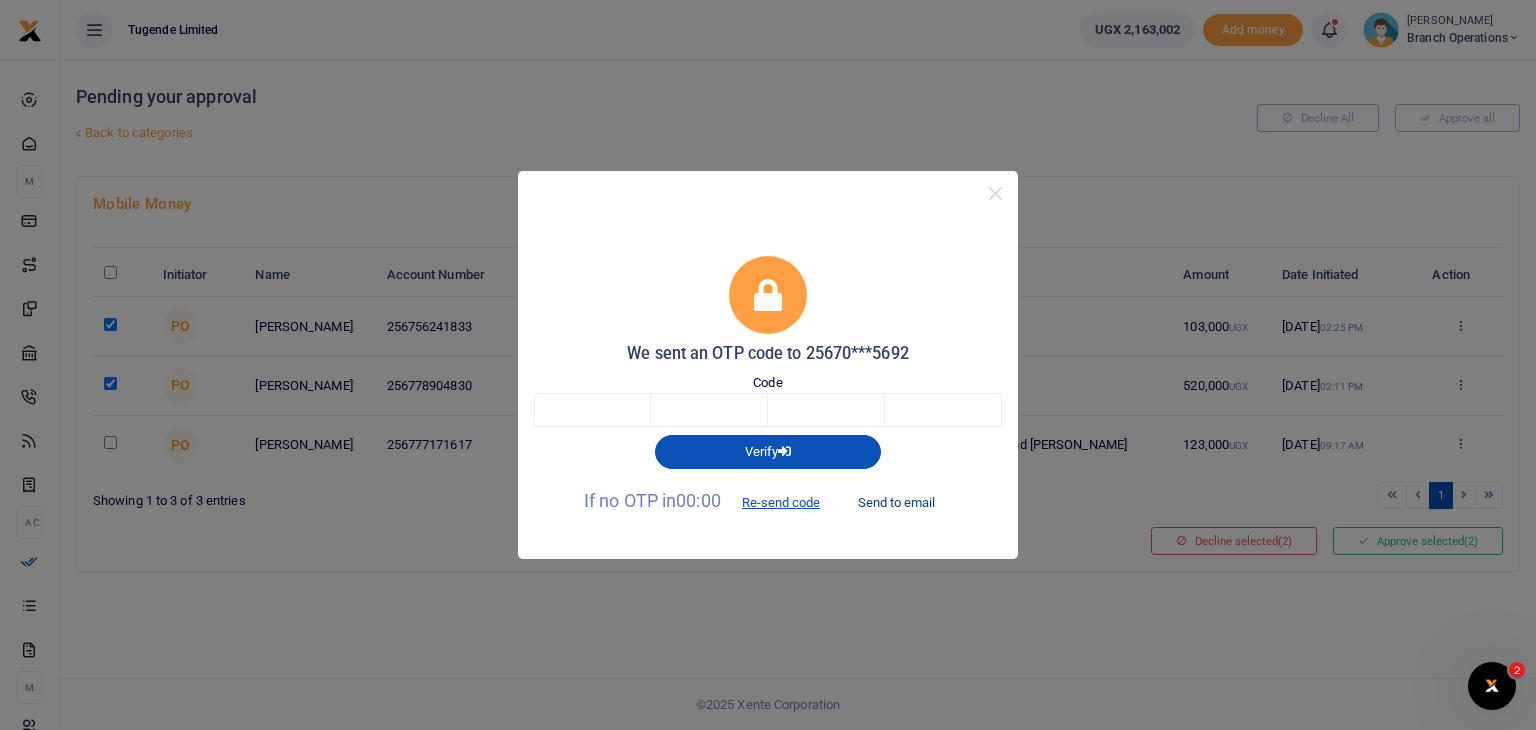 click on "Send to email" at bounding box center [896, 502] 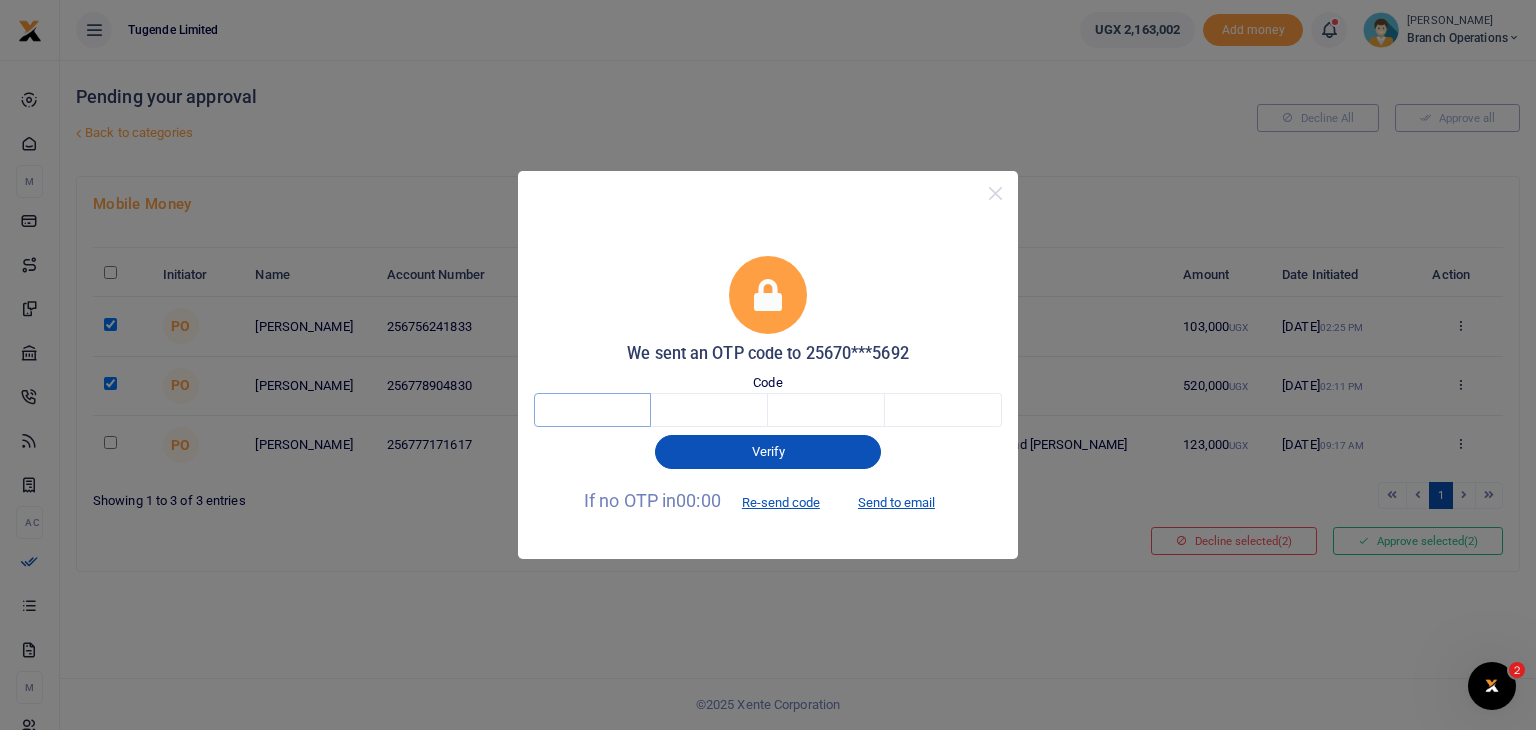click at bounding box center [592, 410] 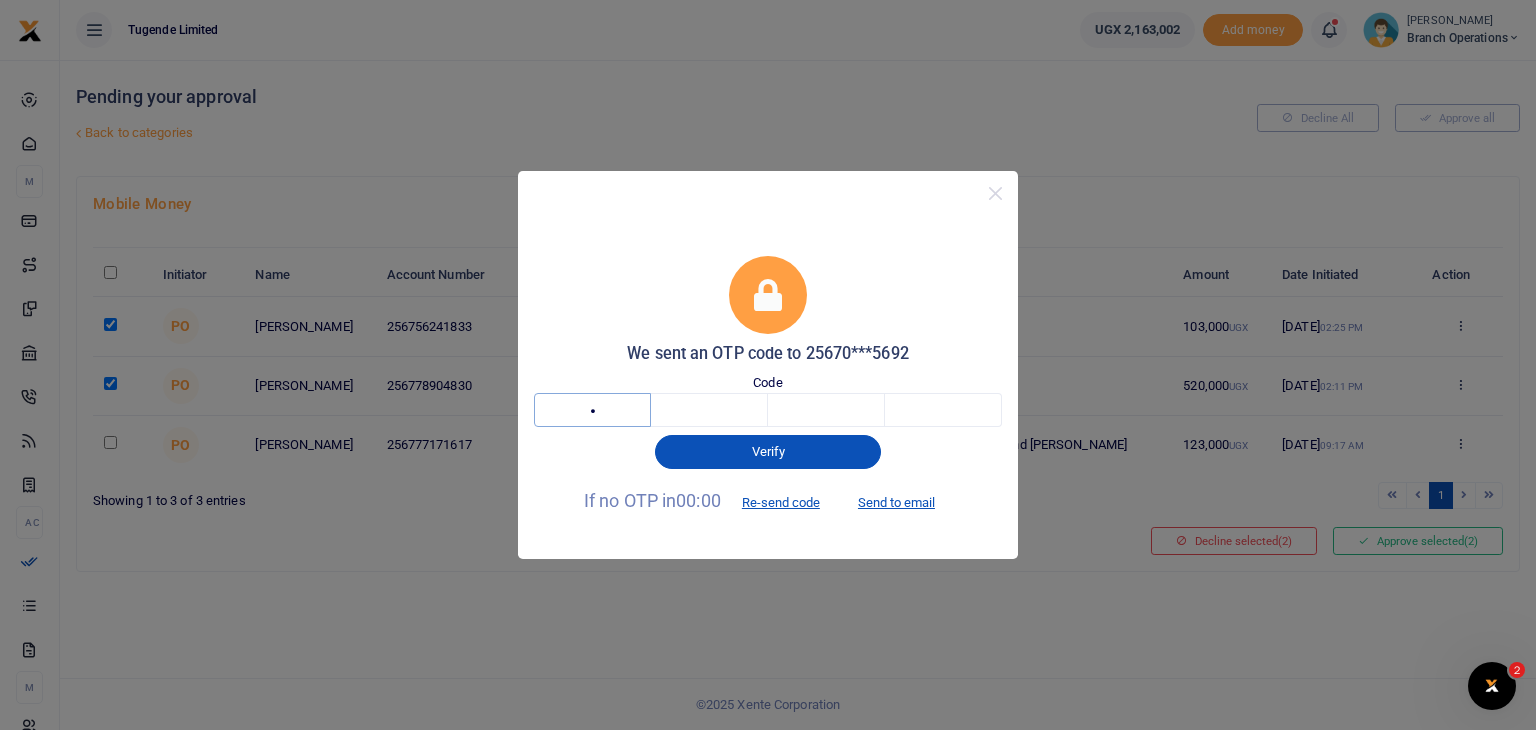 type on "6" 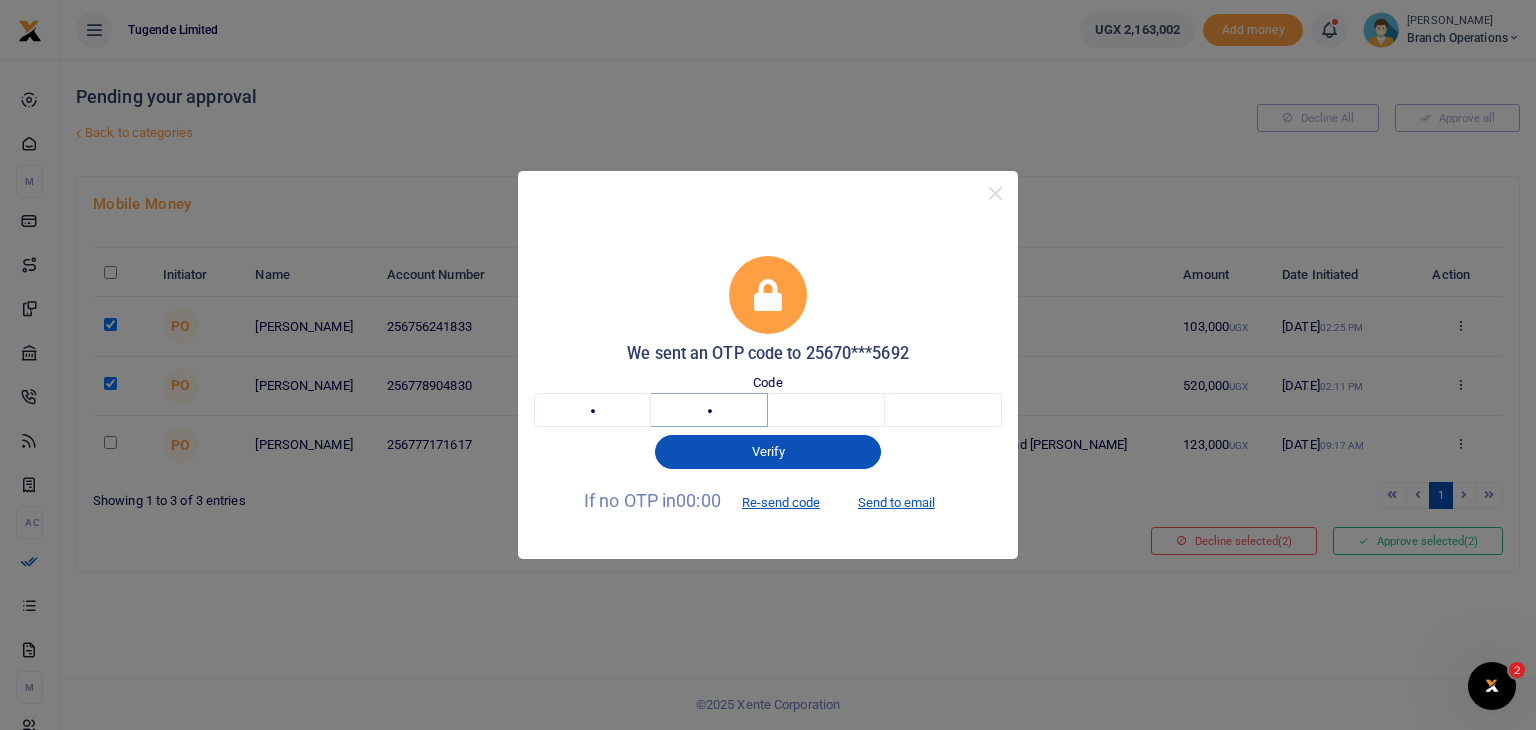 type on "6" 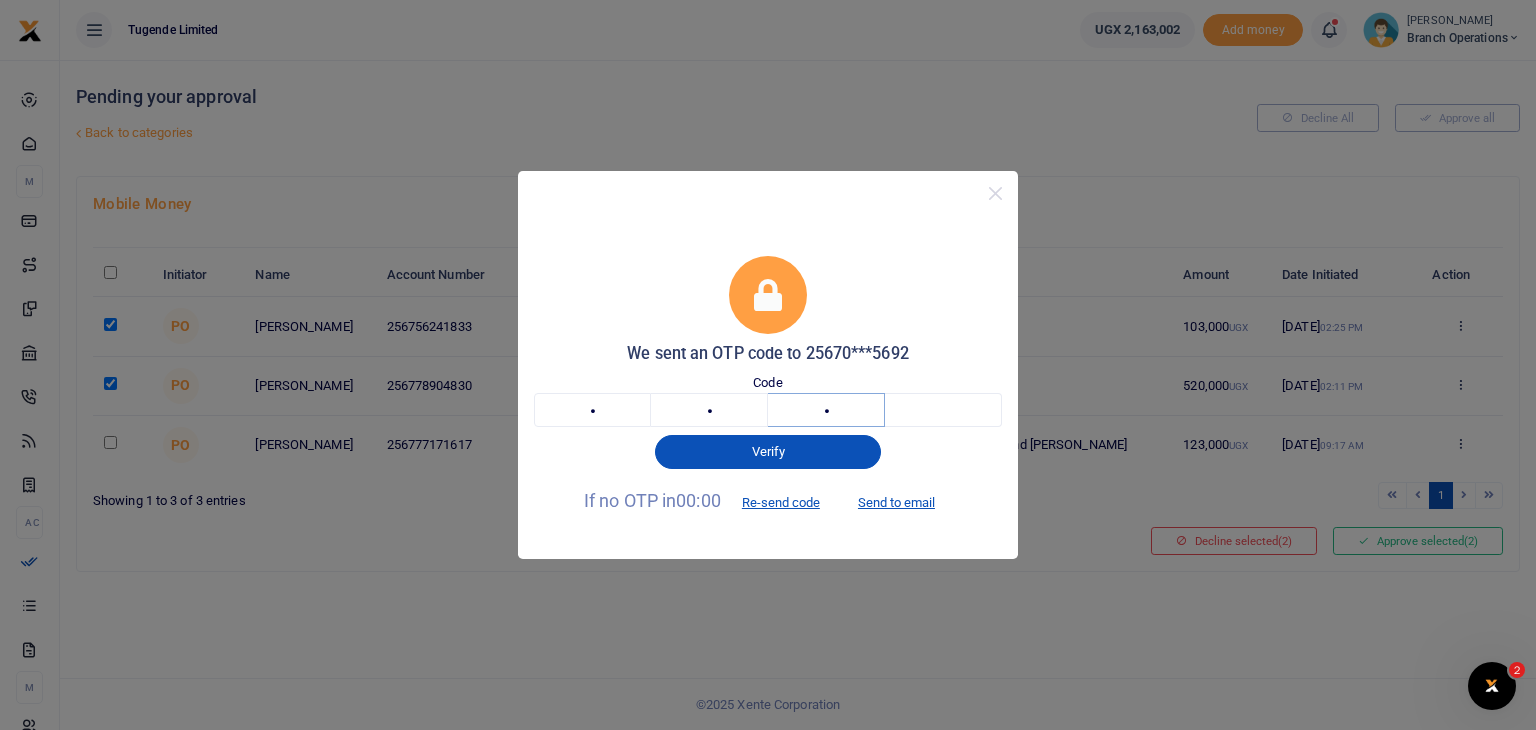 type on "6" 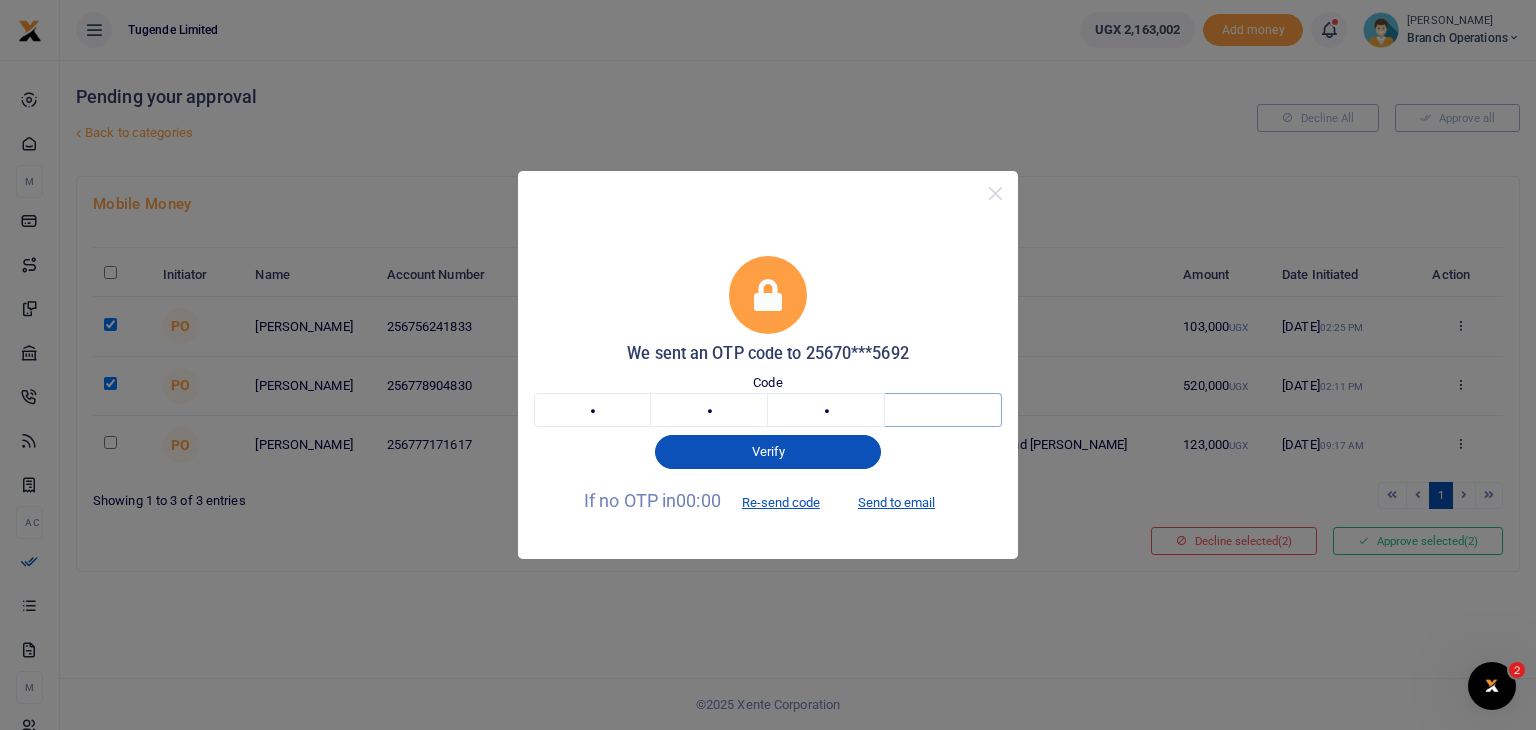type on "2" 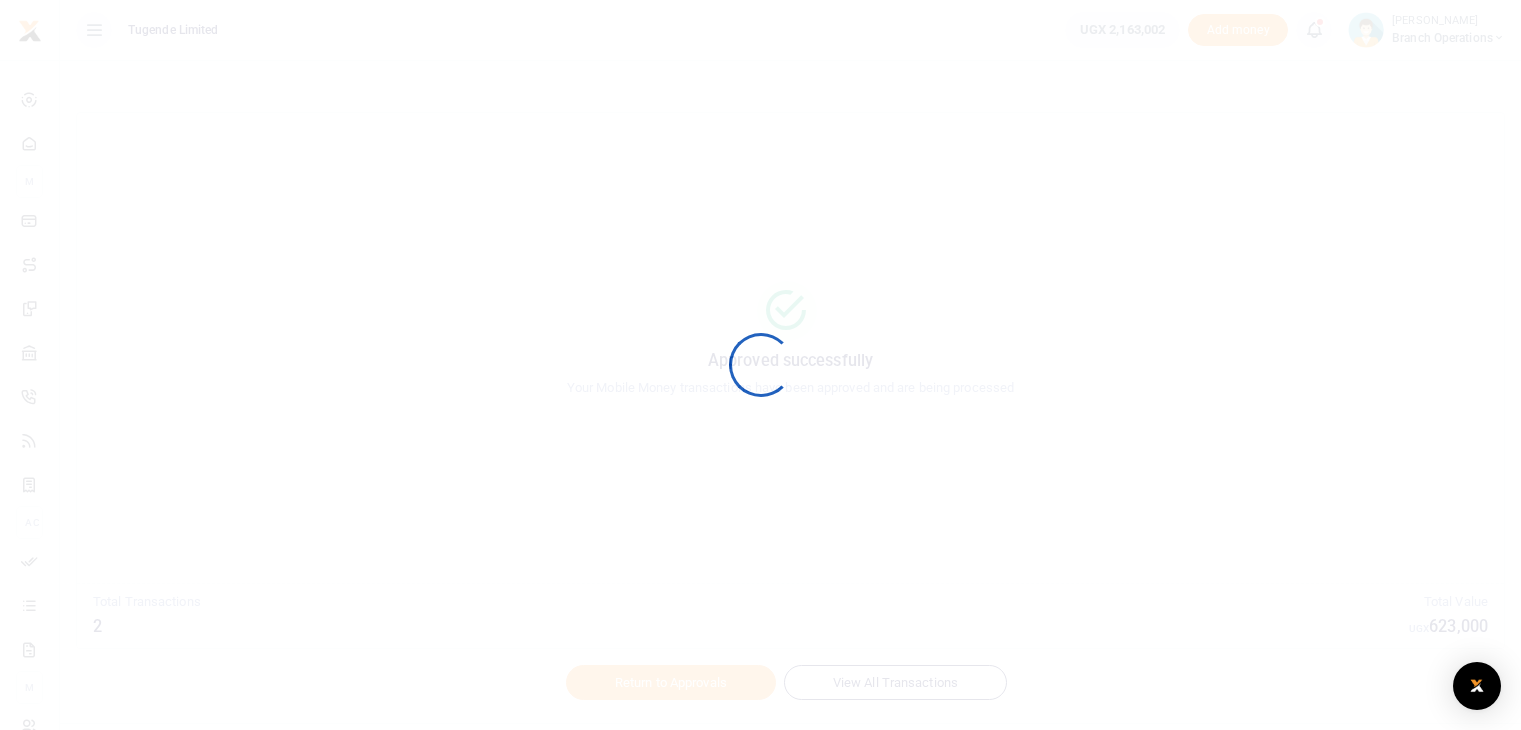 scroll, scrollTop: 0, scrollLeft: 0, axis: both 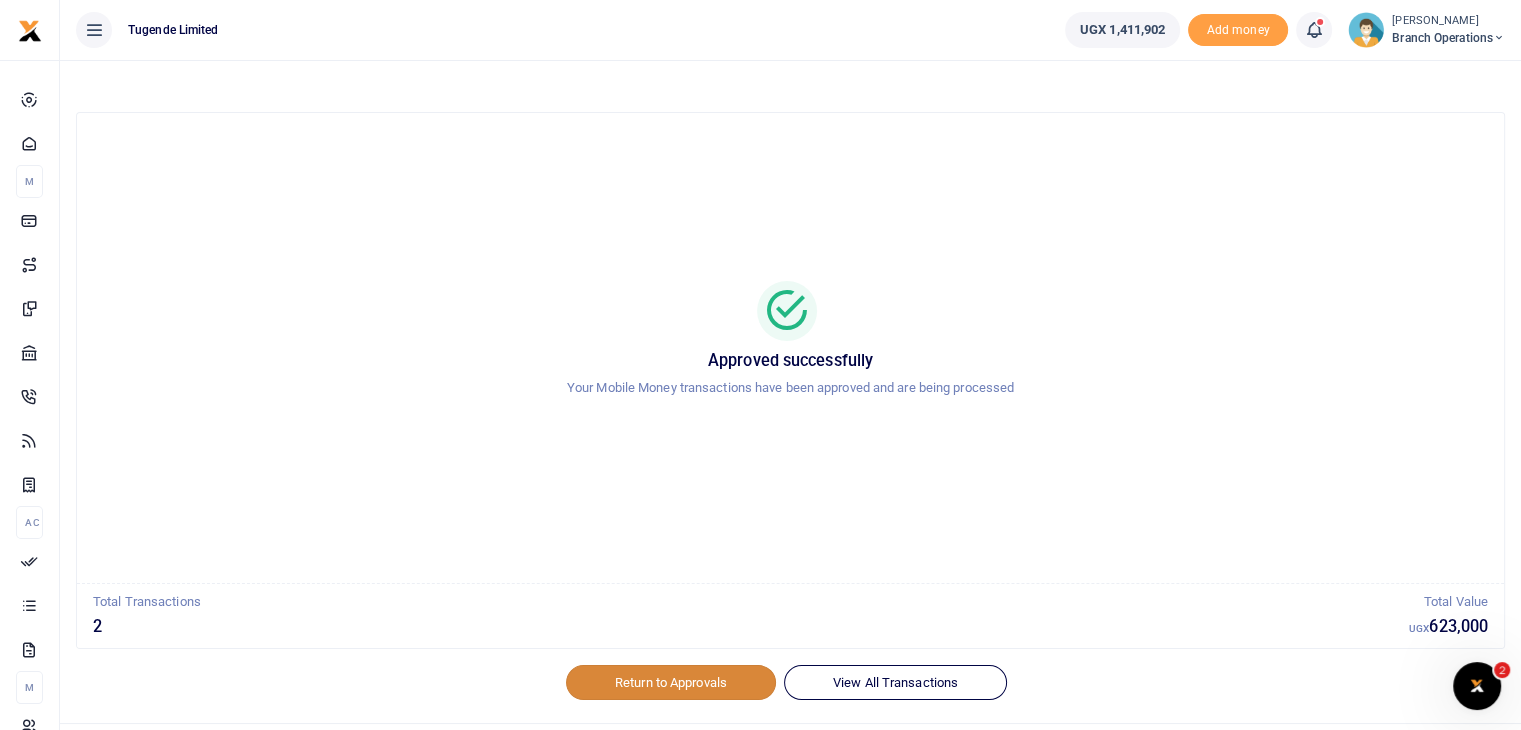 click on "Return to Approvals" at bounding box center [671, 682] 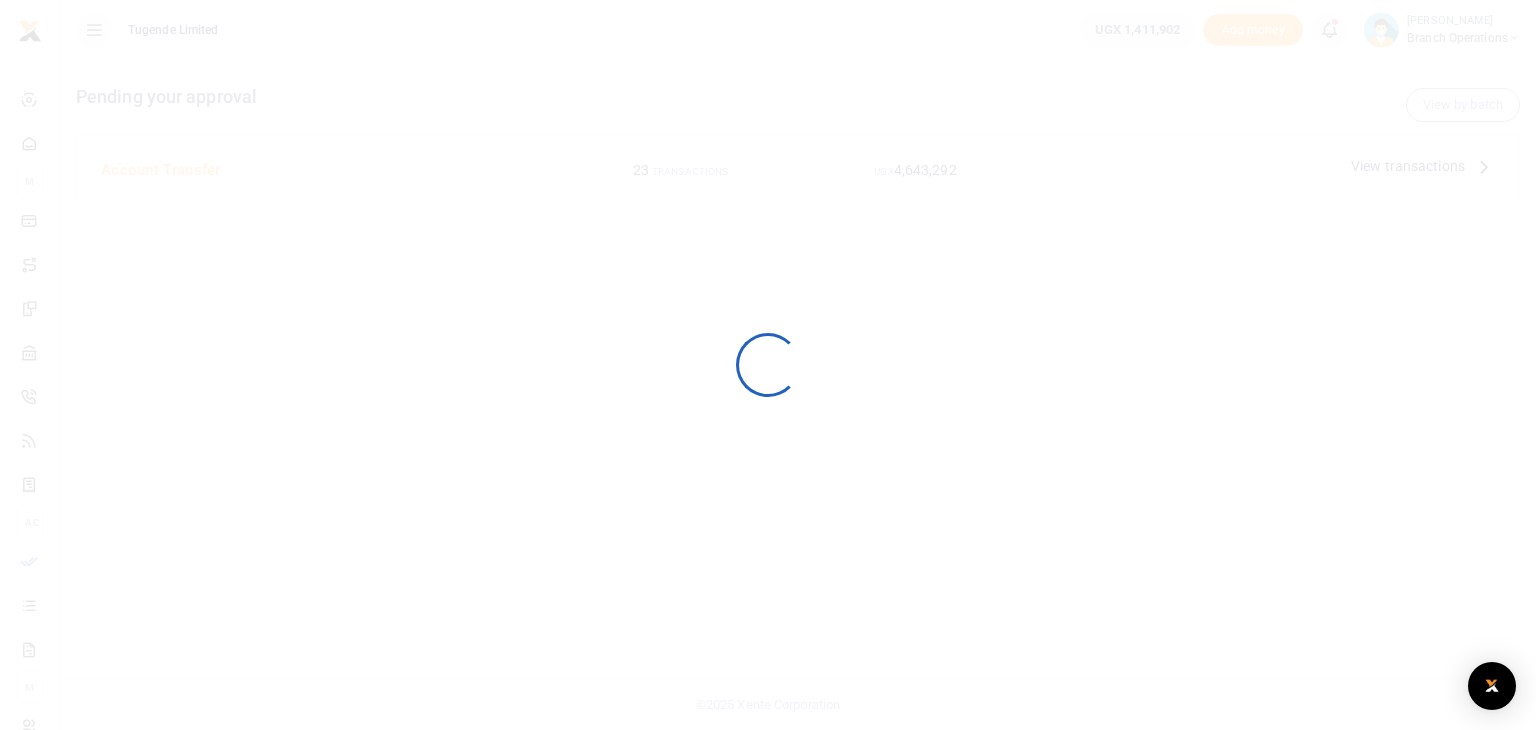 scroll, scrollTop: 0, scrollLeft: 0, axis: both 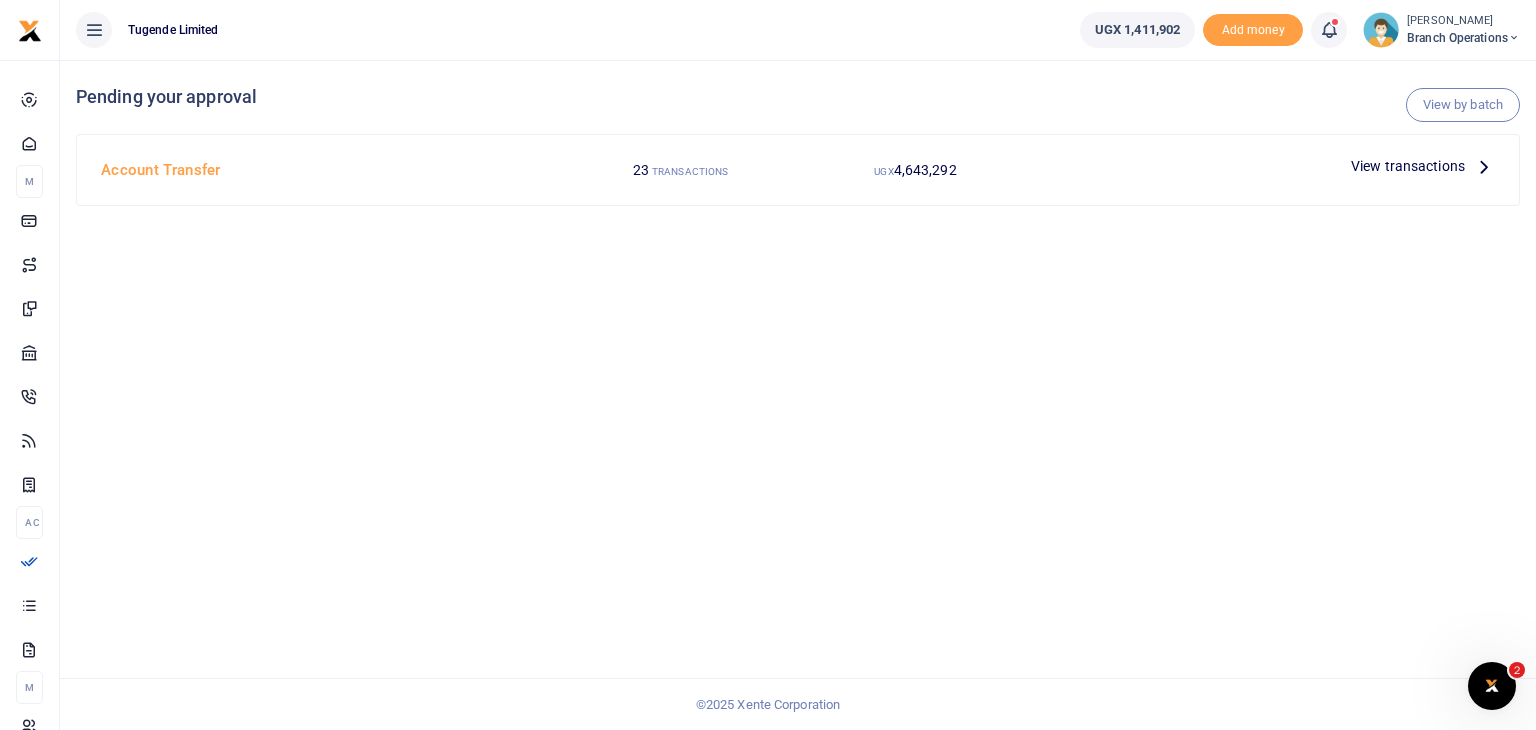 click on "View transactions" at bounding box center (1408, 166) 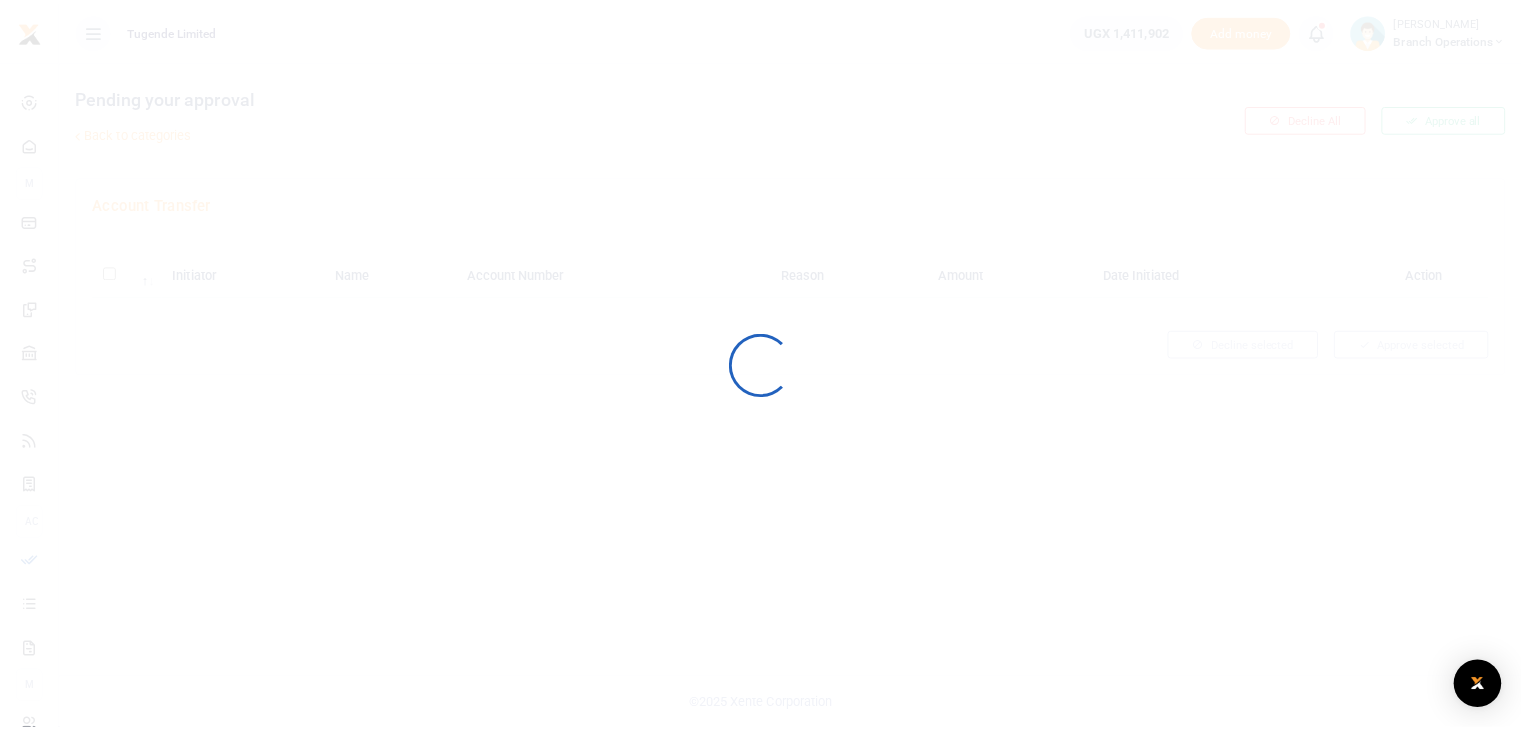 scroll, scrollTop: 0, scrollLeft: 0, axis: both 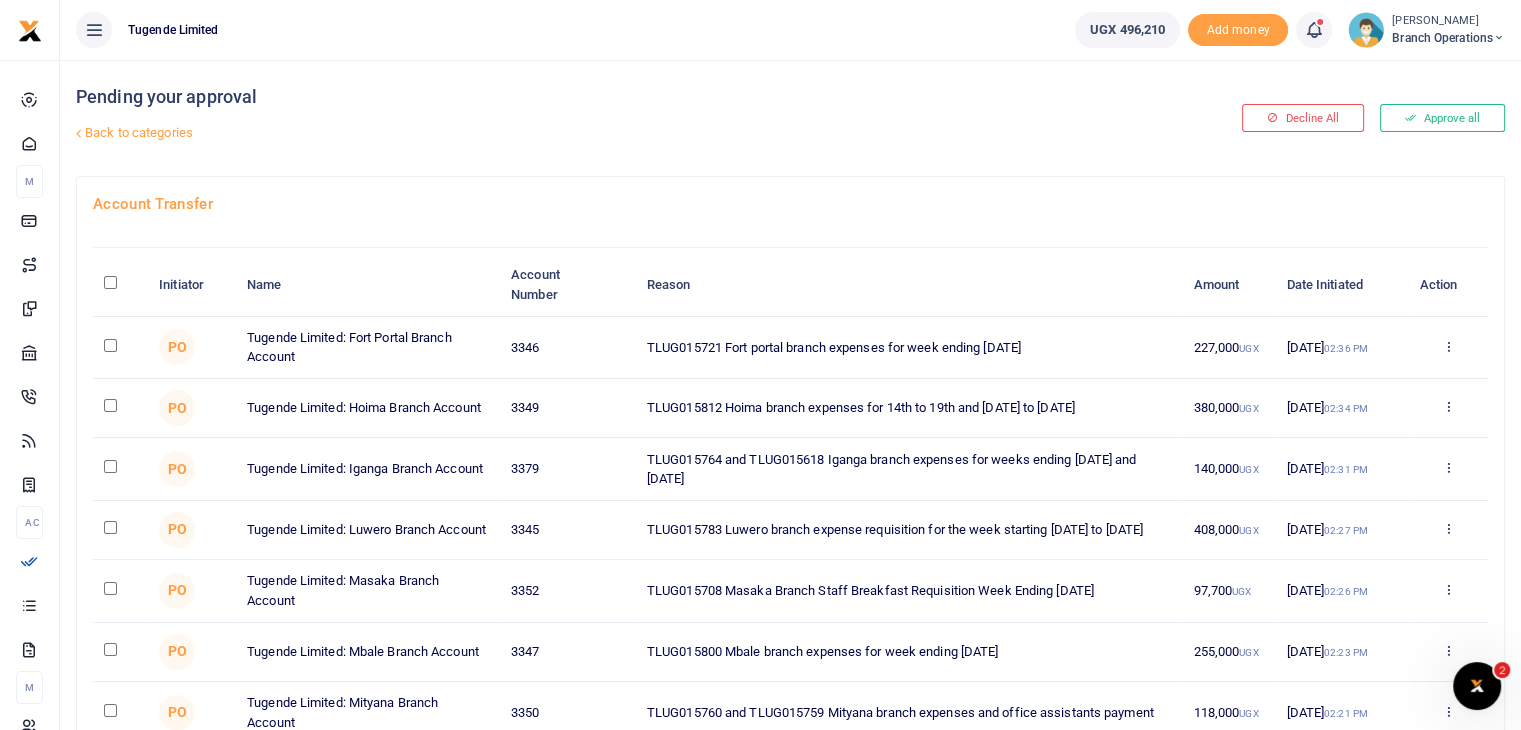 click at bounding box center [110, 466] 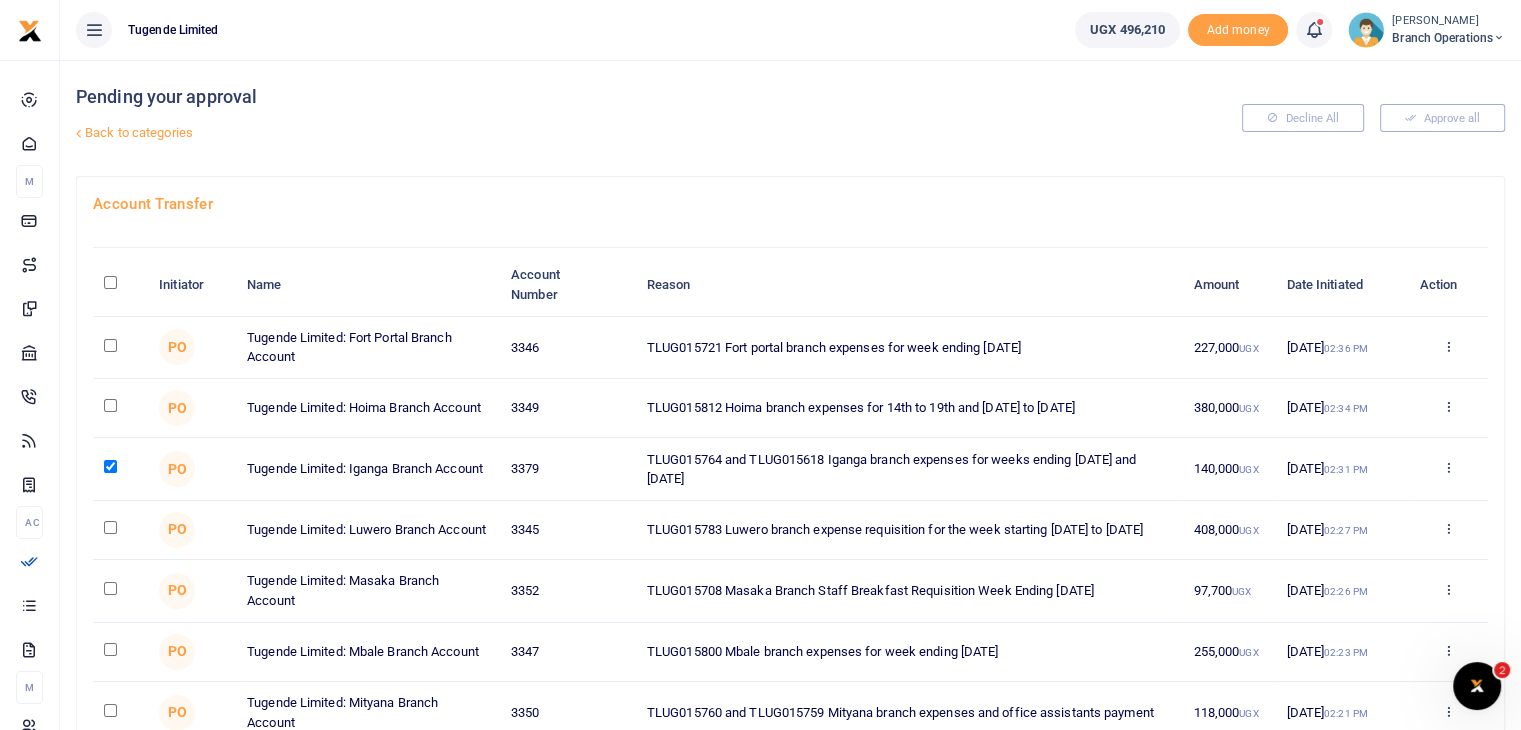 click at bounding box center [110, 588] 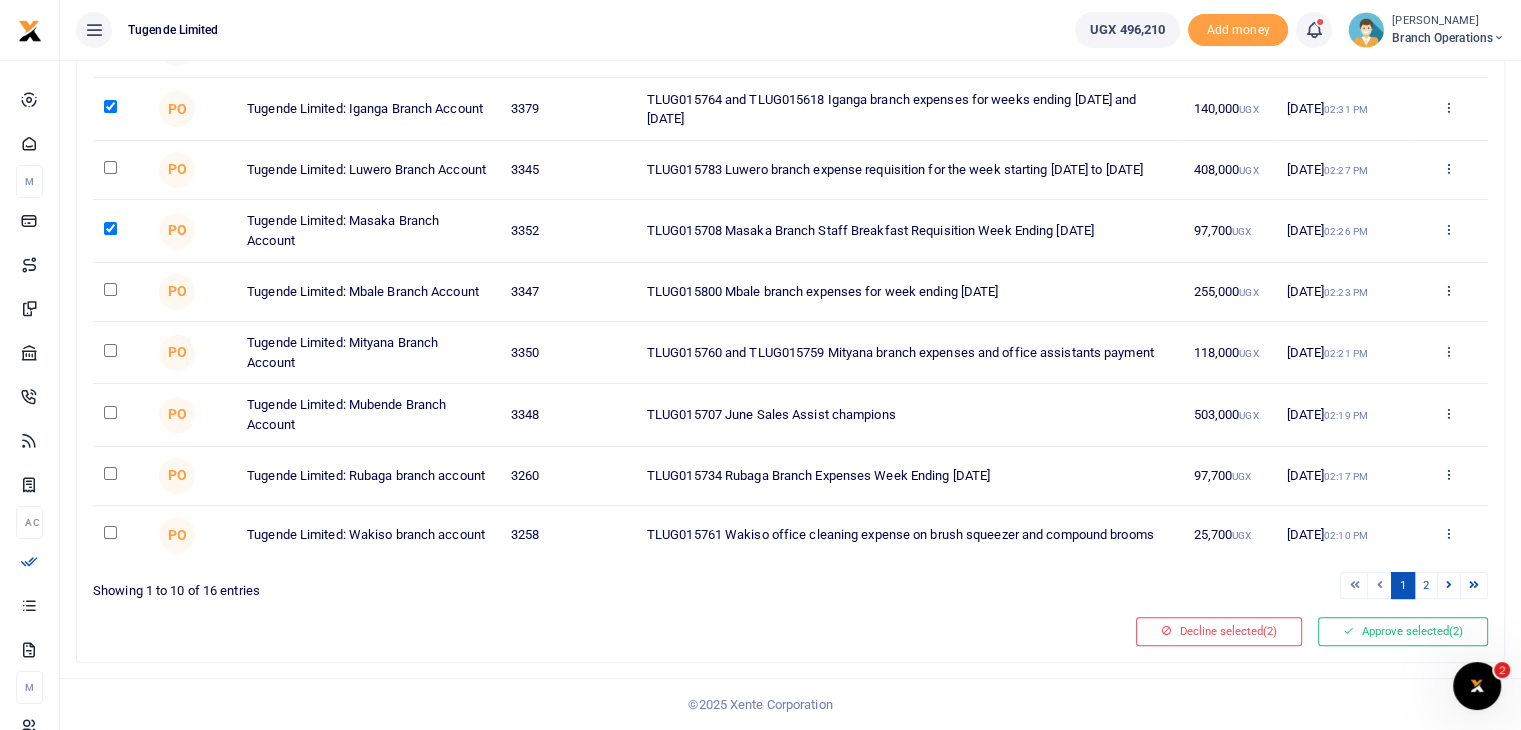 scroll, scrollTop: 364, scrollLeft: 0, axis: vertical 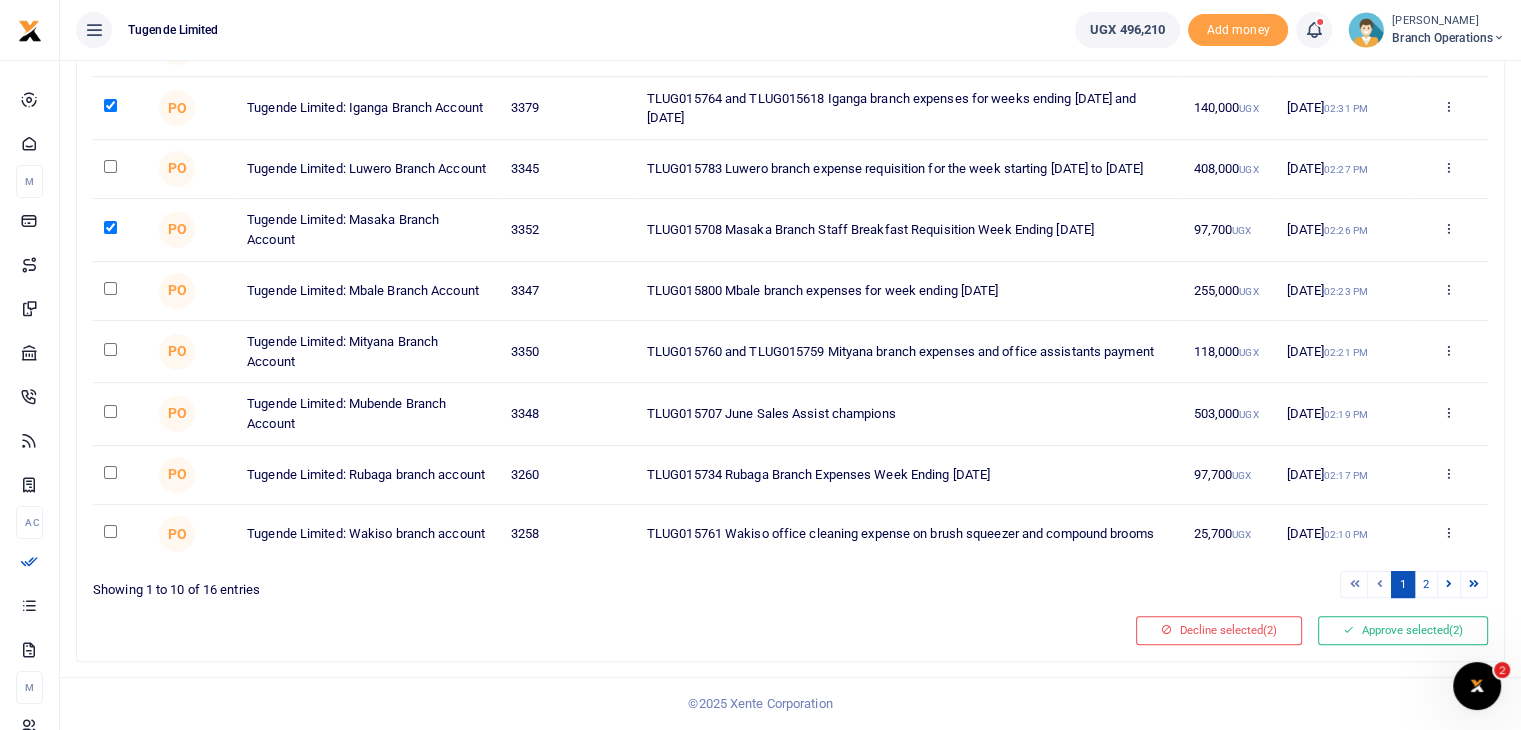 click at bounding box center [110, 472] 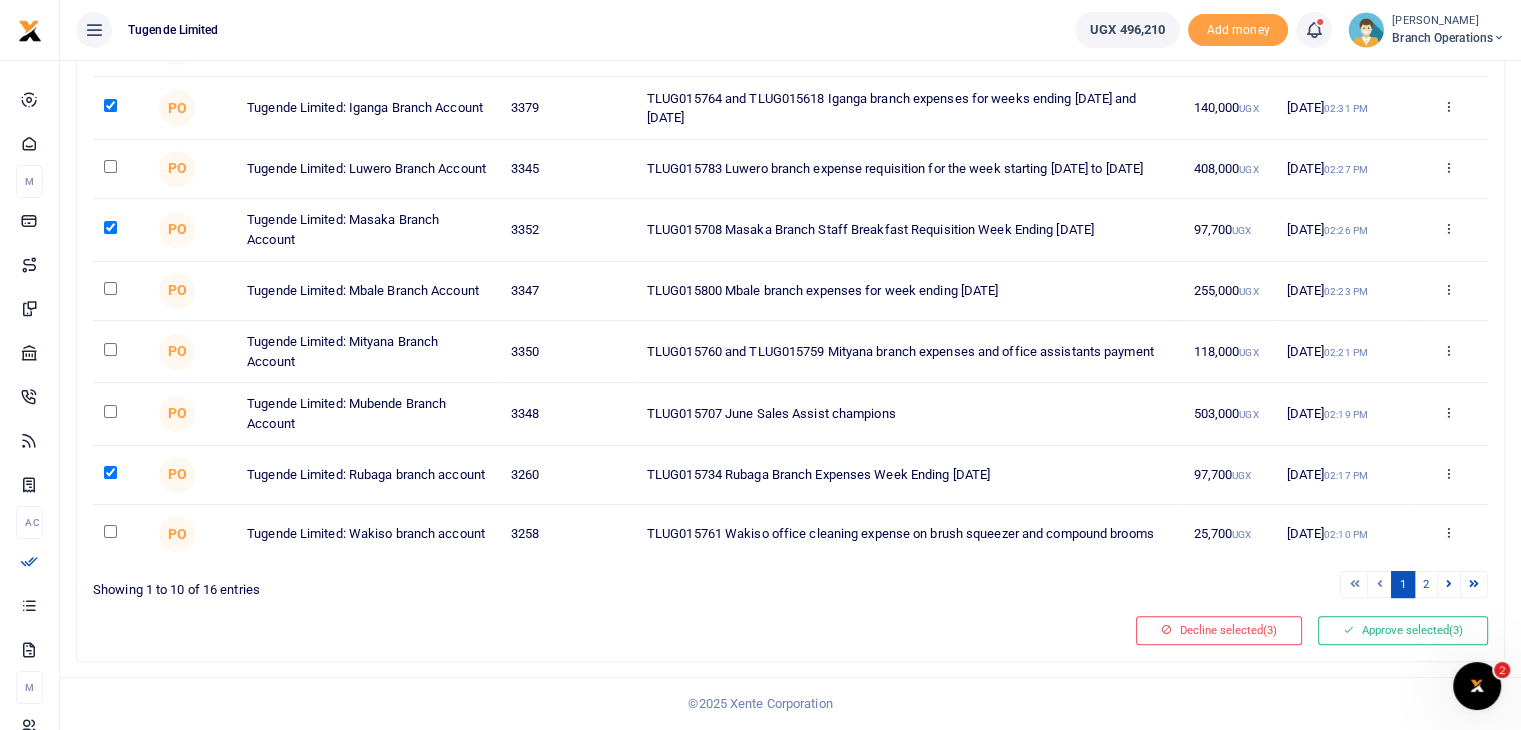 click at bounding box center (110, 531) 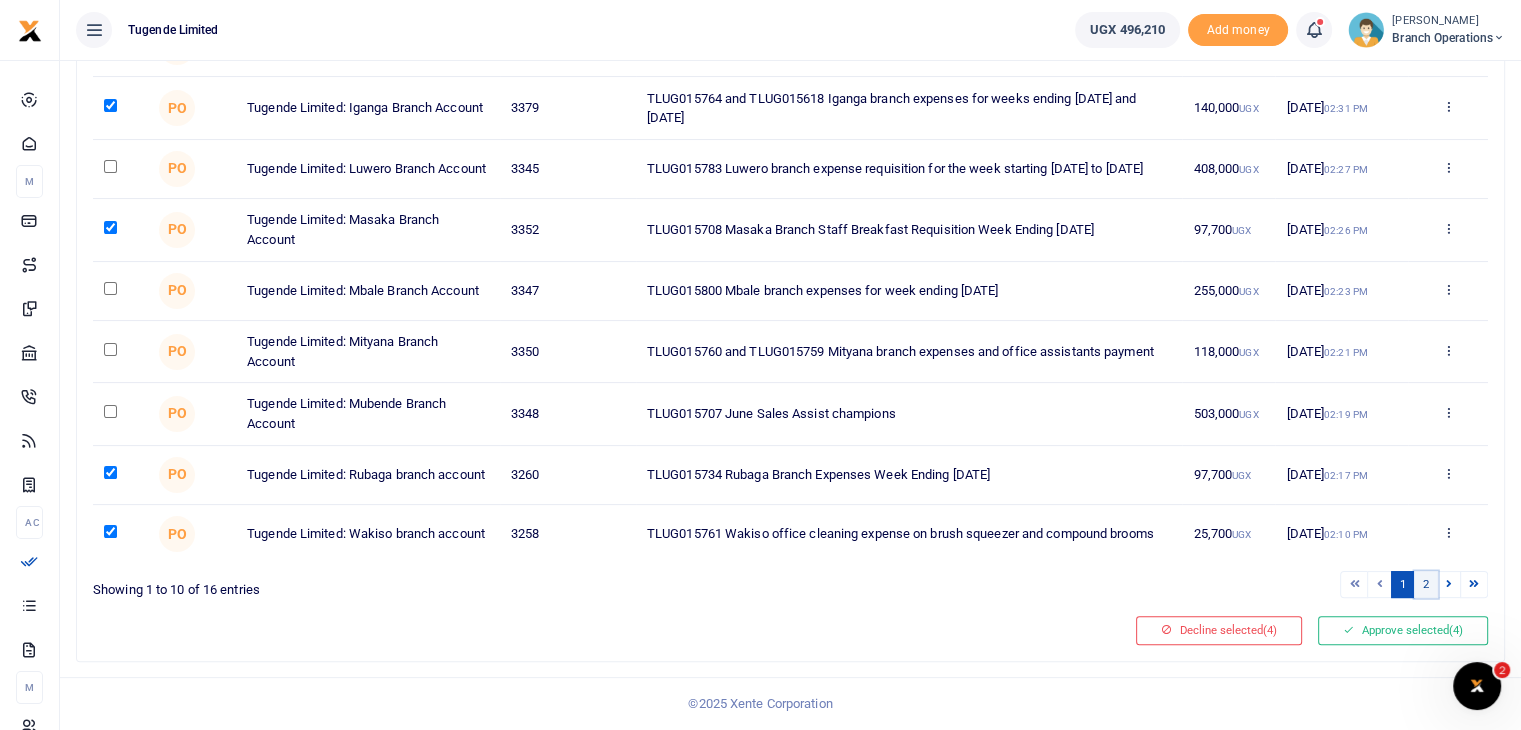 click on "2" at bounding box center [1426, 584] 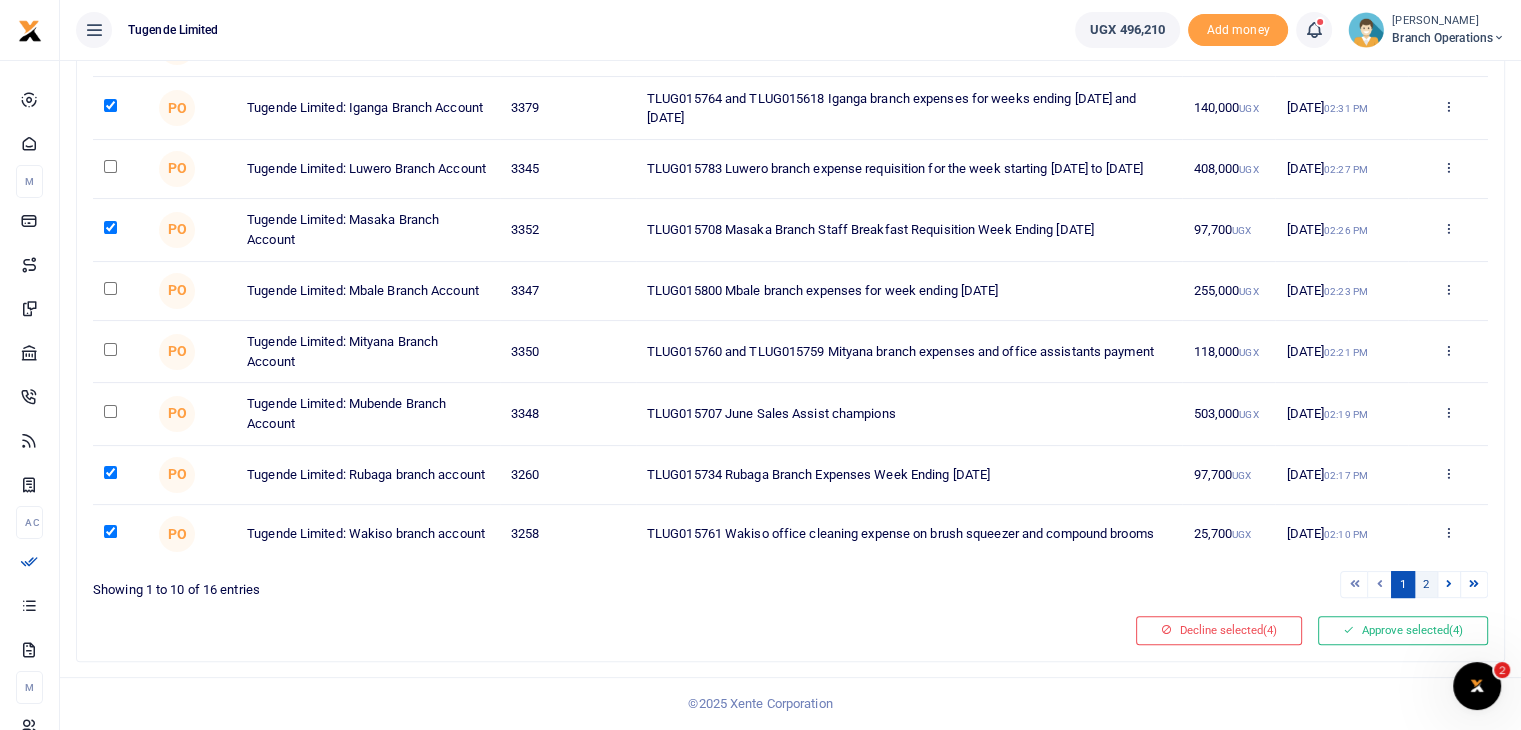 scroll, scrollTop: 123, scrollLeft: 0, axis: vertical 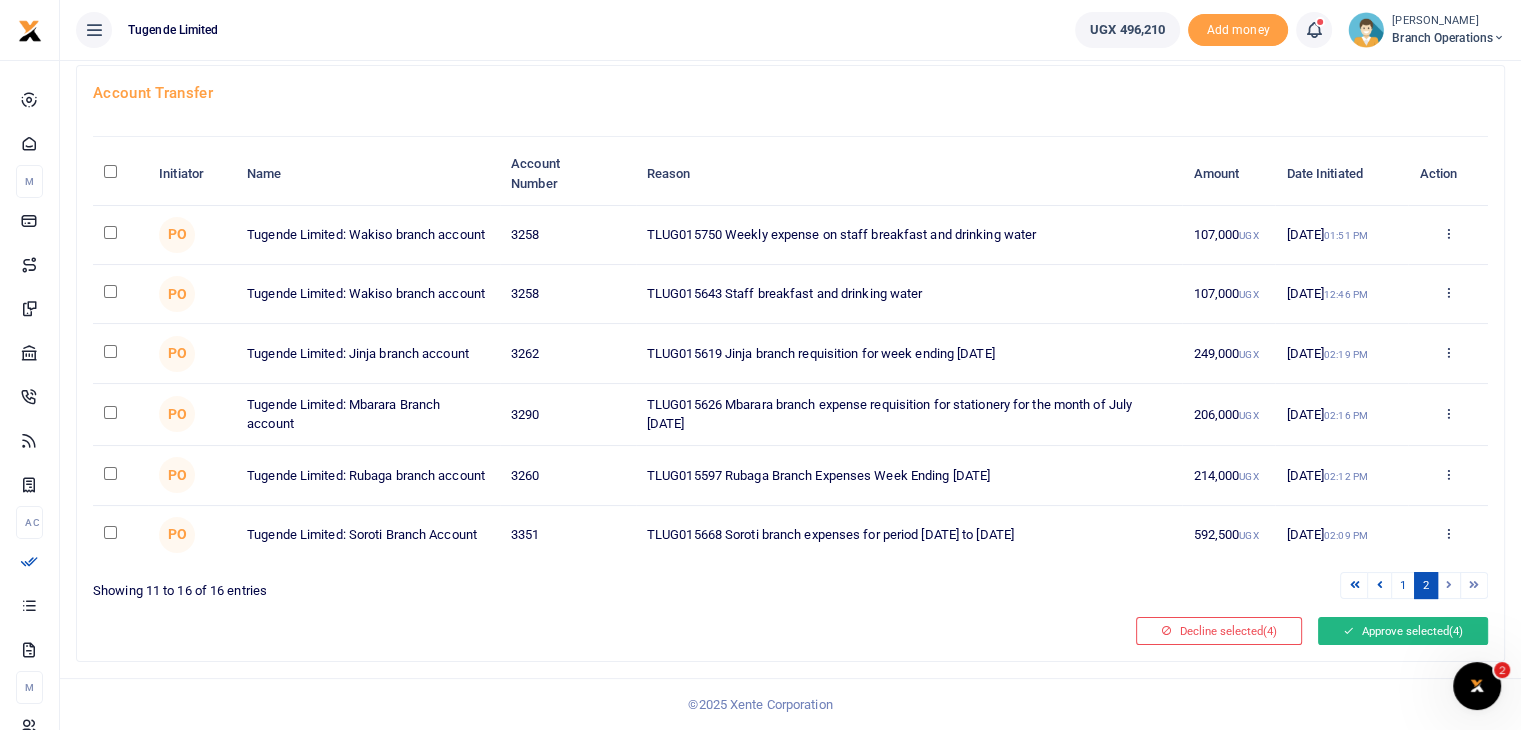 click on "Approve selected  (4)" at bounding box center (1403, 631) 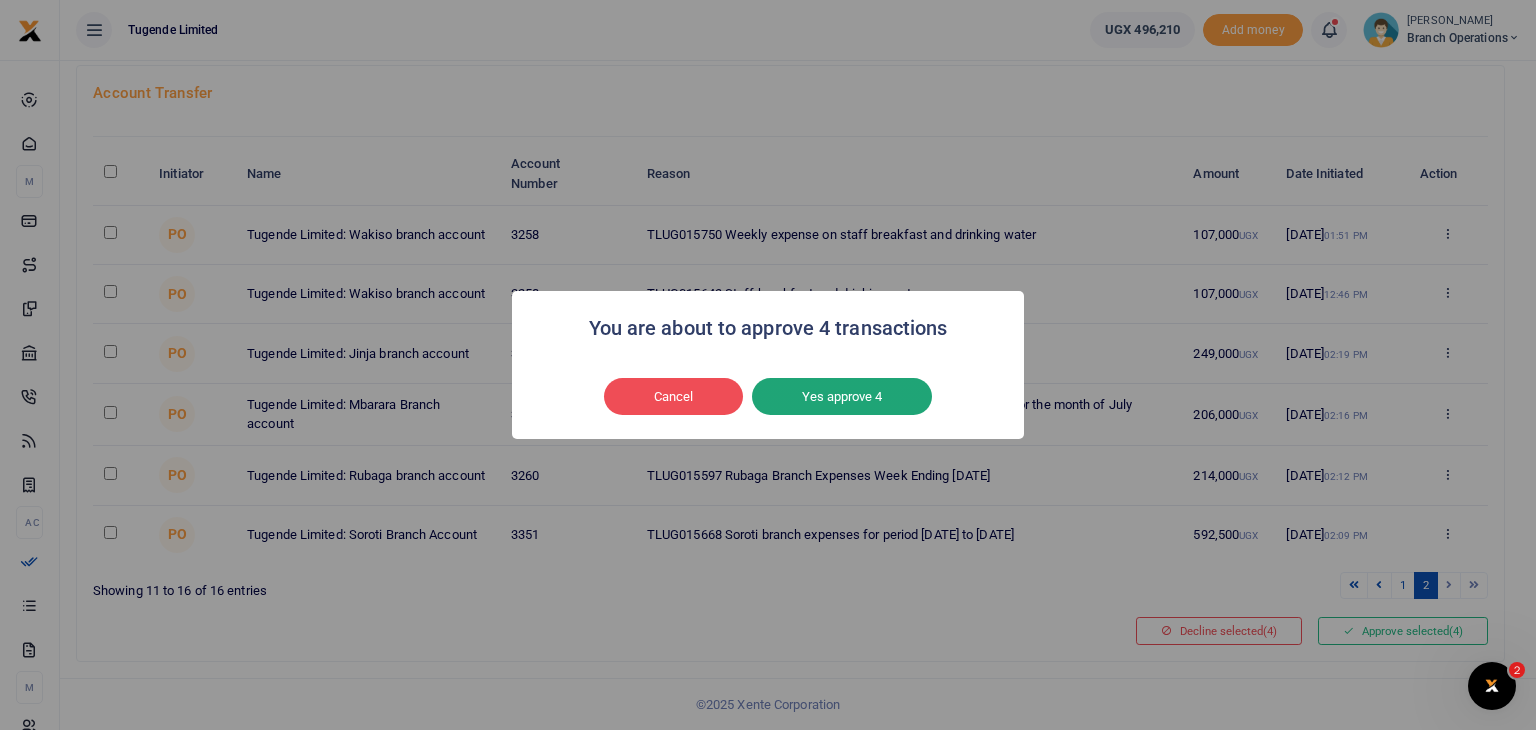 click on "Yes approve 4" at bounding box center (842, 397) 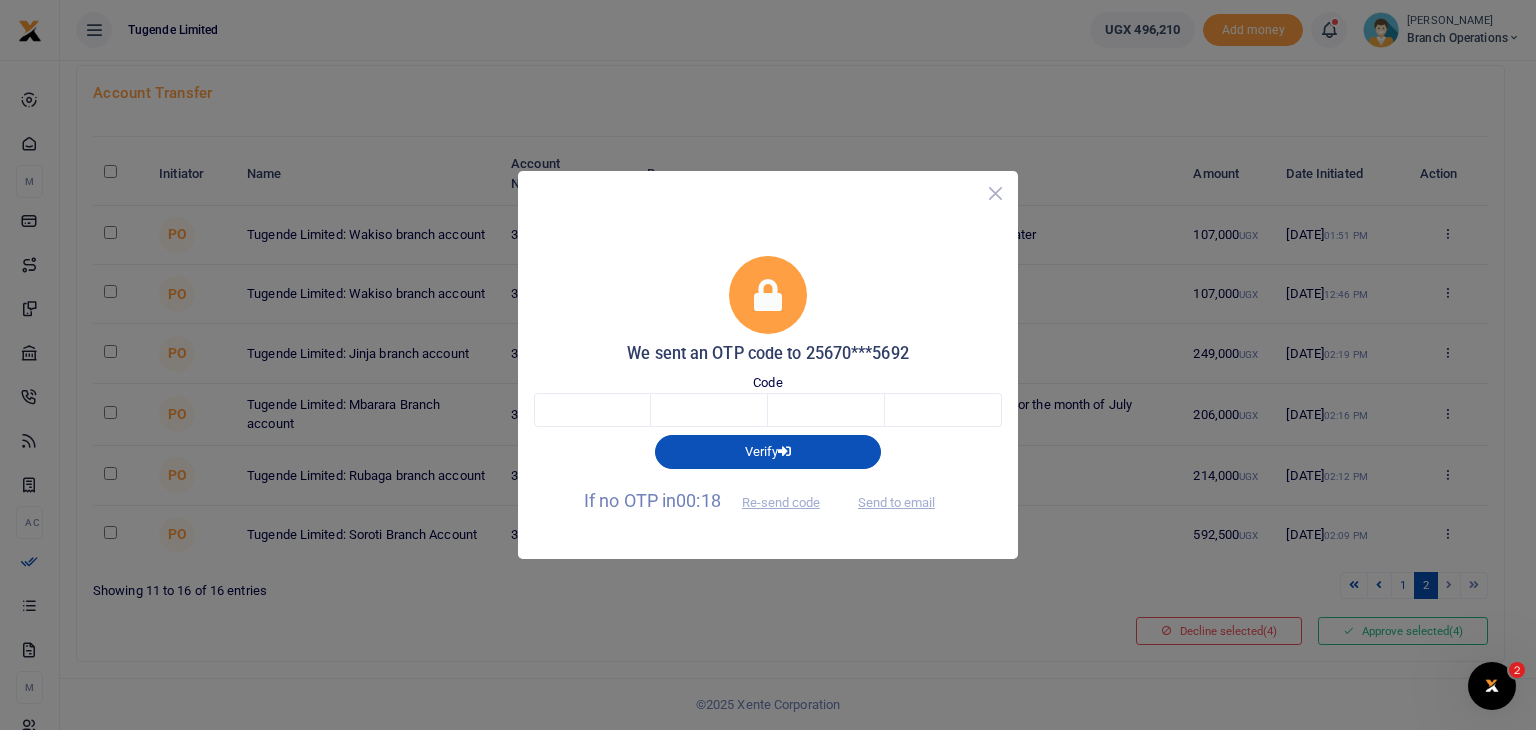 click at bounding box center [995, 193] 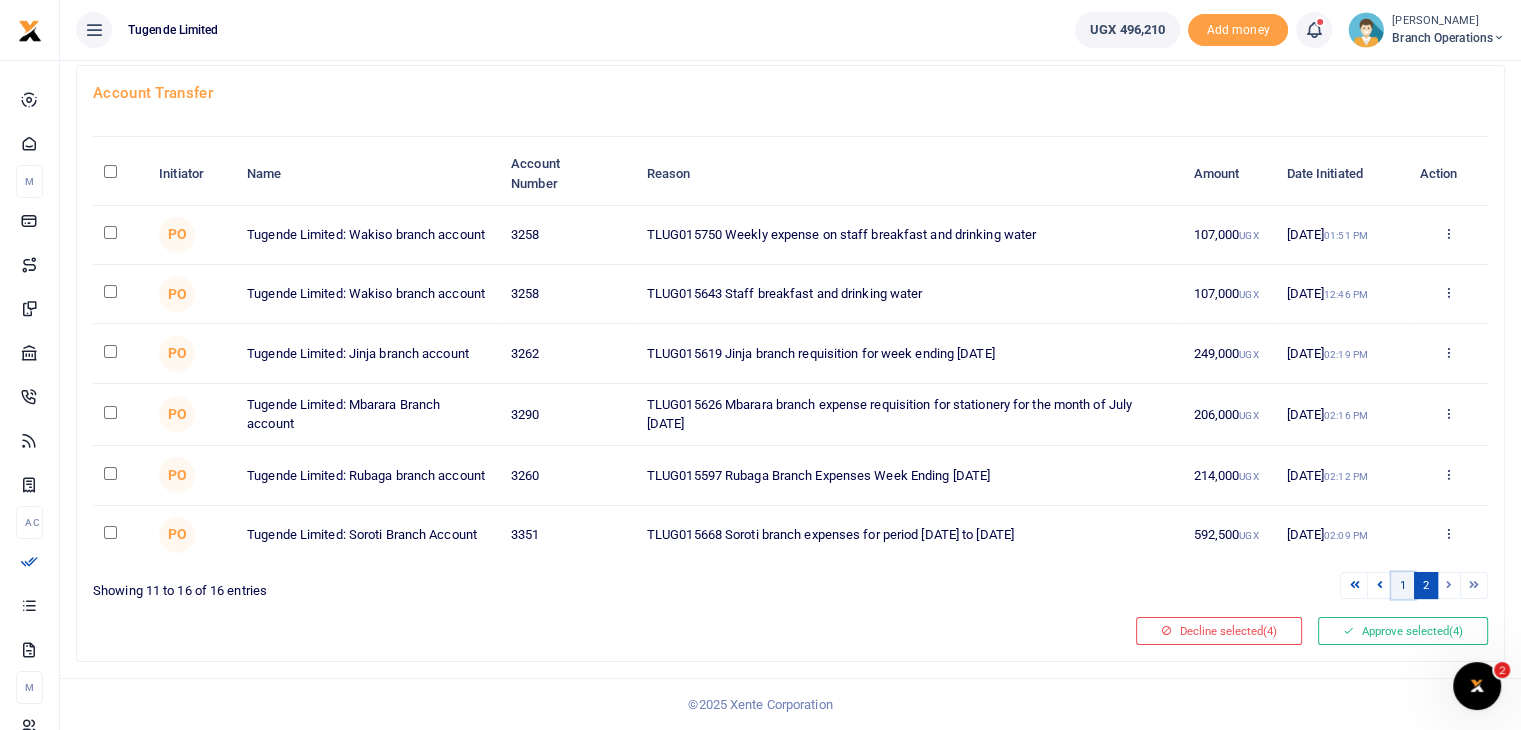 click on "1" at bounding box center [1403, 585] 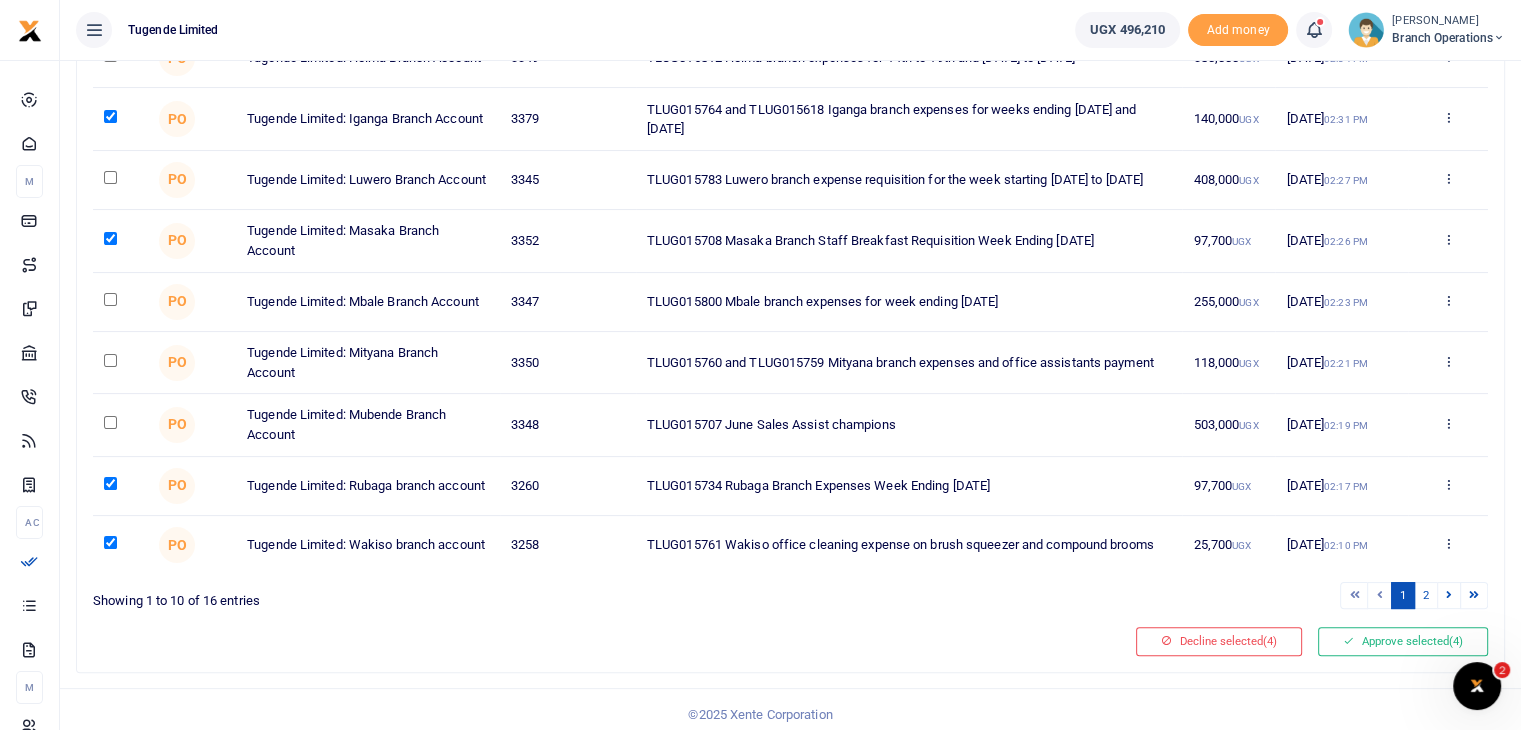 scroll, scrollTop: 372, scrollLeft: 0, axis: vertical 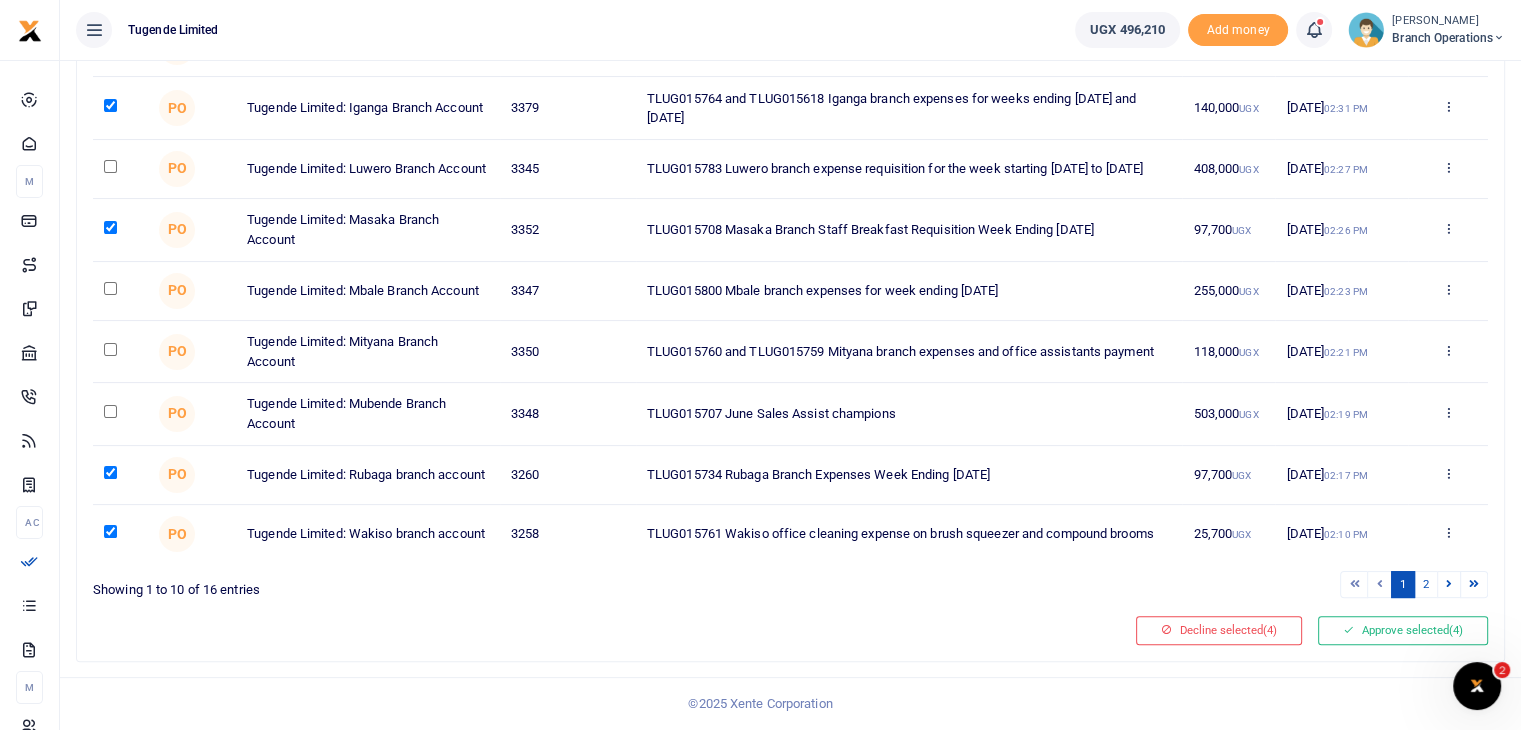 click at bounding box center (110, 105) 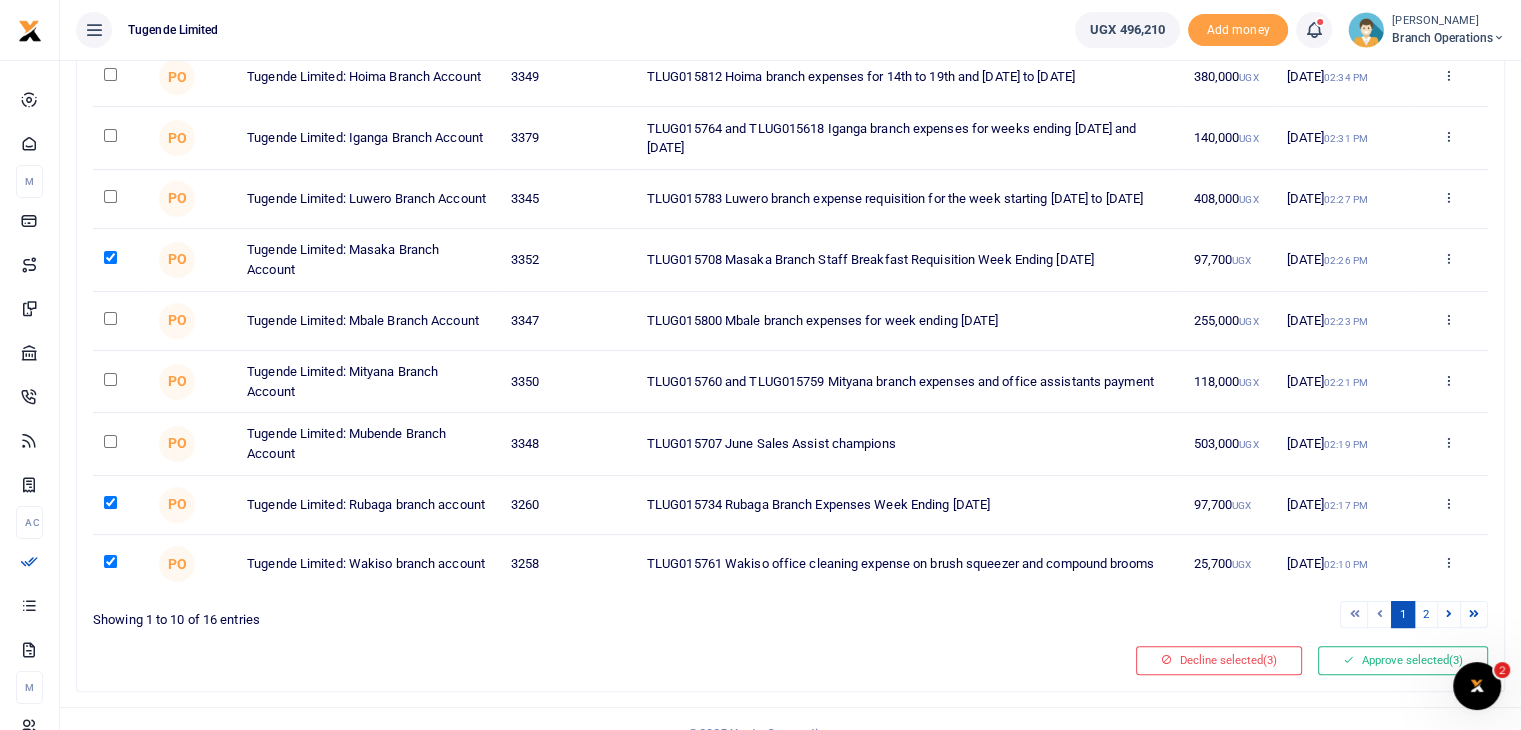 scroll, scrollTop: 344, scrollLeft: 0, axis: vertical 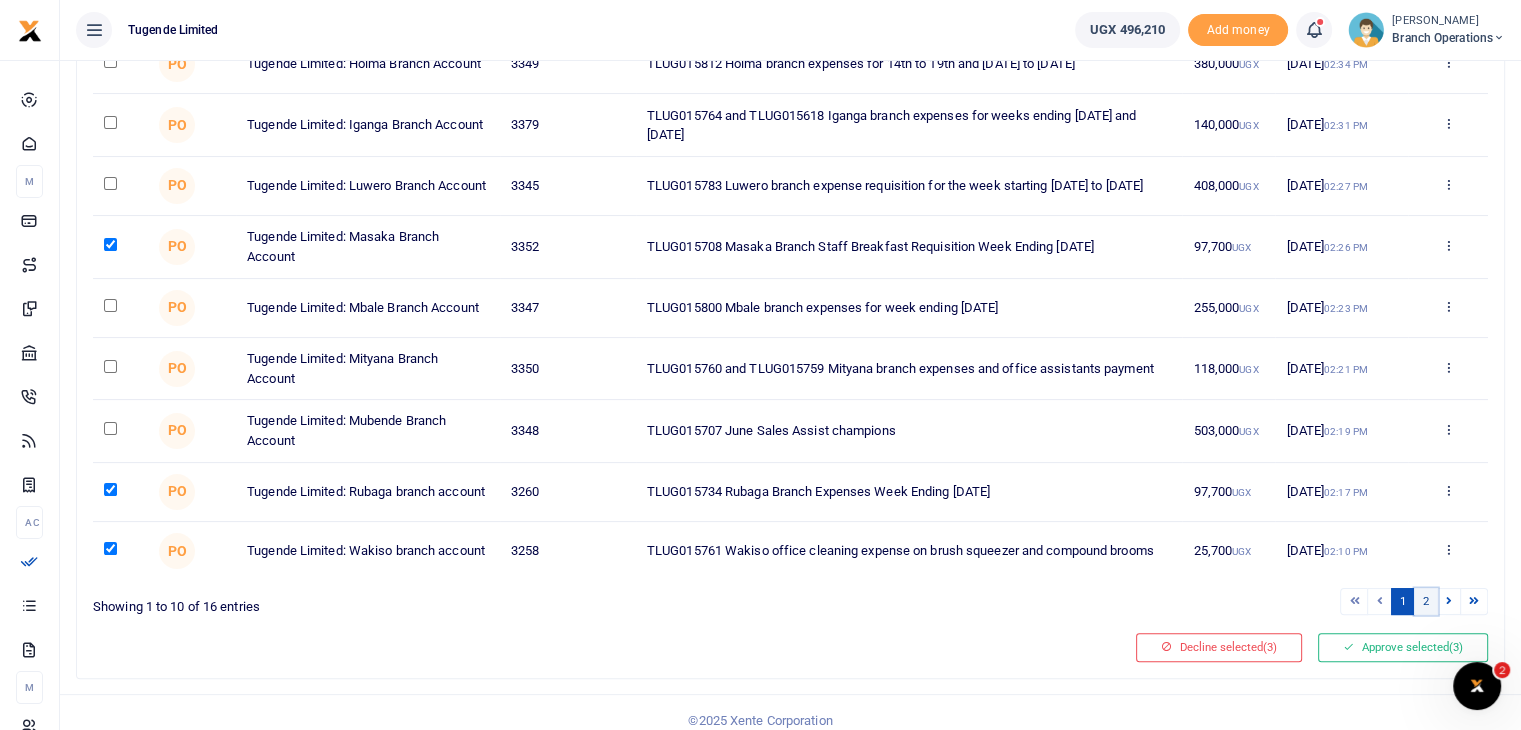 click on "2" at bounding box center (1426, 601) 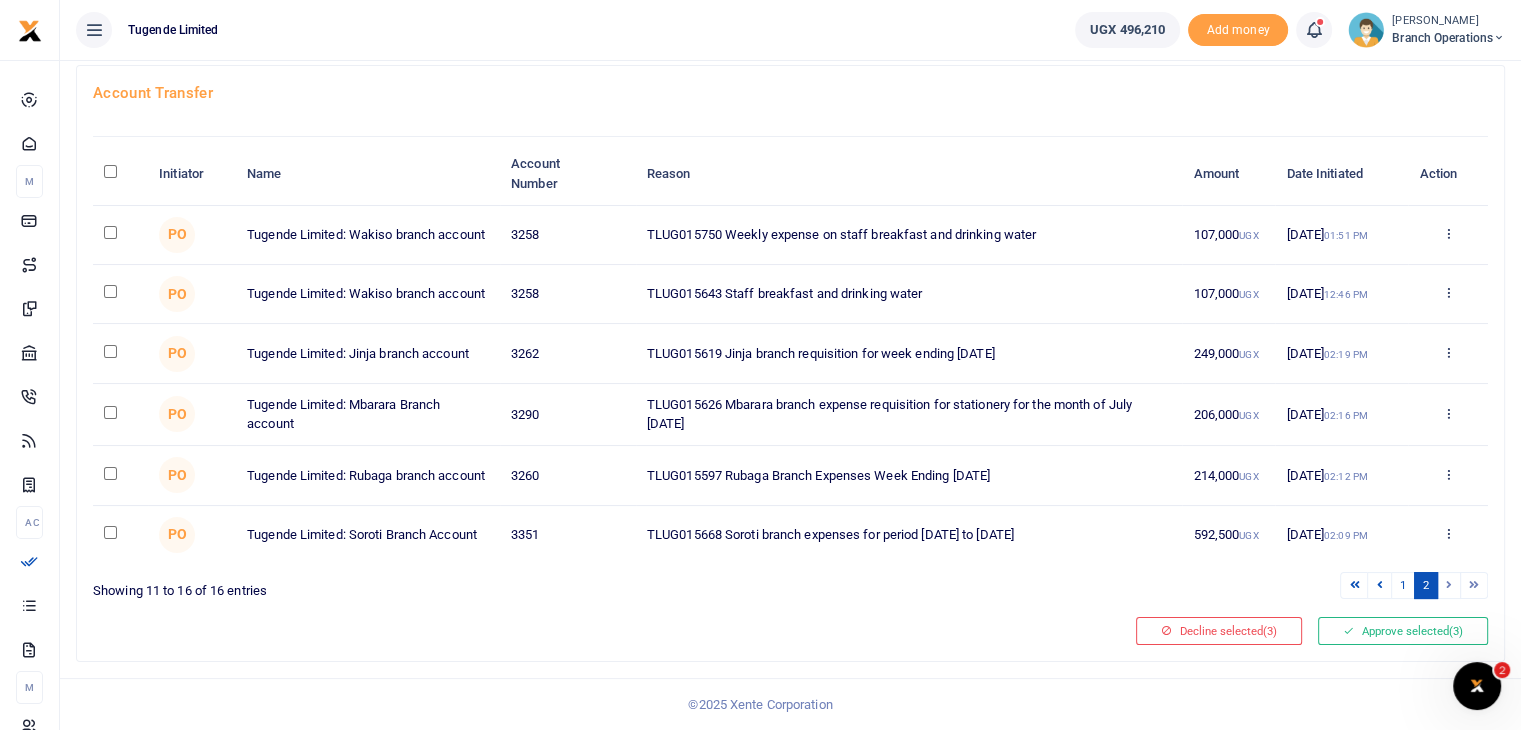 scroll, scrollTop: 123, scrollLeft: 0, axis: vertical 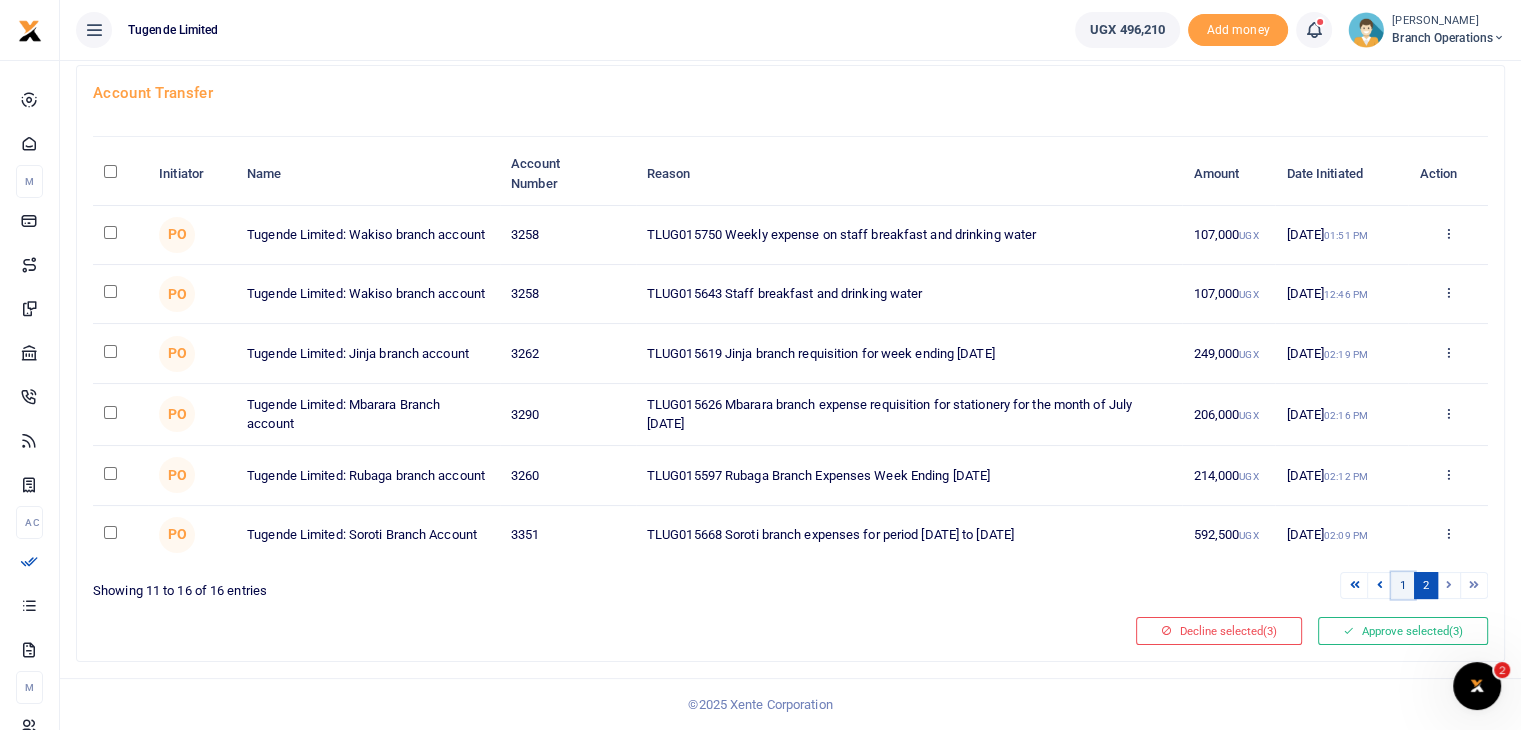 click on "1" at bounding box center (1403, 585) 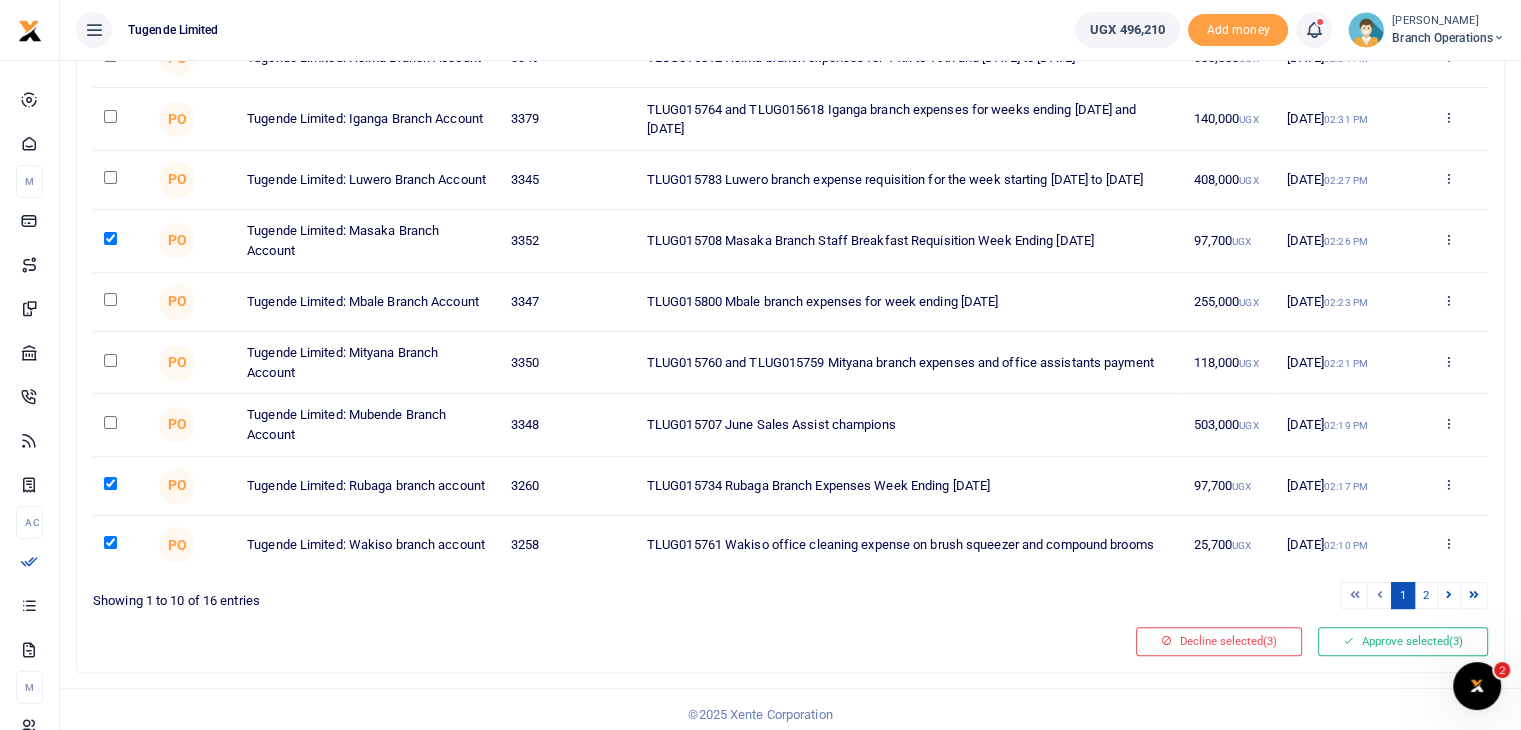 scroll, scrollTop: 372, scrollLeft: 0, axis: vertical 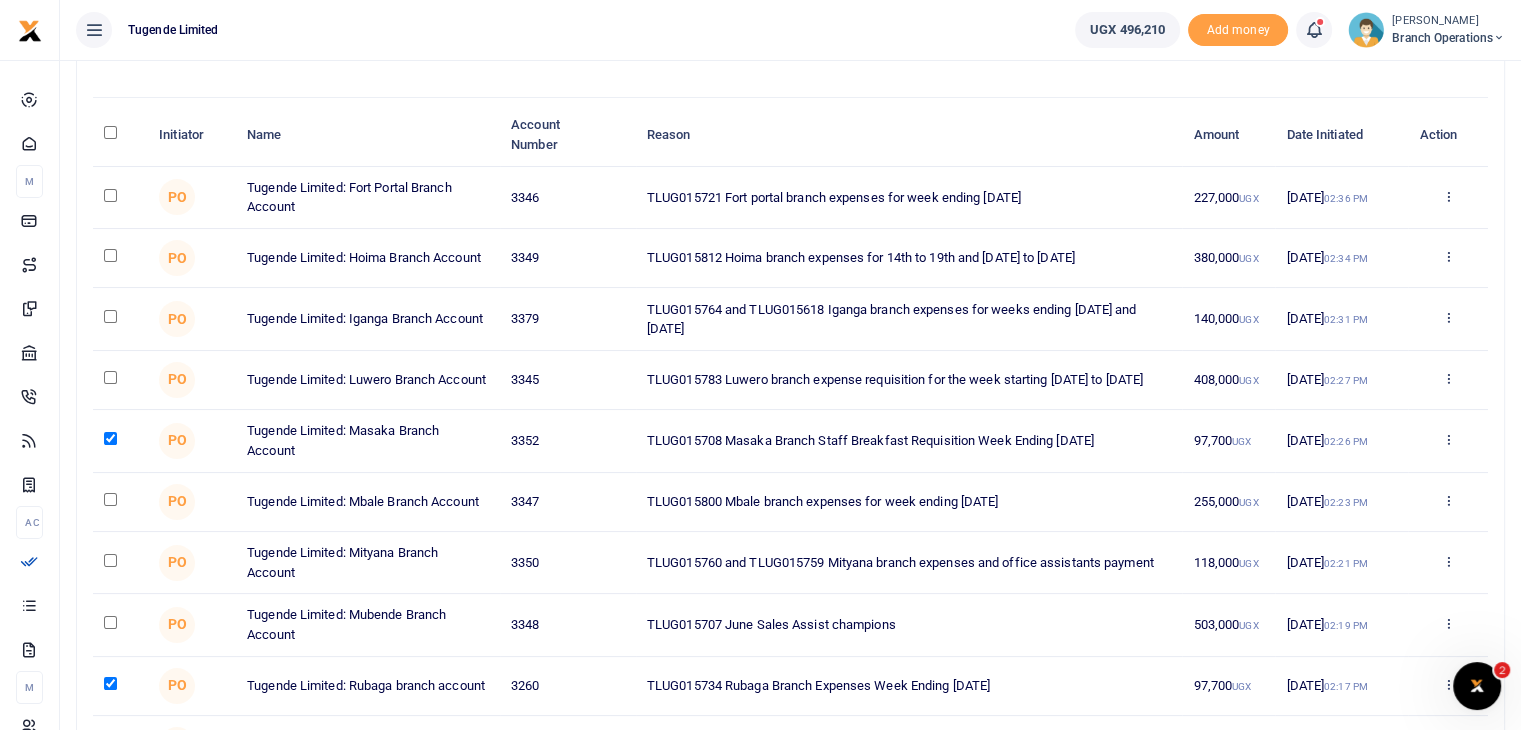 click at bounding box center (110, 195) 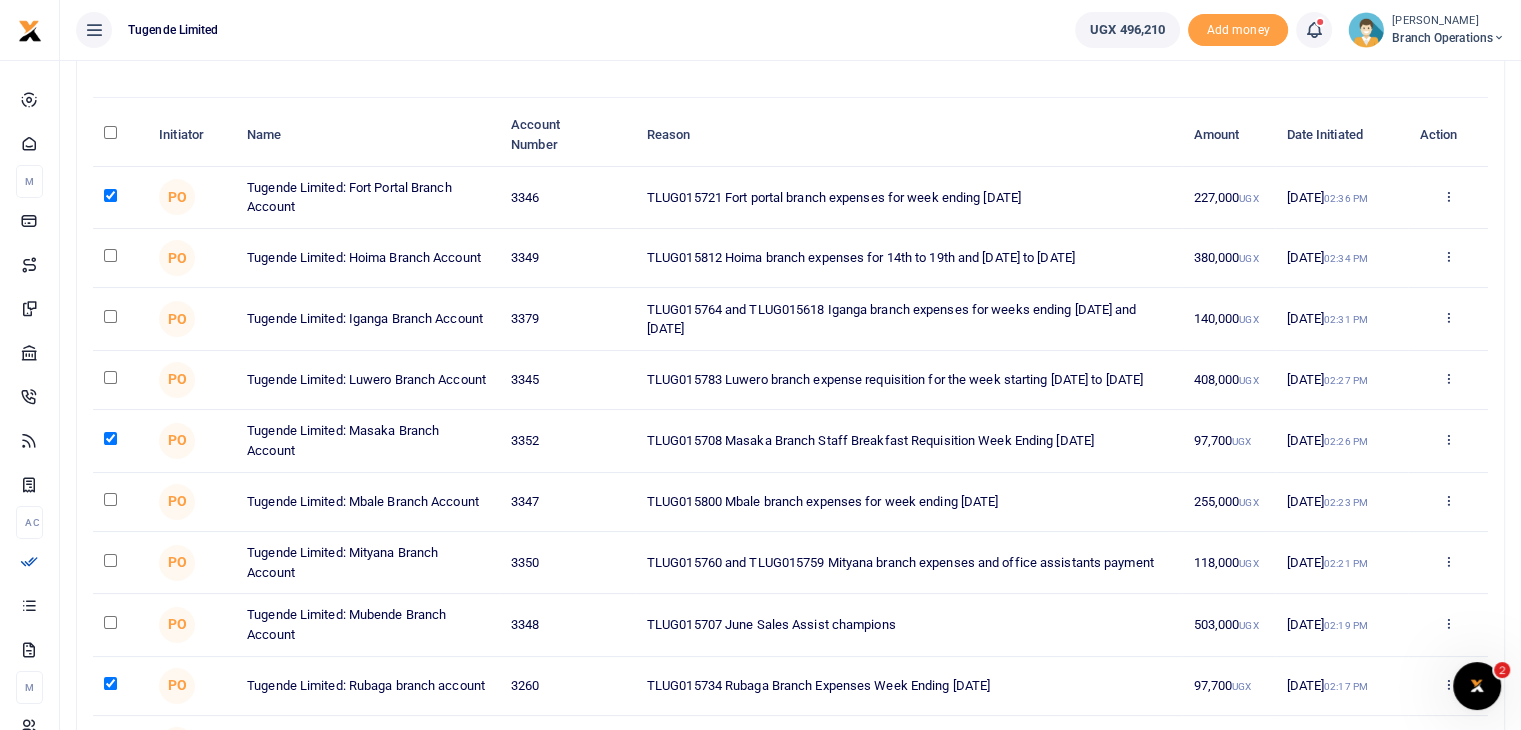 scroll, scrollTop: 372, scrollLeft: 0, axis: vertical 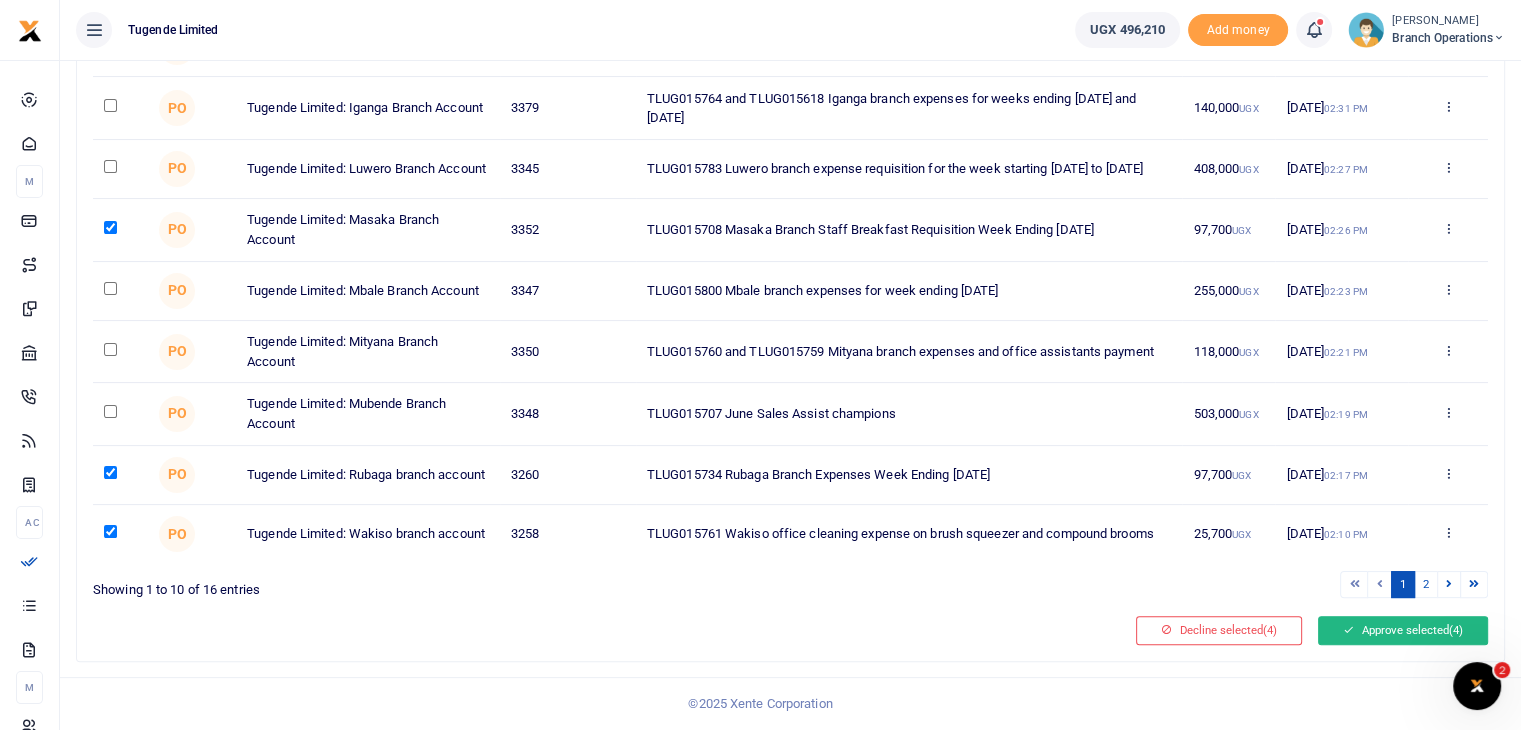 click on "Approve selected  (4)" at bounding box center (1403, 630) 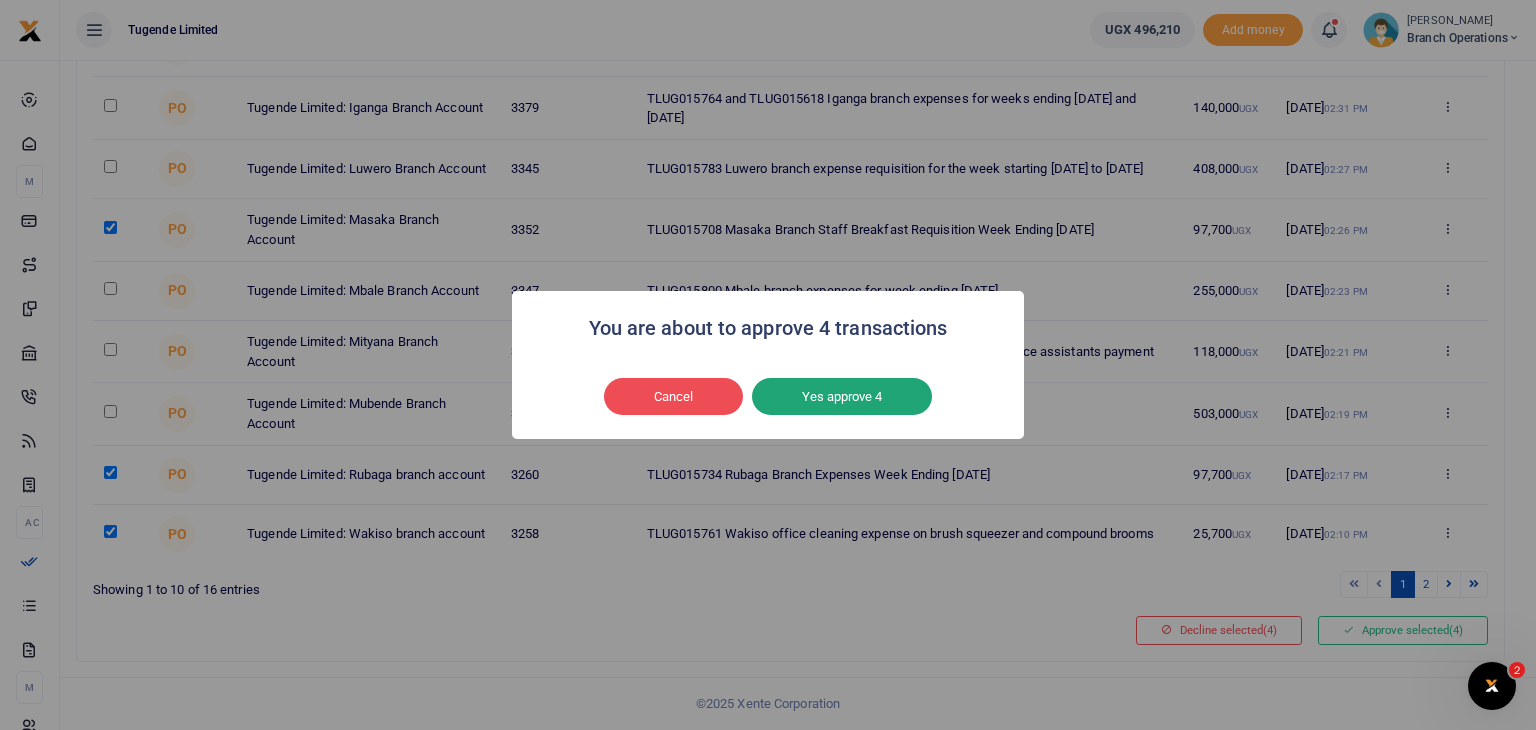 click on "Yes approve 4" at bounding box center [842, 397] 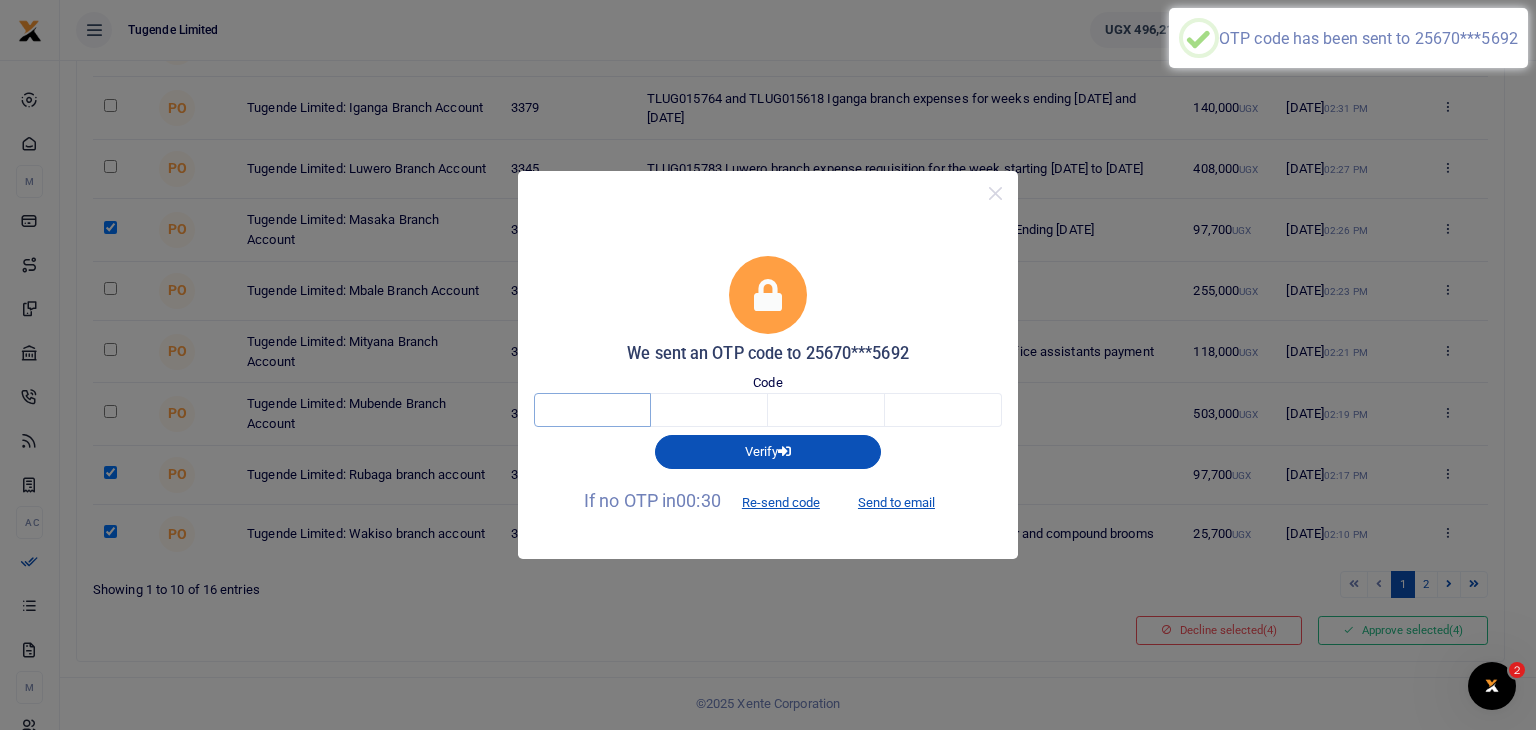 click at bounding box center (592, 410) 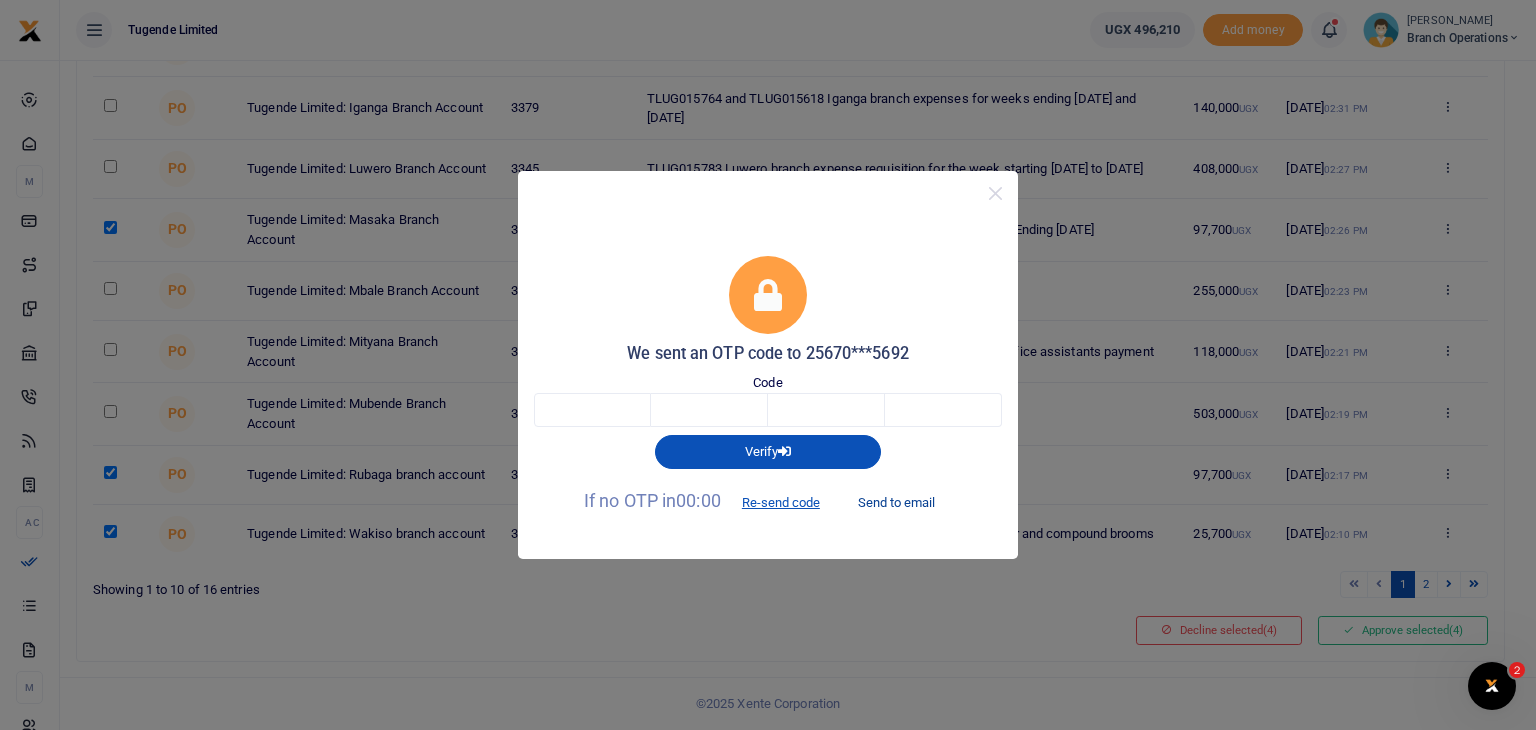 click on "Send to email" at bounding box center [896, 502] 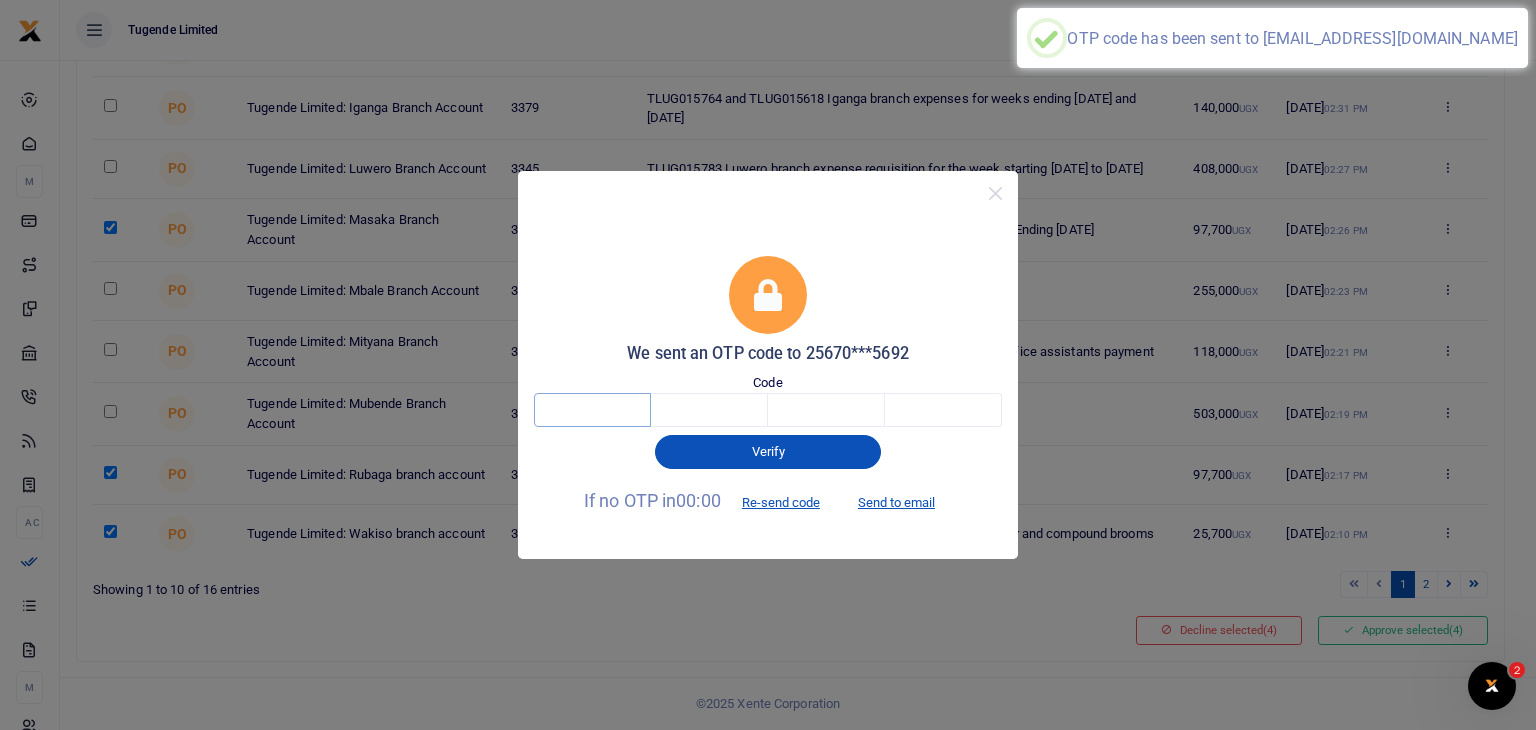 click at bounding box center (592, 410) 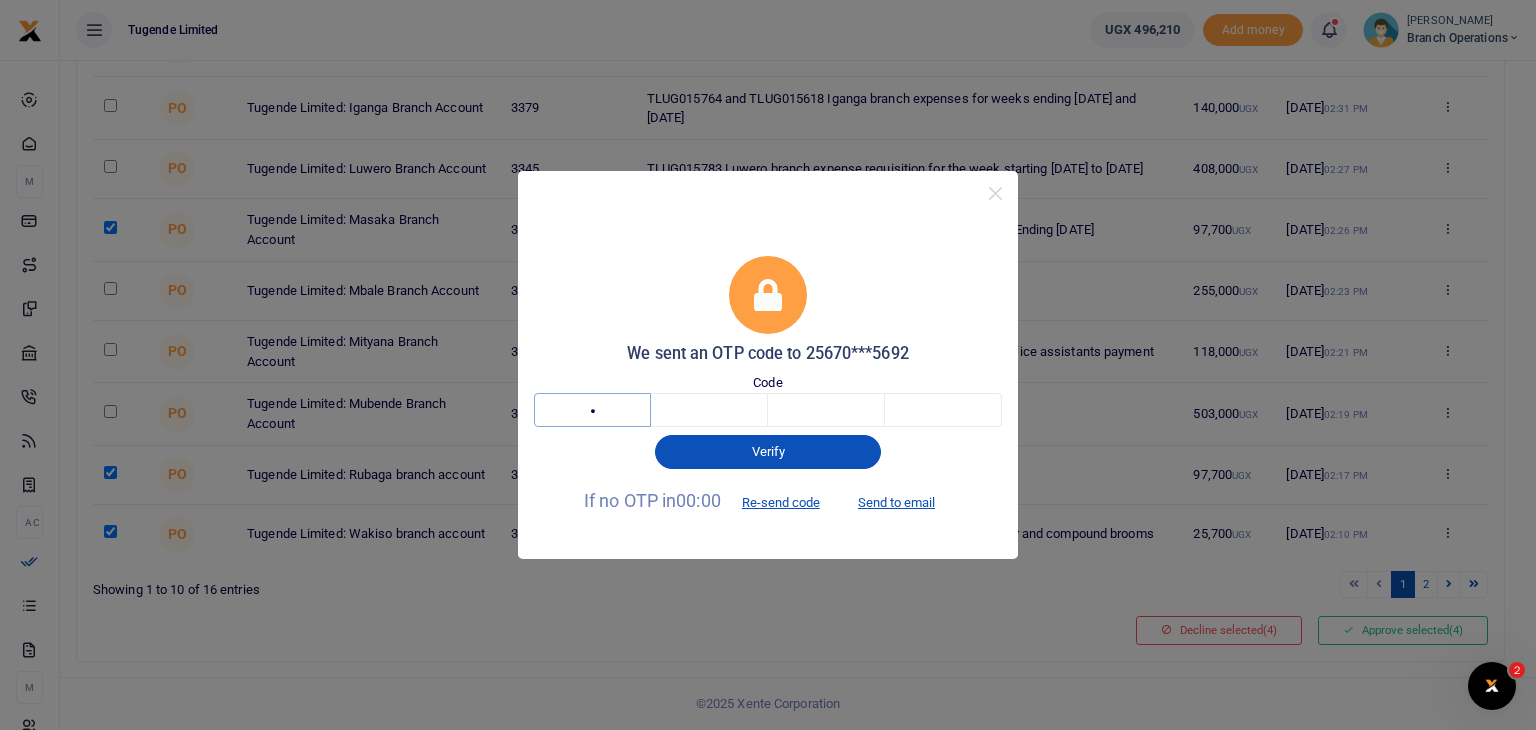 type on "5" 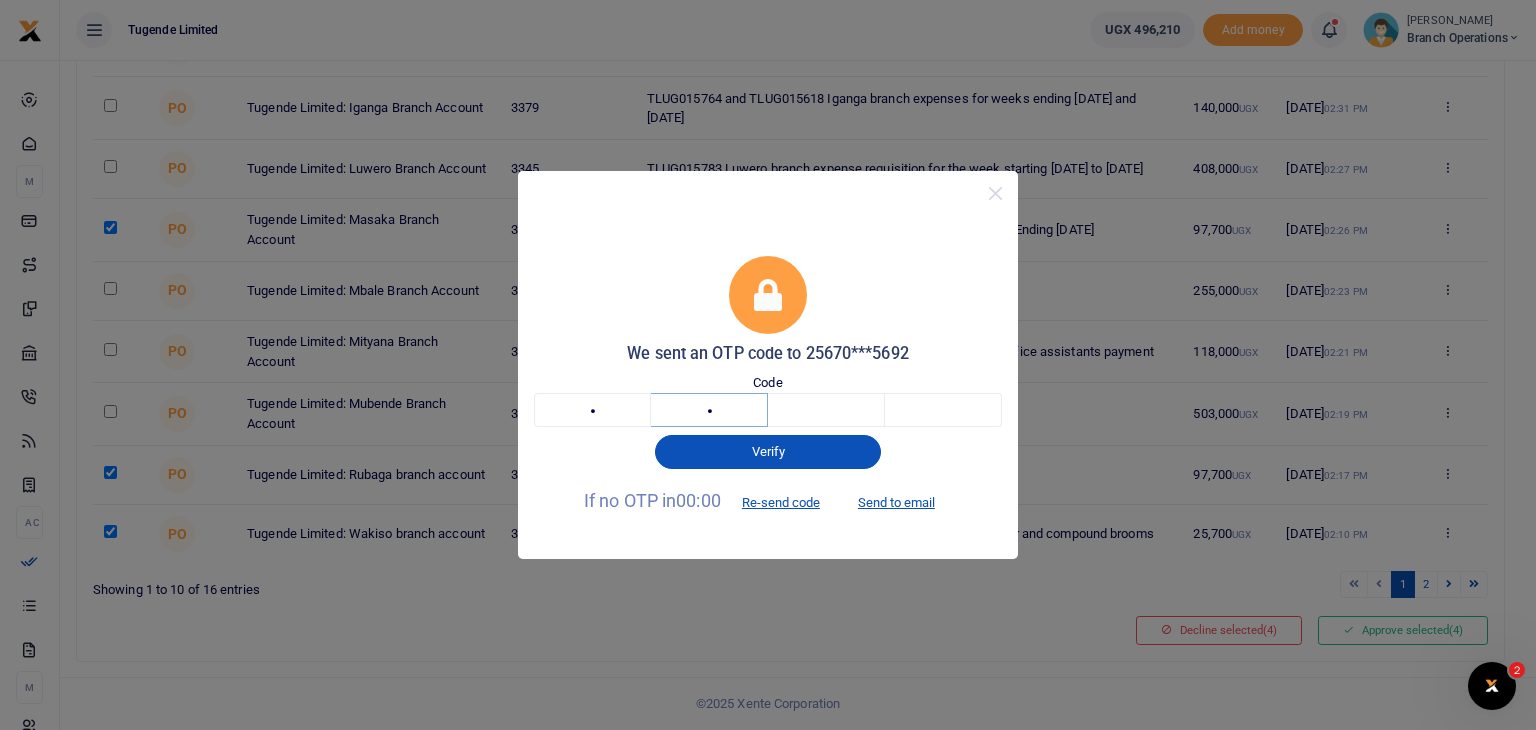 type on "3" 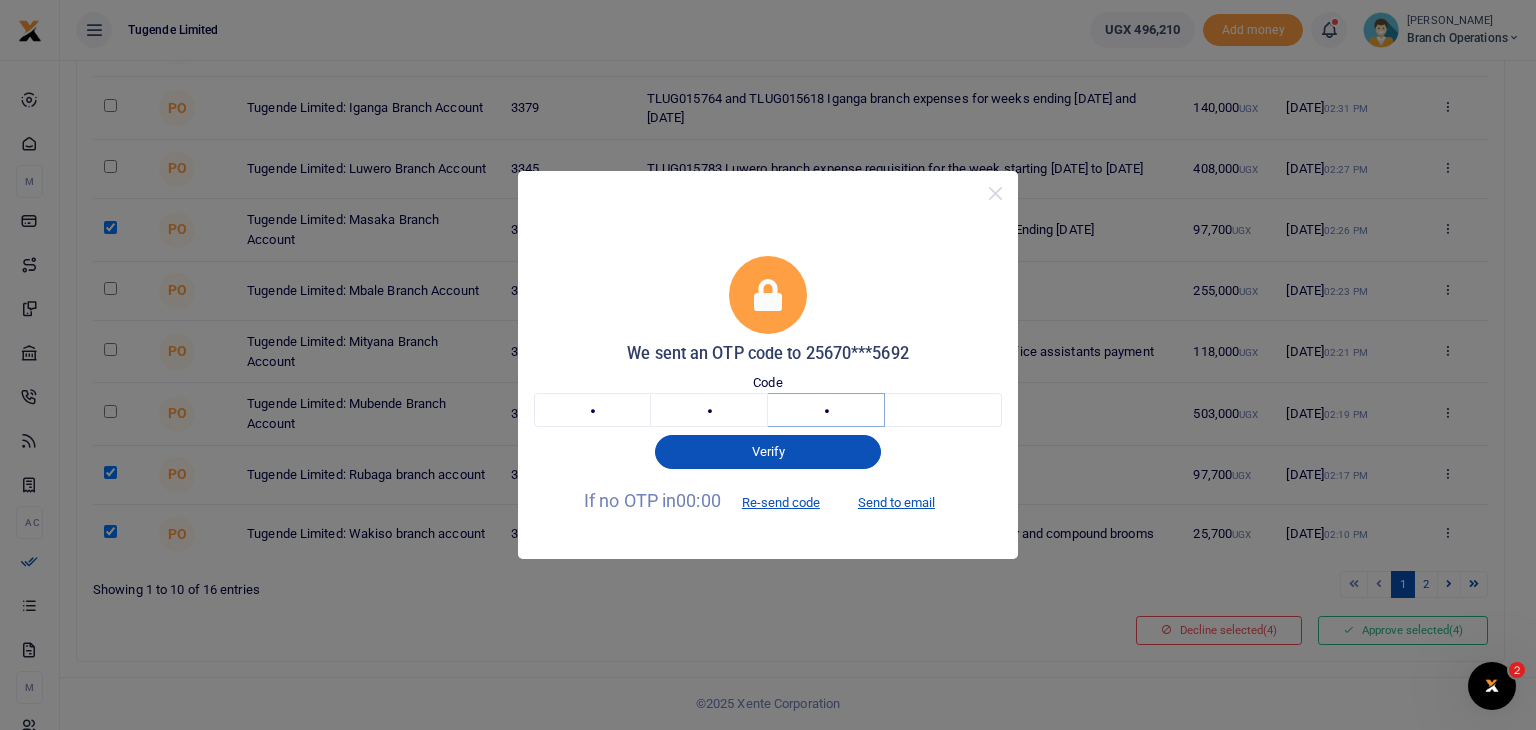 type on "2" 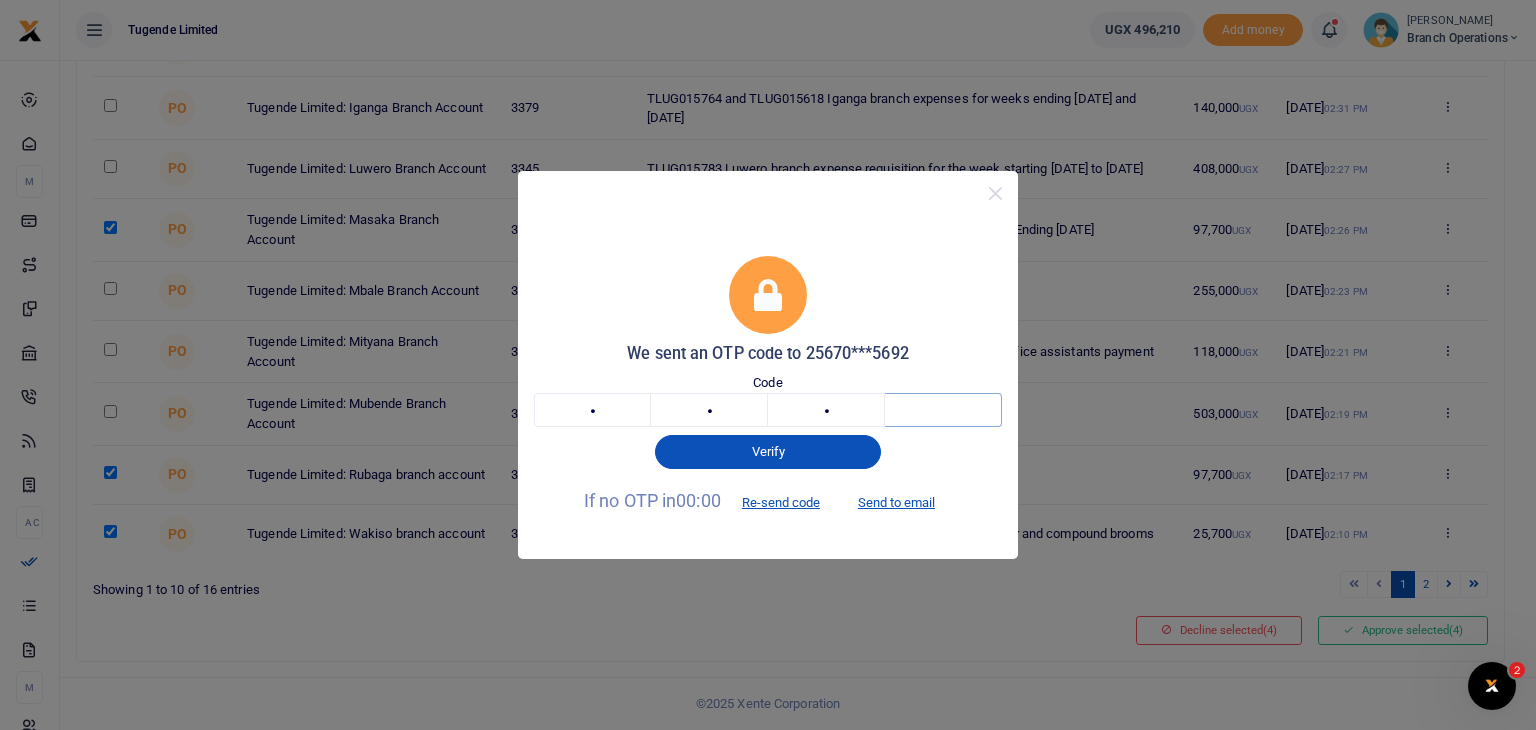 type on "5" 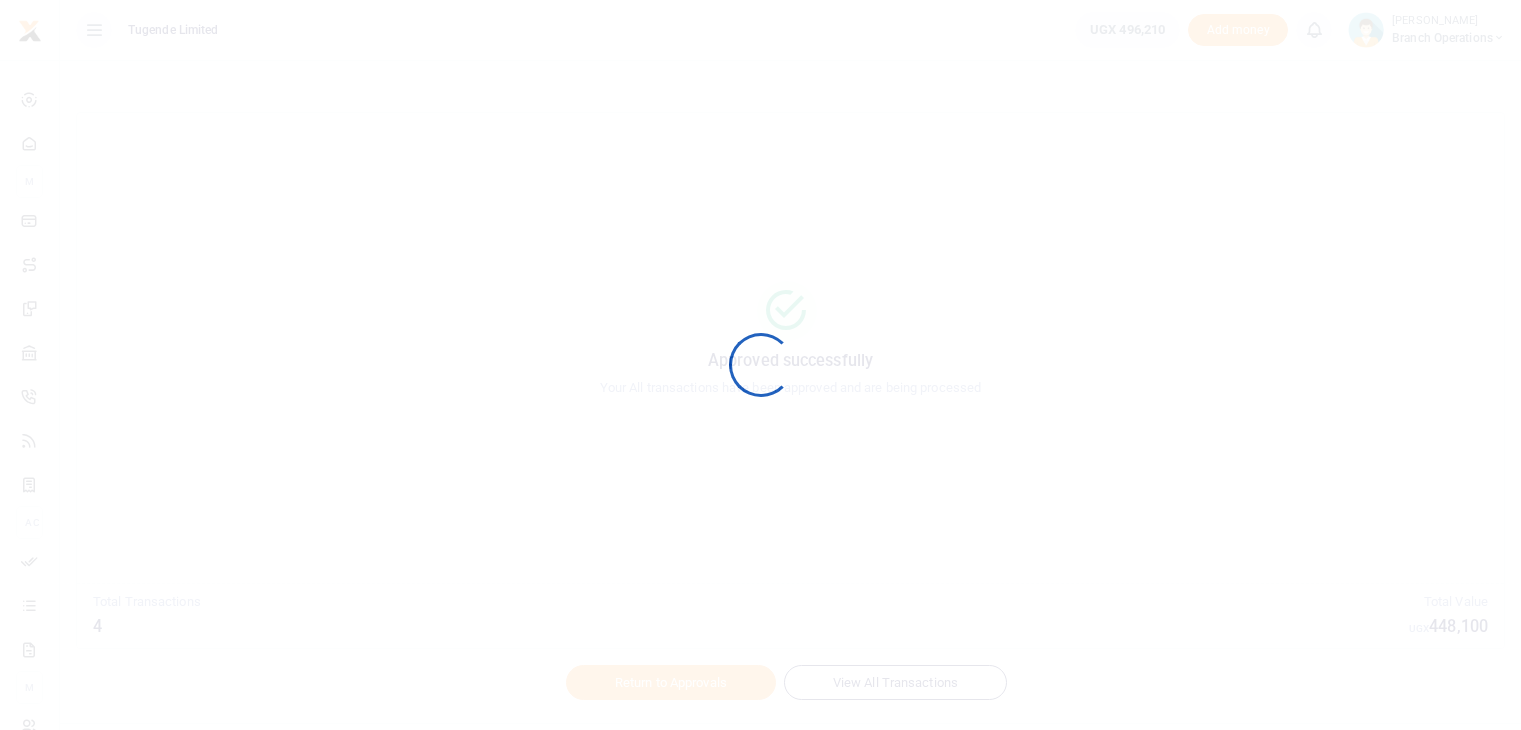 scroll, scrollTop: 0, scrollLeft: 0, axis: both 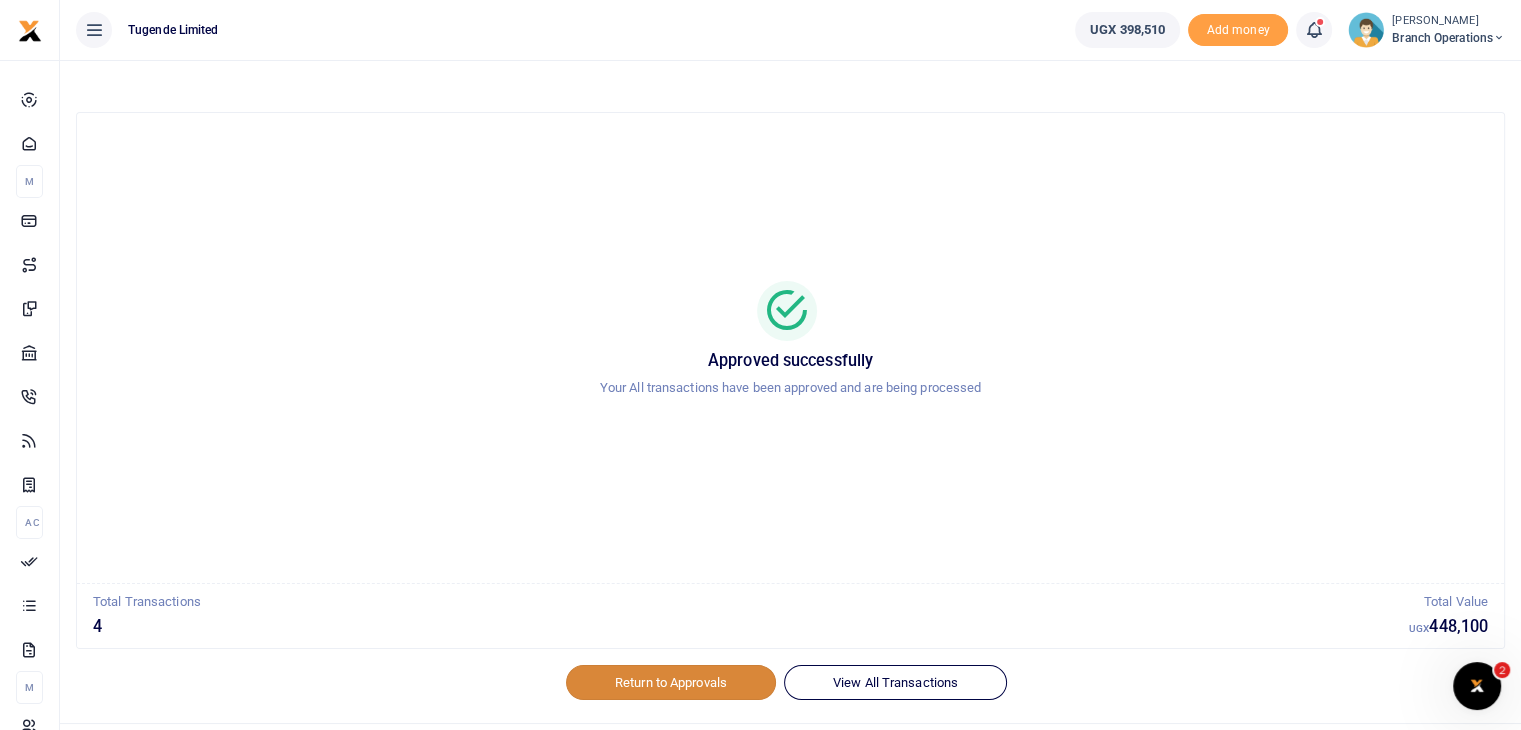 click on "Return to Approvals" at bounding box center [671, 682] 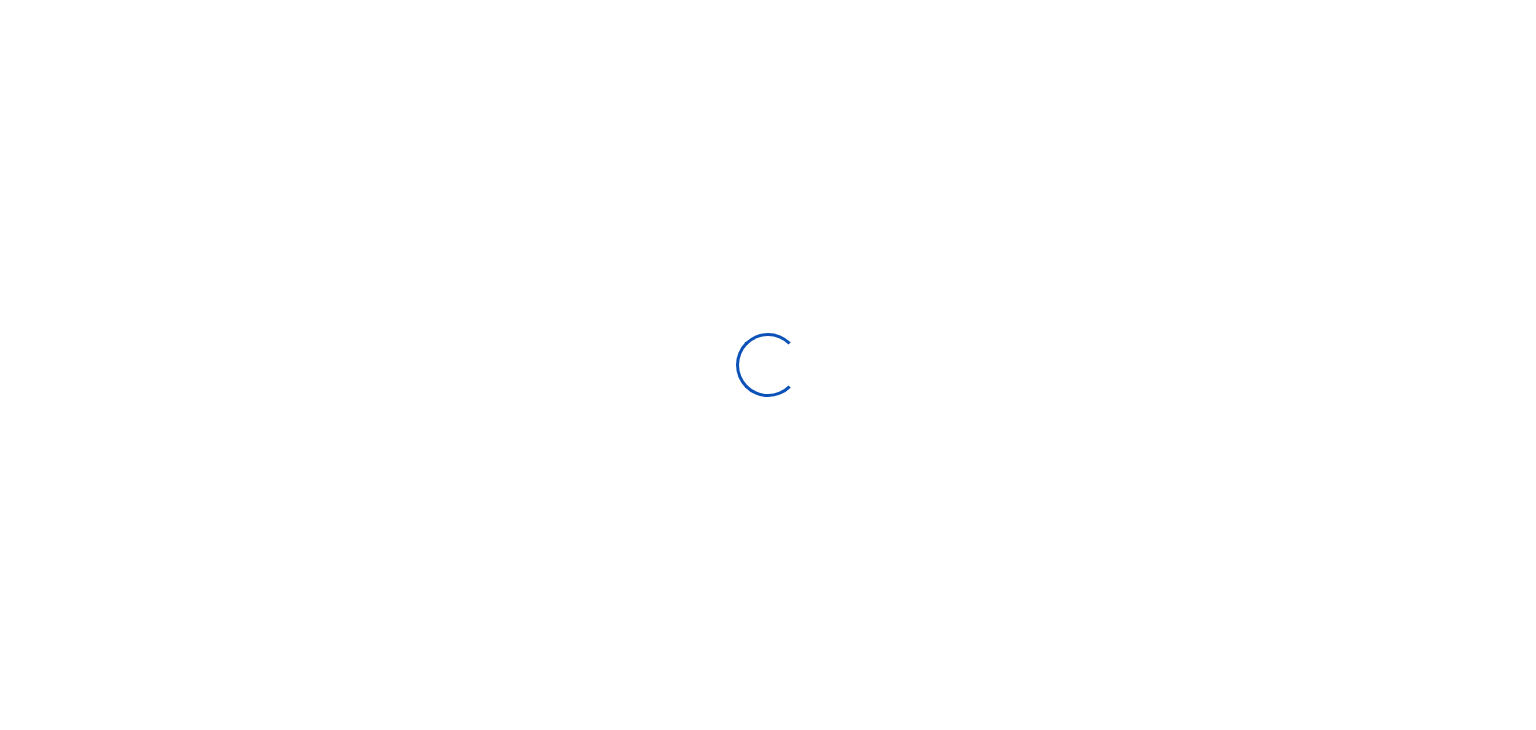 scroll, scrollTop: 0, scrollLeft: 0, axis: both 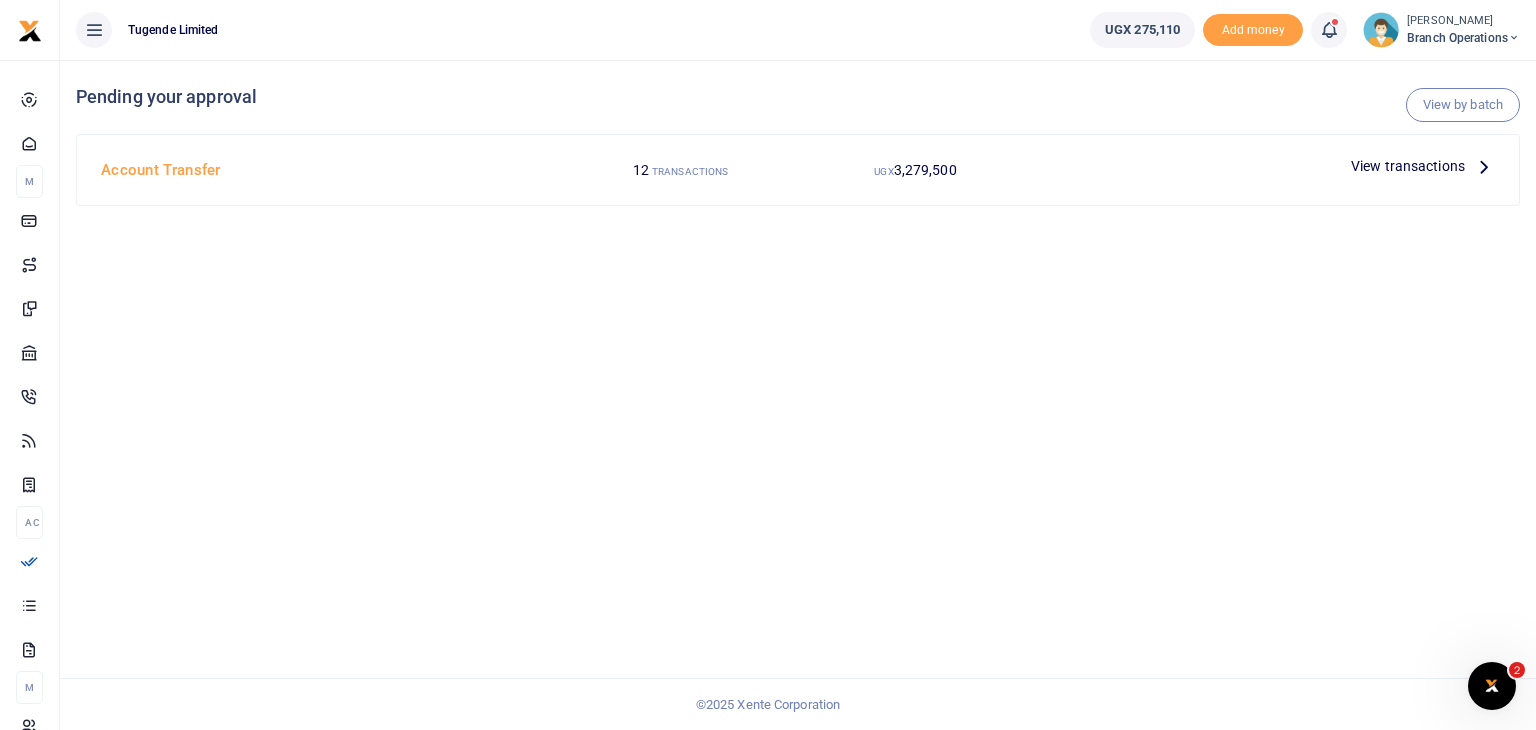 click on "View transactions" at bounding box center [1408, 166] 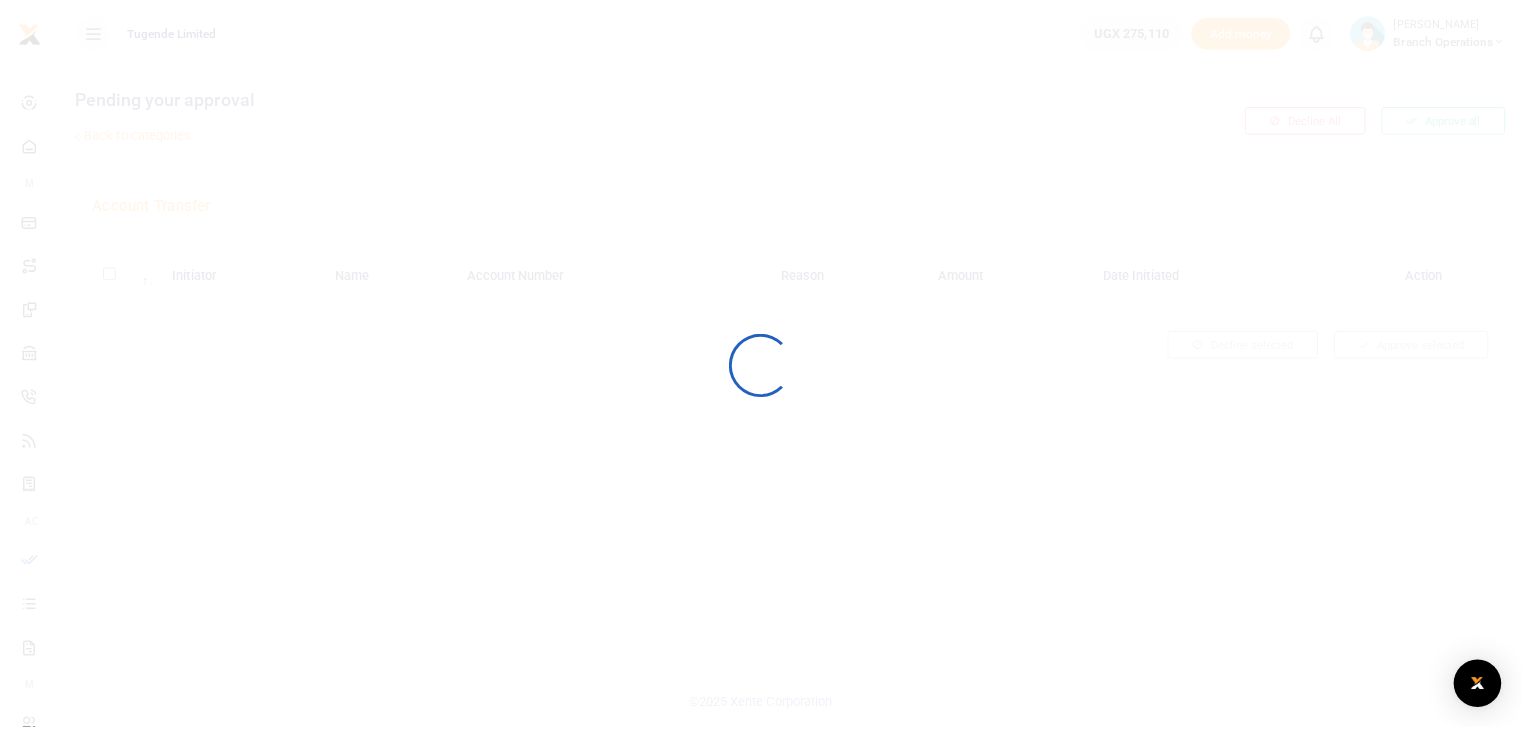scroll, scrollTop: 0, scrollLeft: 0, axis: both 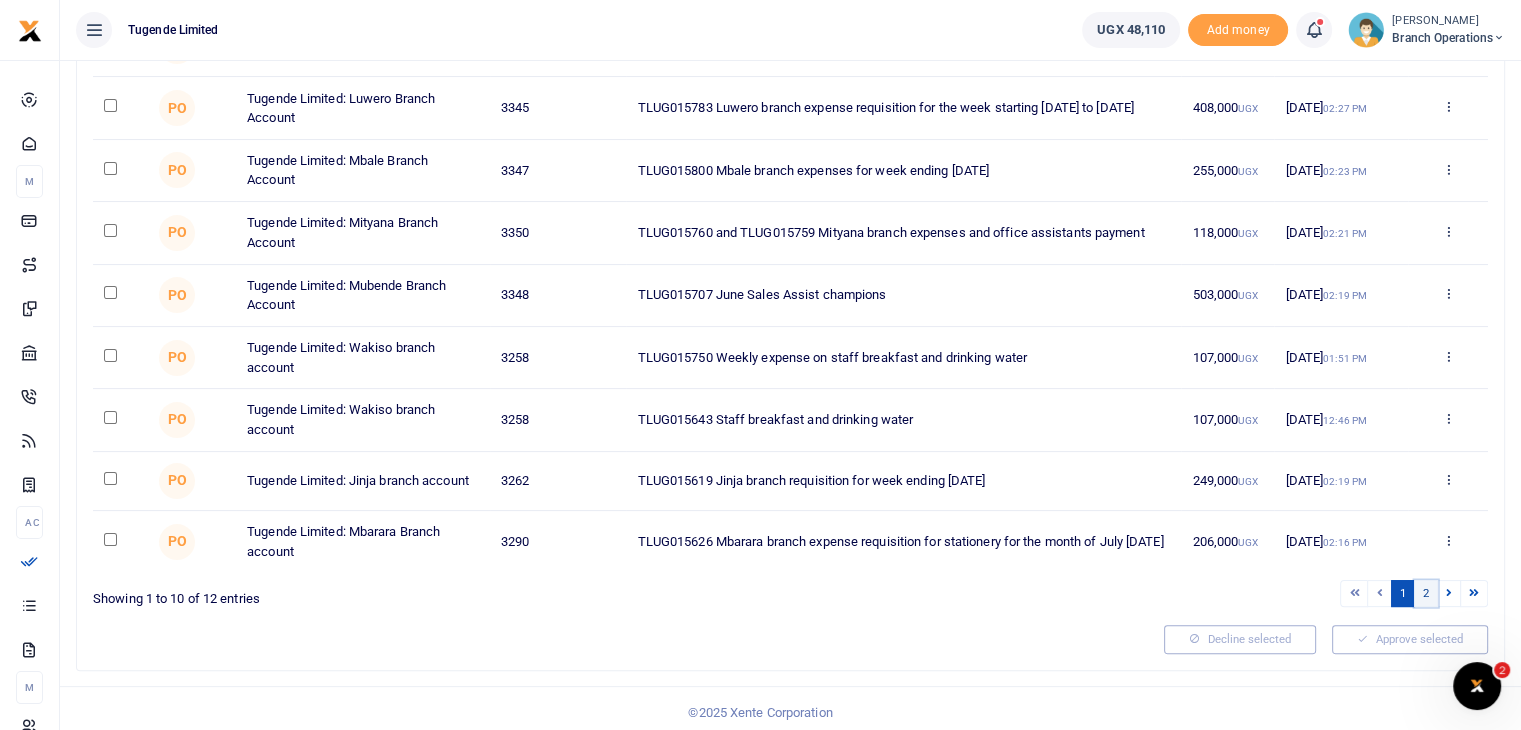 click on "2" at bounding box center (1426, 593) 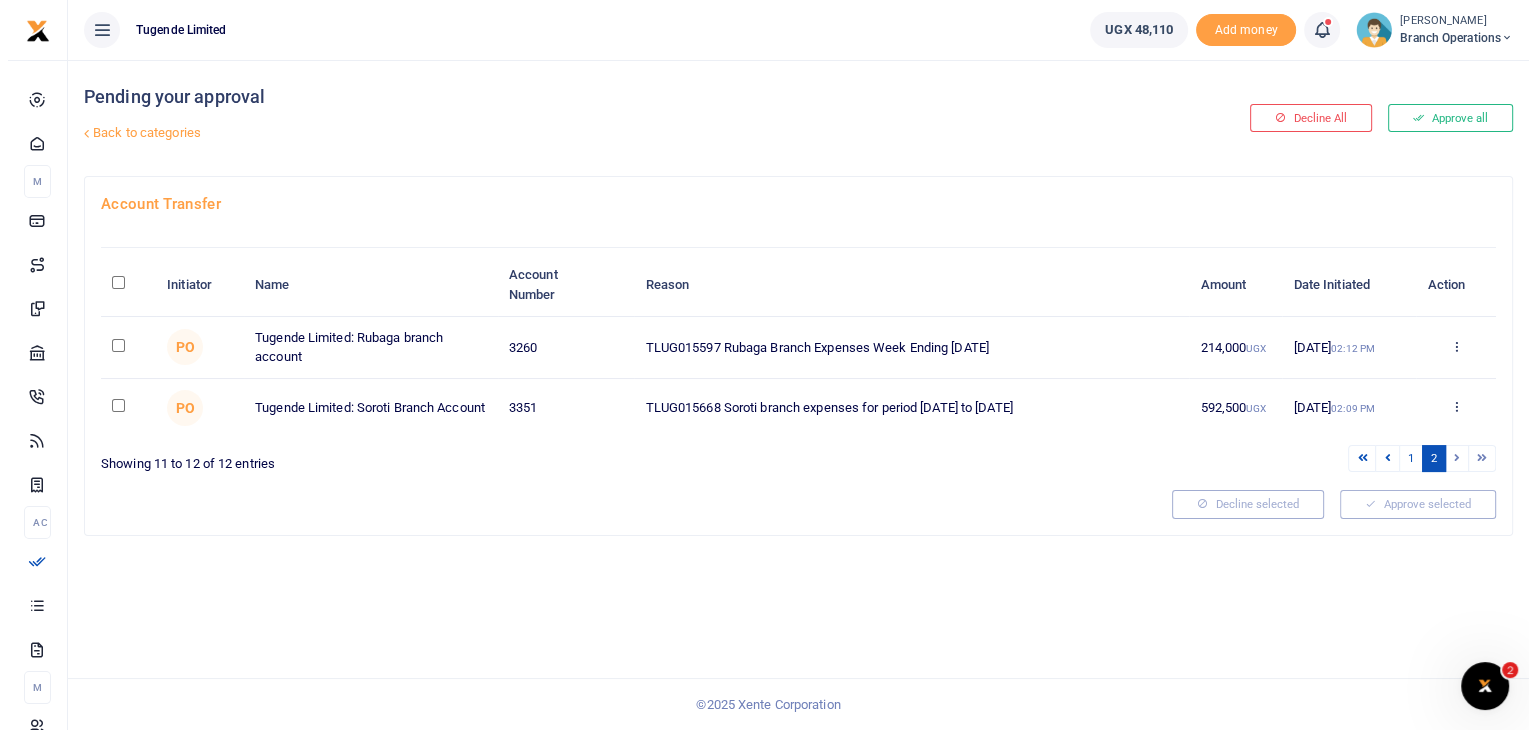 scroll, scrollTop: 0, scrollLeft: 0, axis: both 